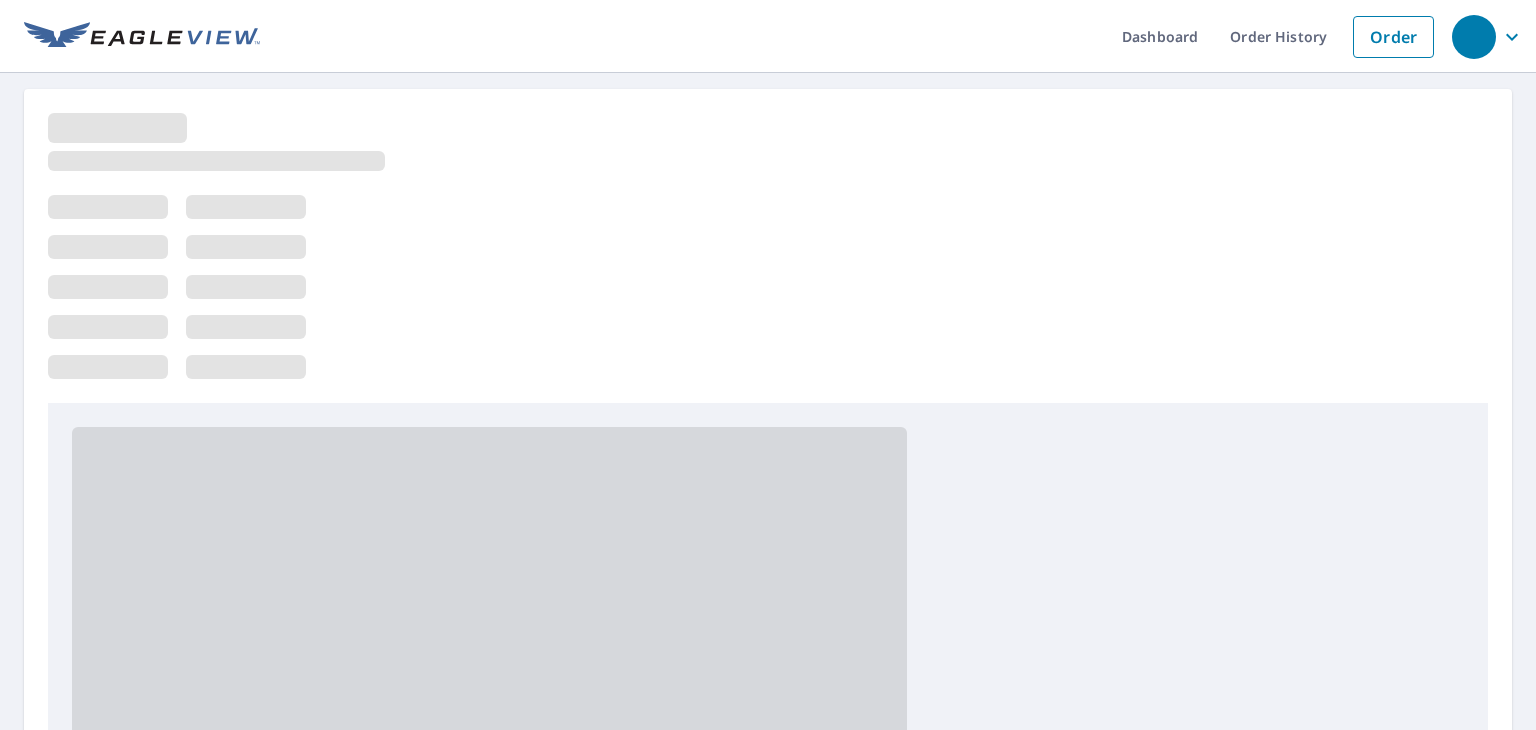 scroll, scrollTop: 0, scrollLeft: 0, axis: both 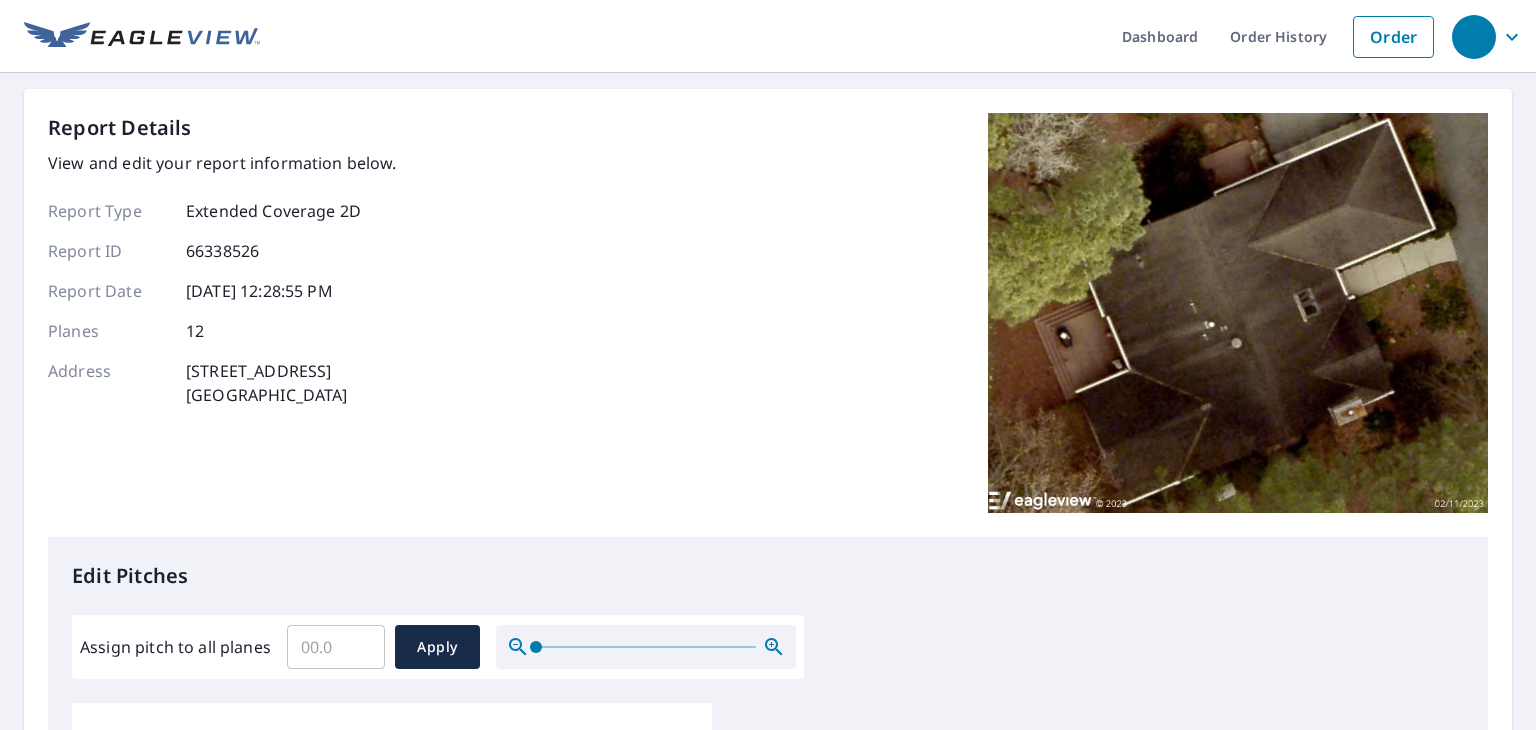 drag, startPoint x: 644, startPoint y: 393, endPoint x: 546, endPoint y: 446, distance: 111.41364 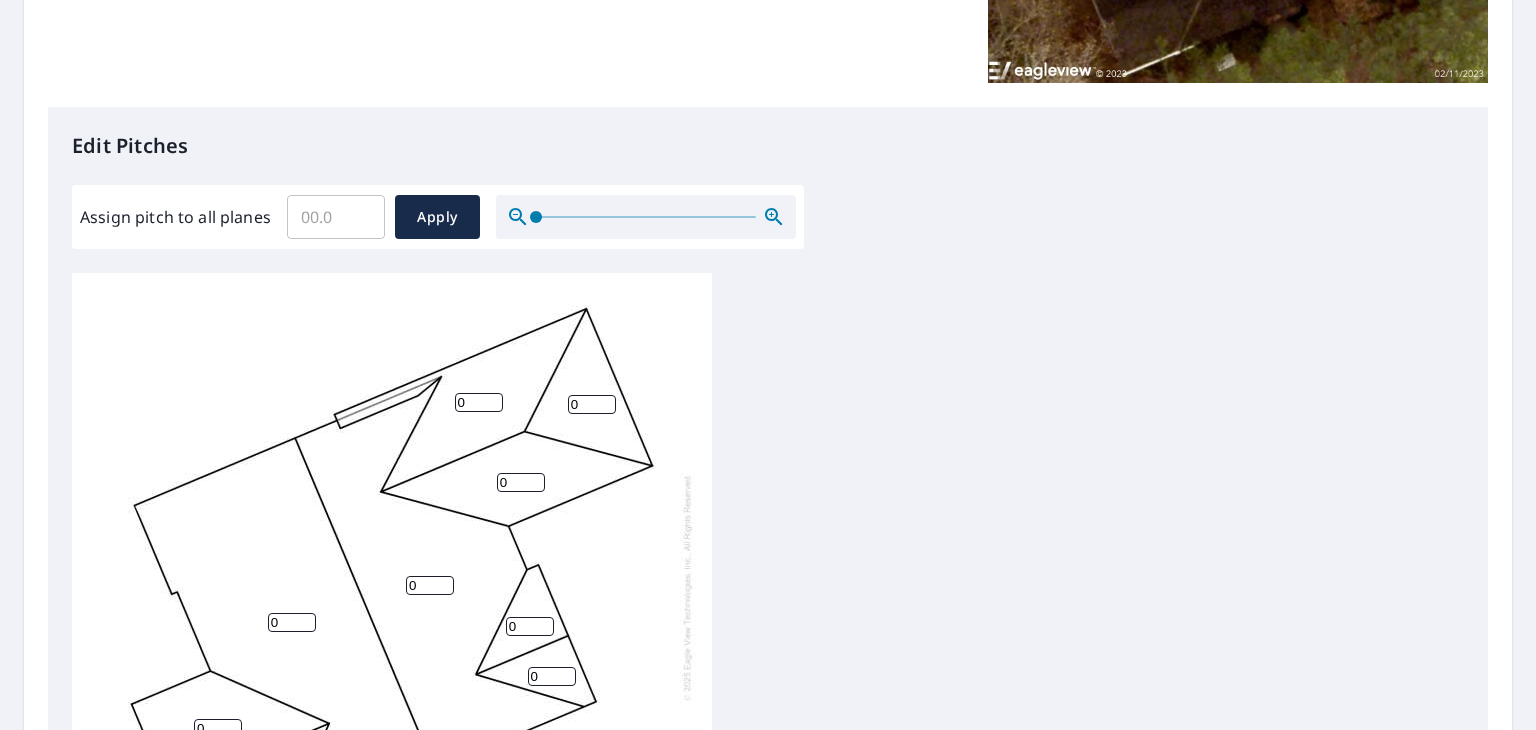 scroll, scrollTop: 434, scrollLeft: 0, axis: vertical 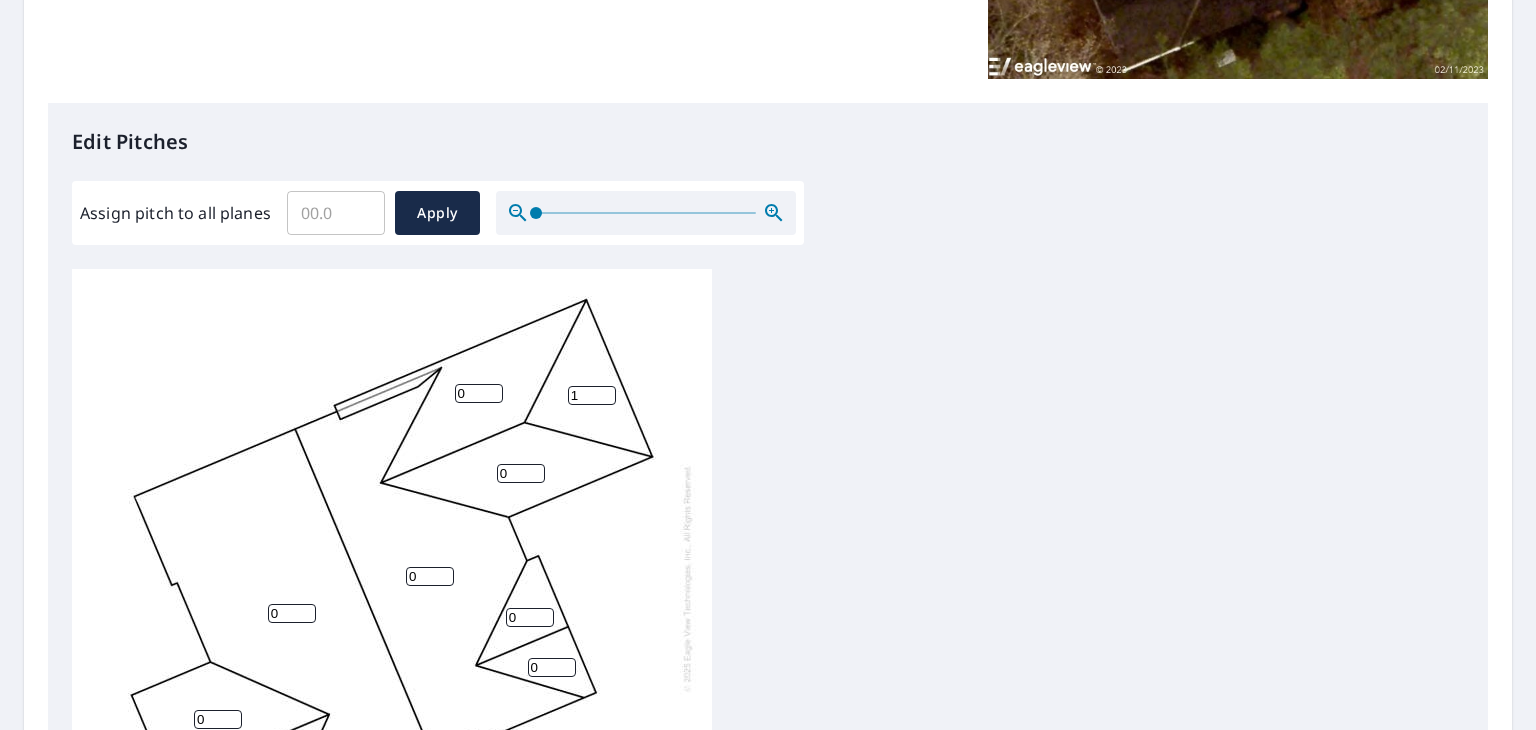 click on "1" at bounding box center (592, 395) 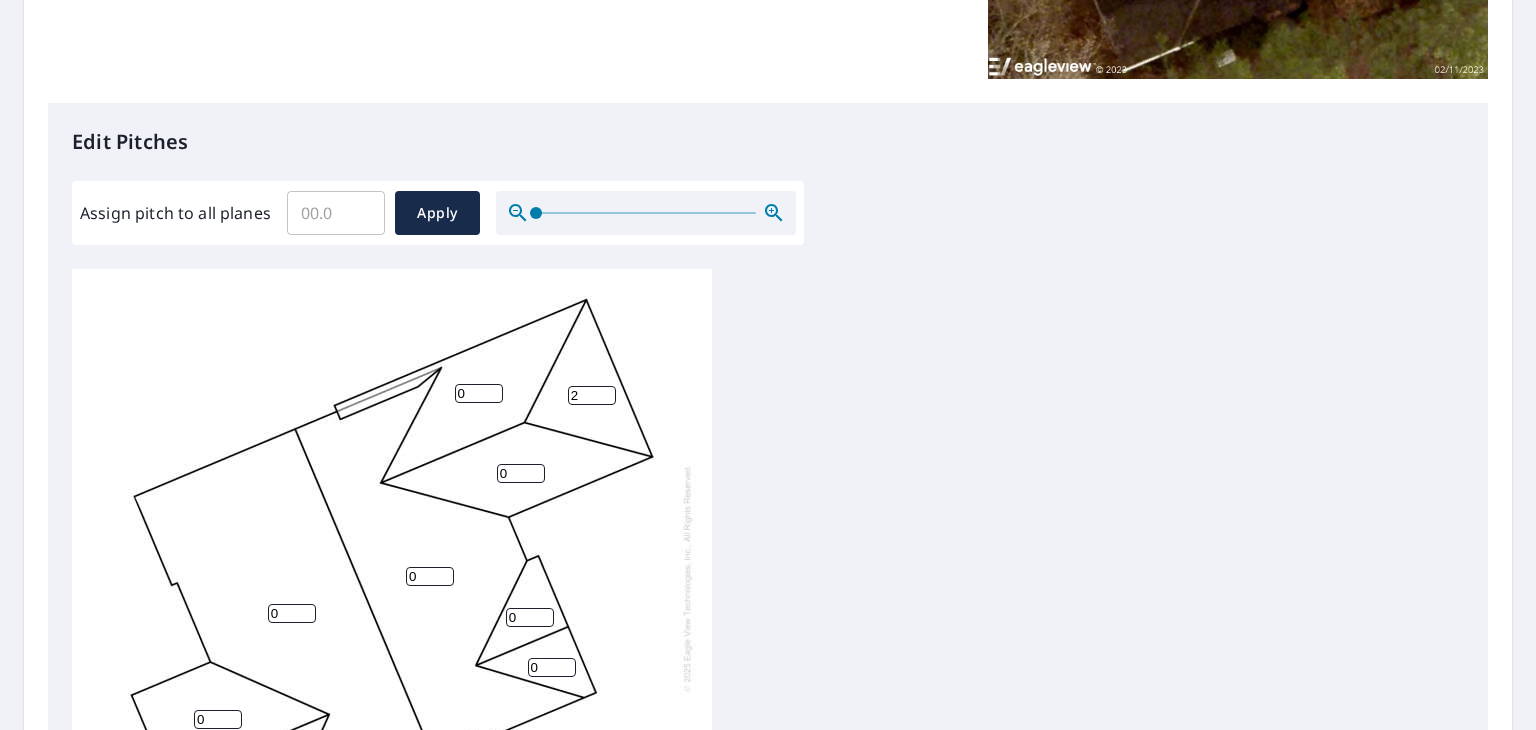 click on "2" at bounding box center [592, 395] 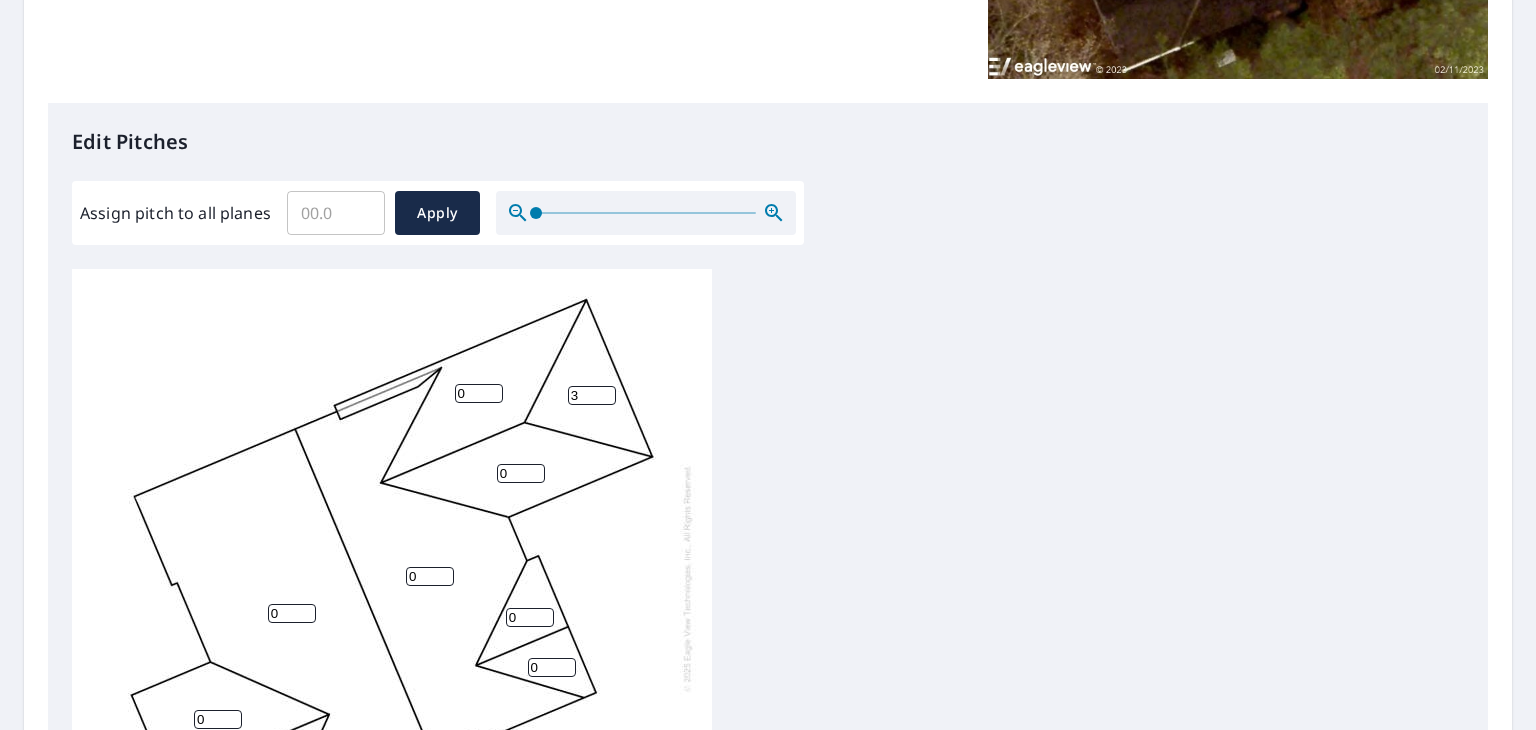 click on "3" at bounding box center (592, 395) 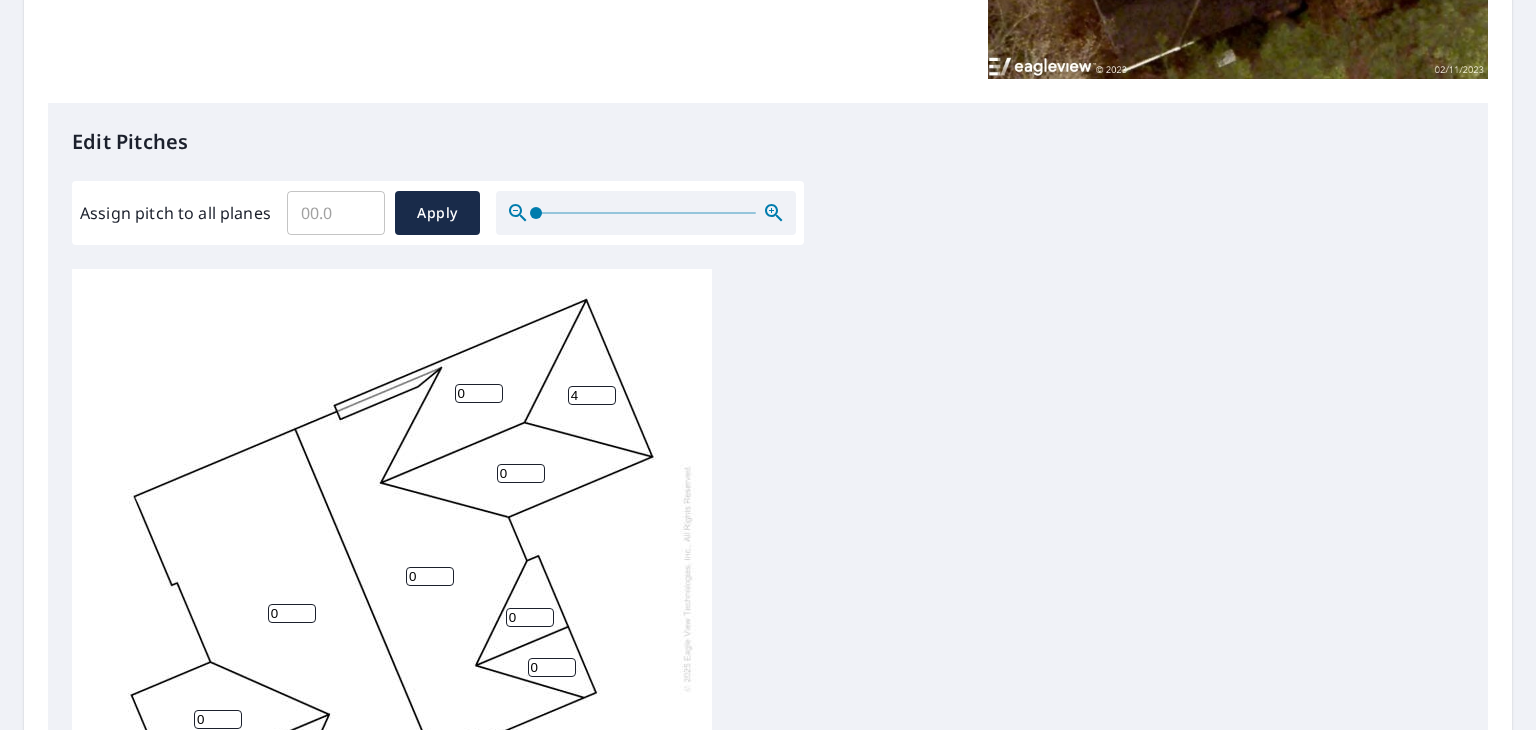 click on "4" at bounding box center [592, 395] 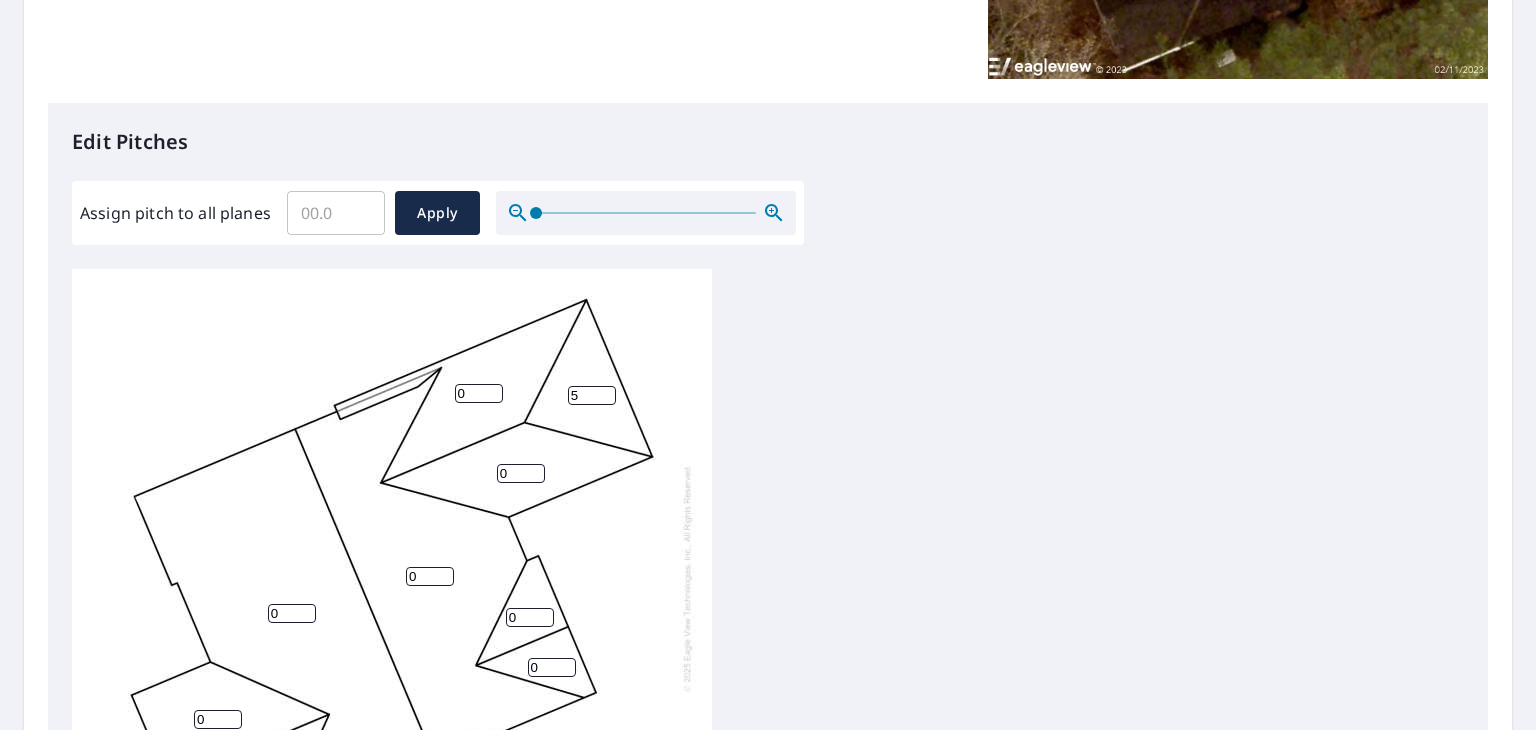 click on "5" at bounding box center (592, 395) 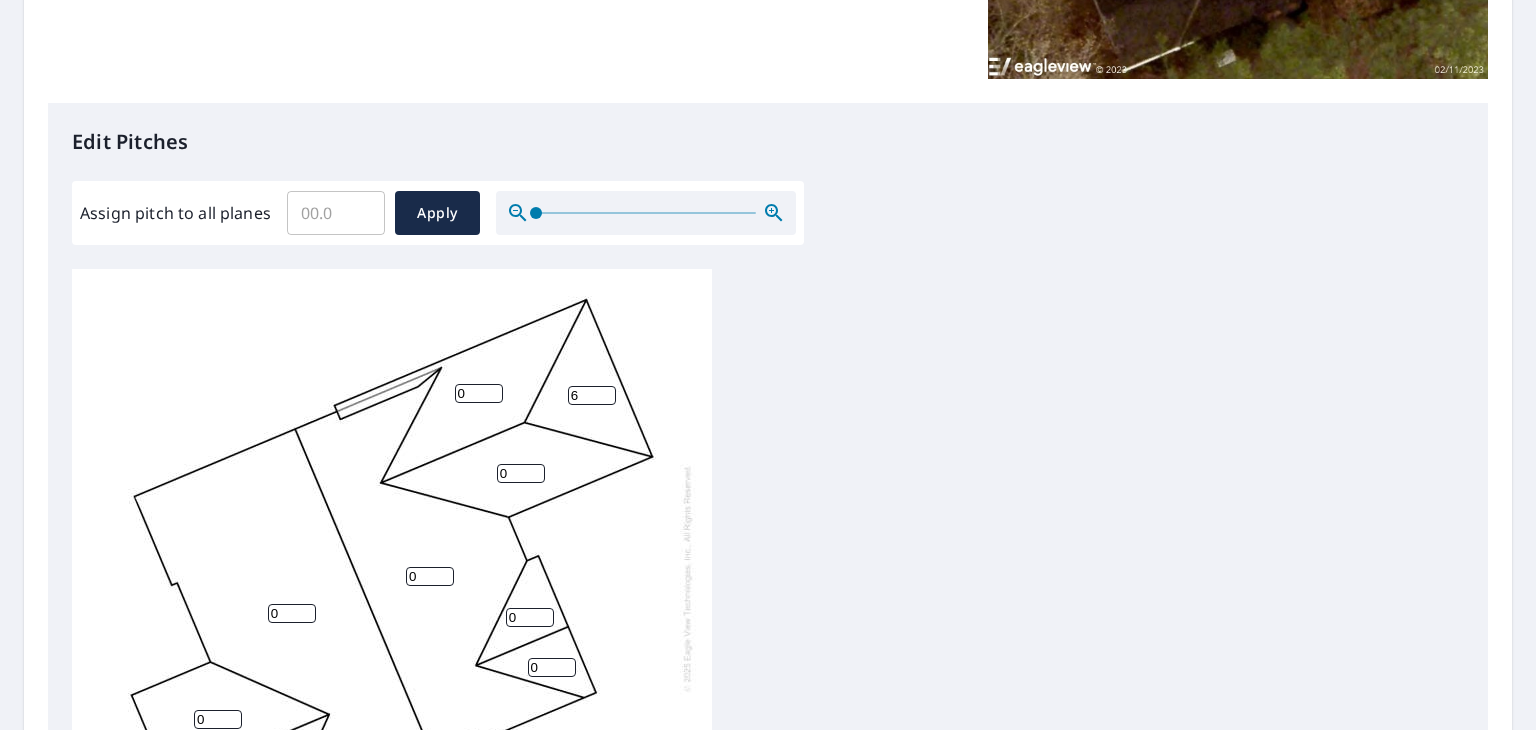 click on "6" at bounding box center (592, 395) 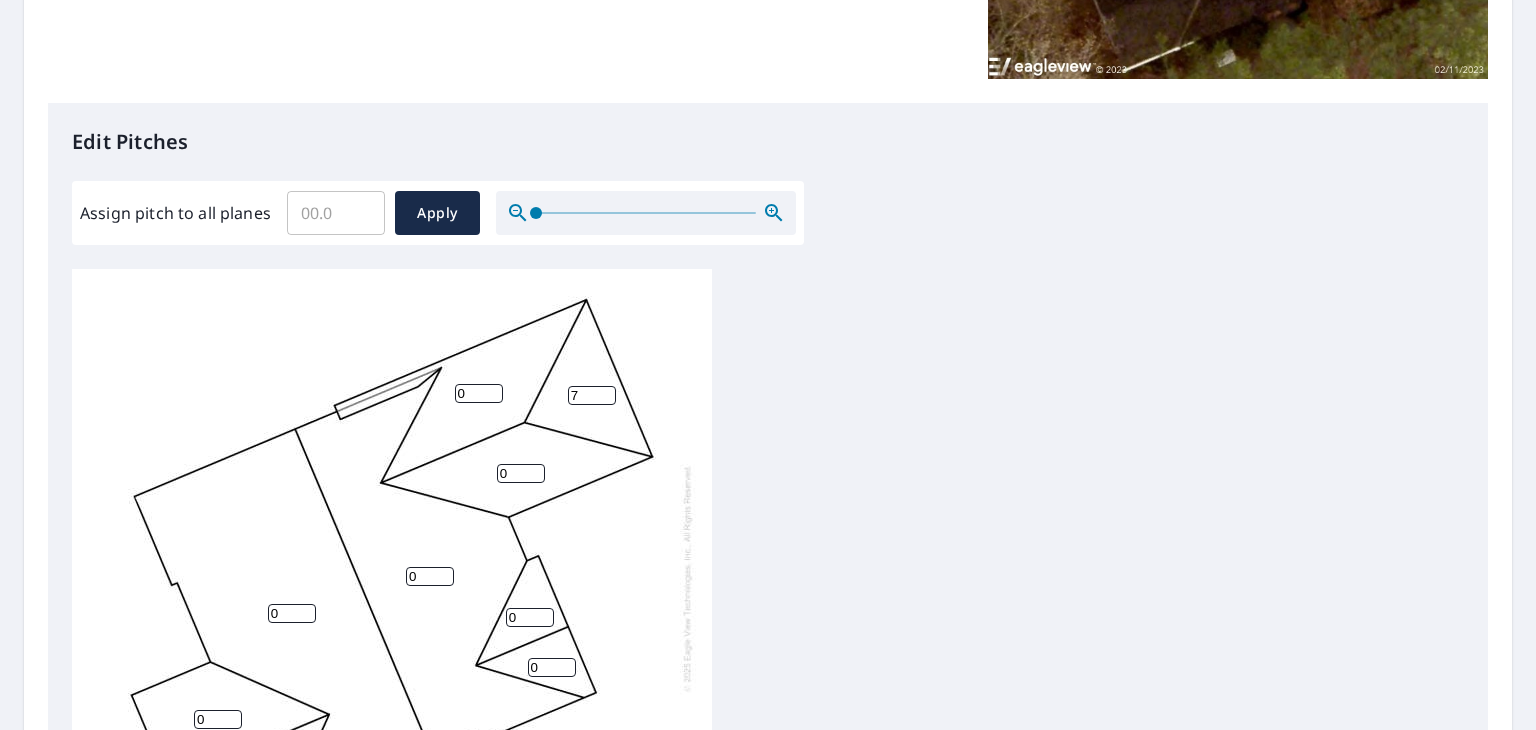 click on "7" at bounding box center [592, 395] 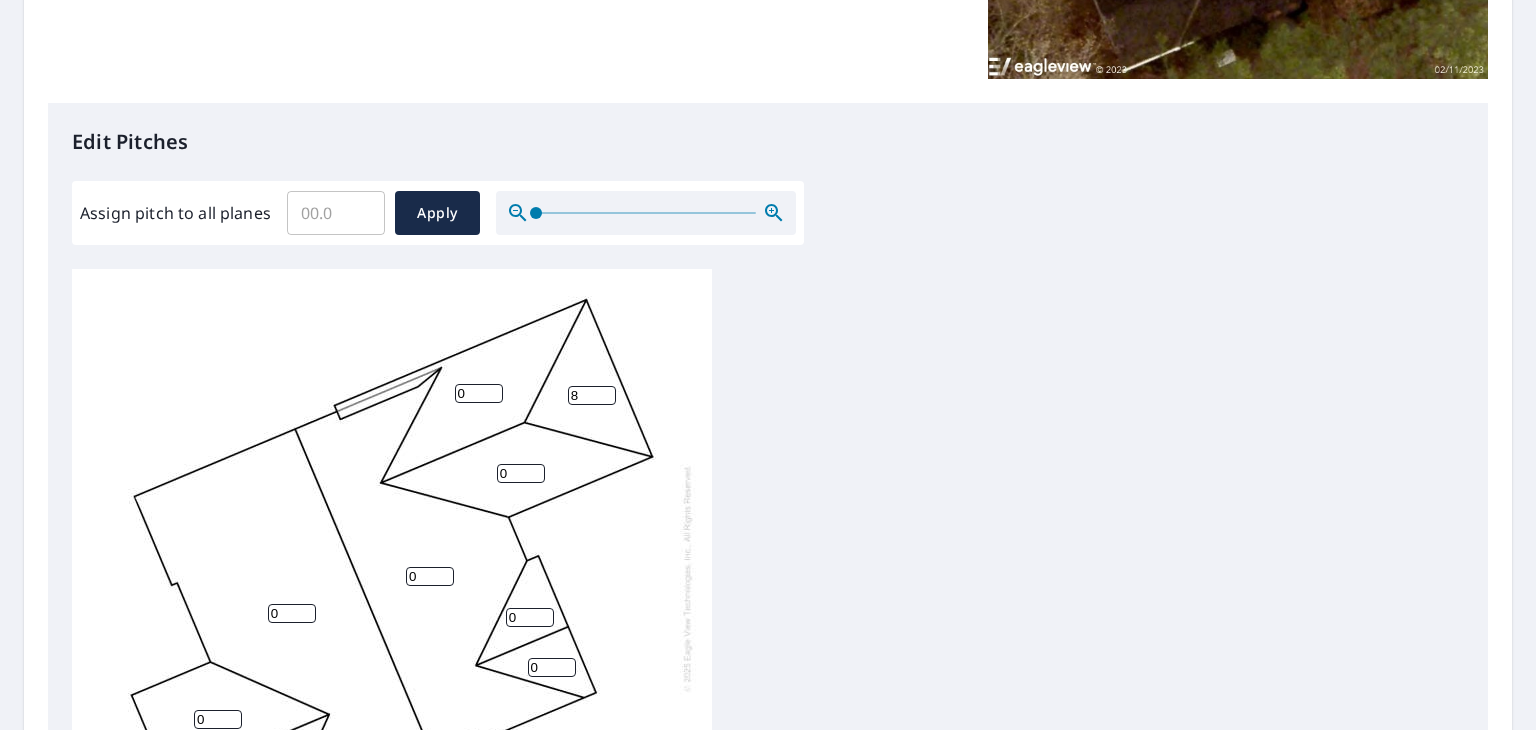 click on "8" at bounding box center (592, 395) 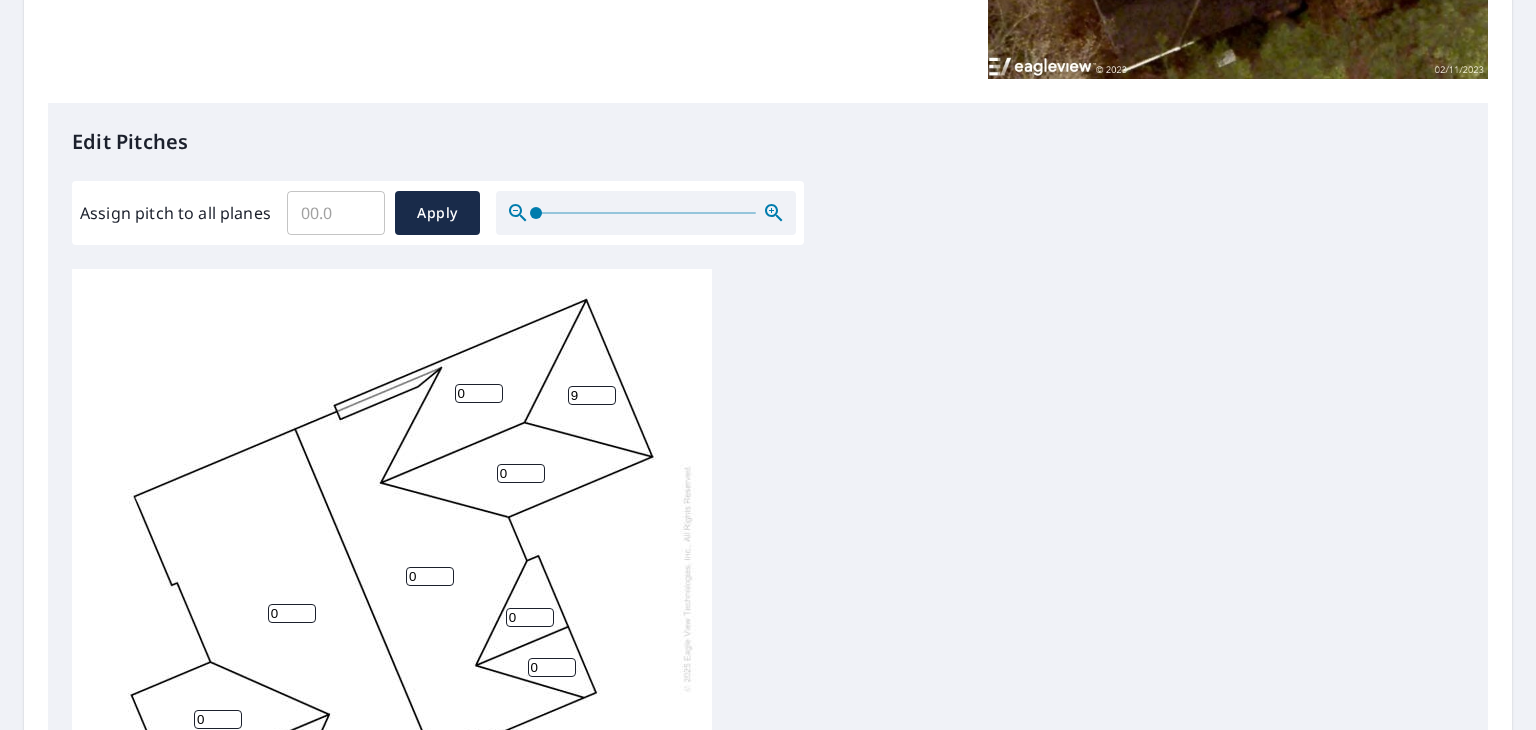 click on "9" at bounding box center (592, 395) 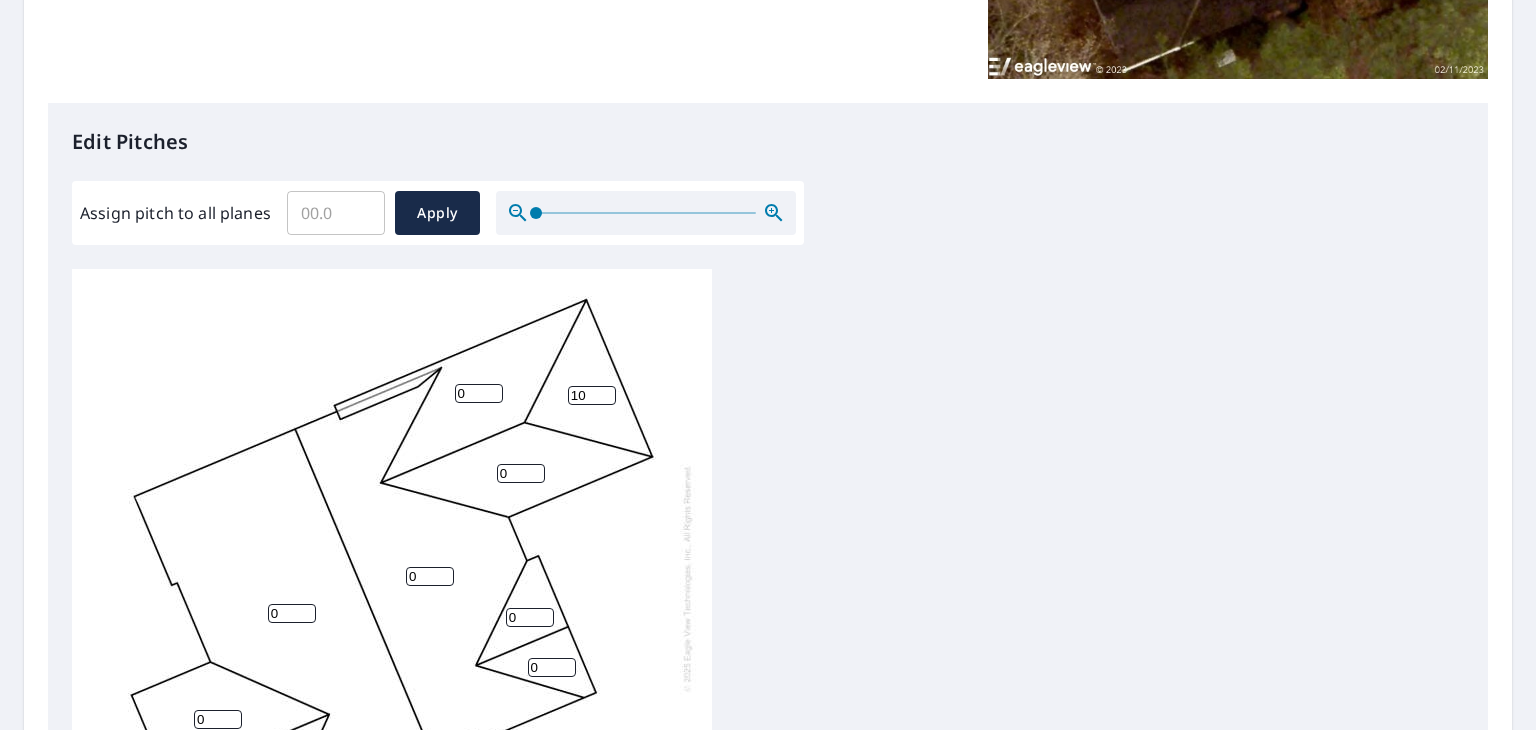 click on "10" at bounding box center [592, 395] 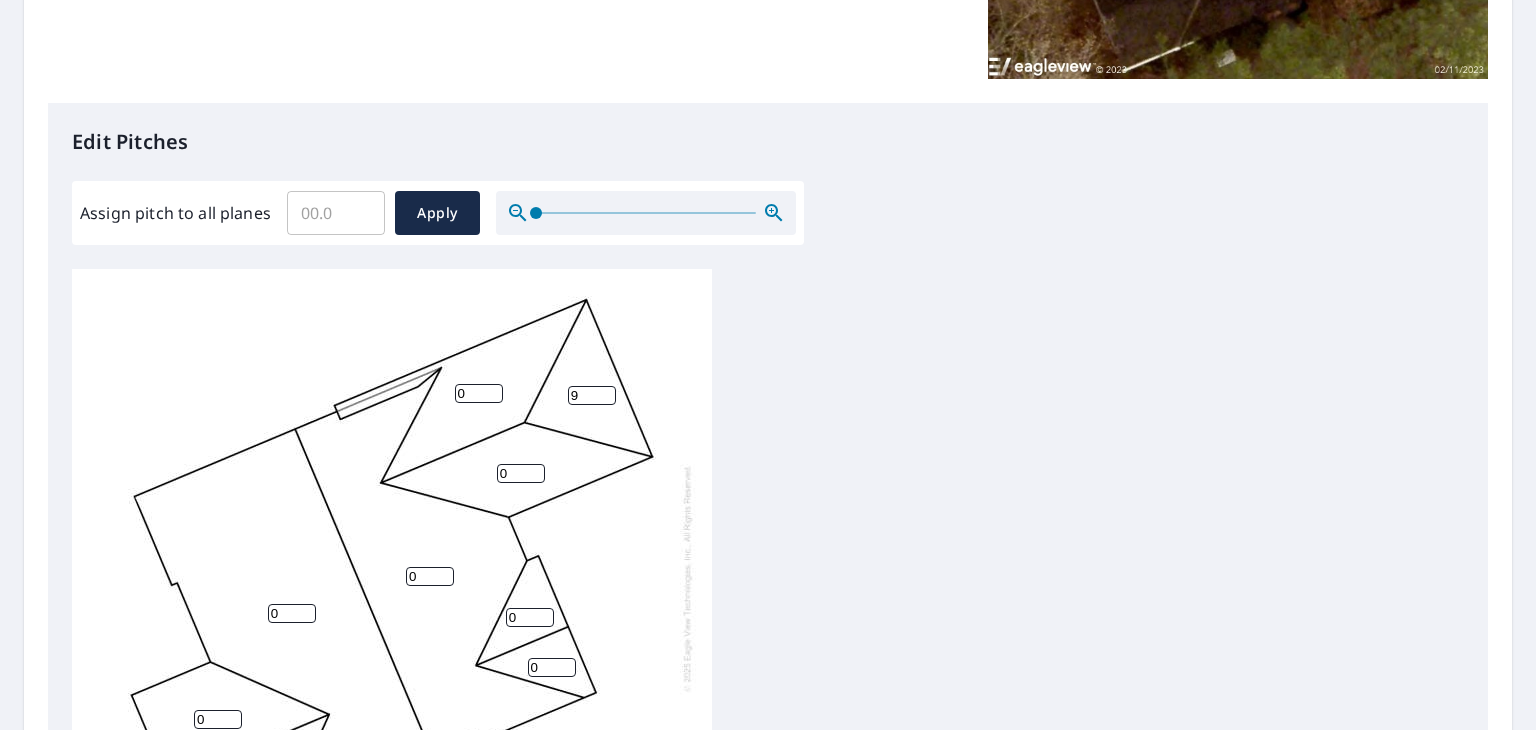 click on "9" at bounding box center (592, 395) 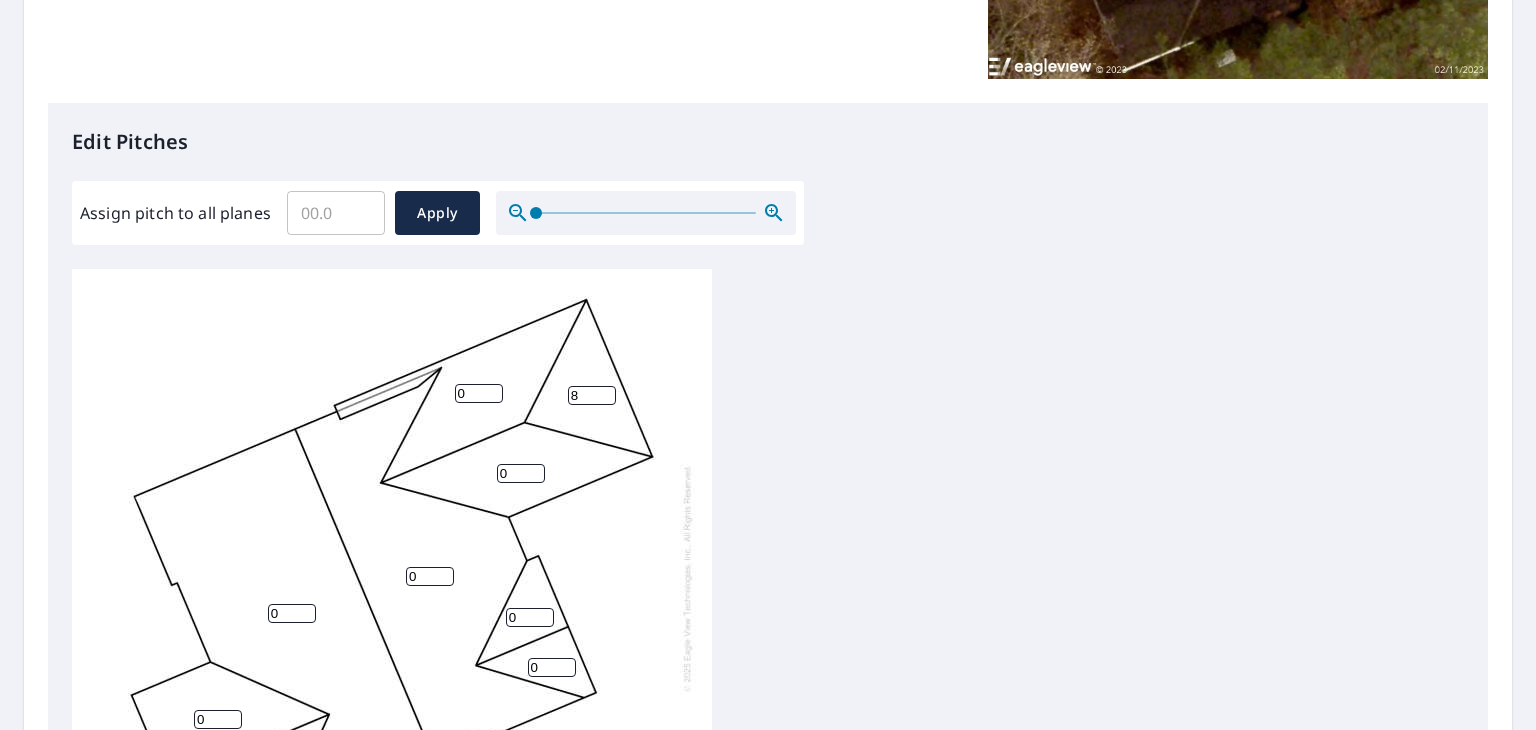 click on "8" at bounding box center (592, 395) 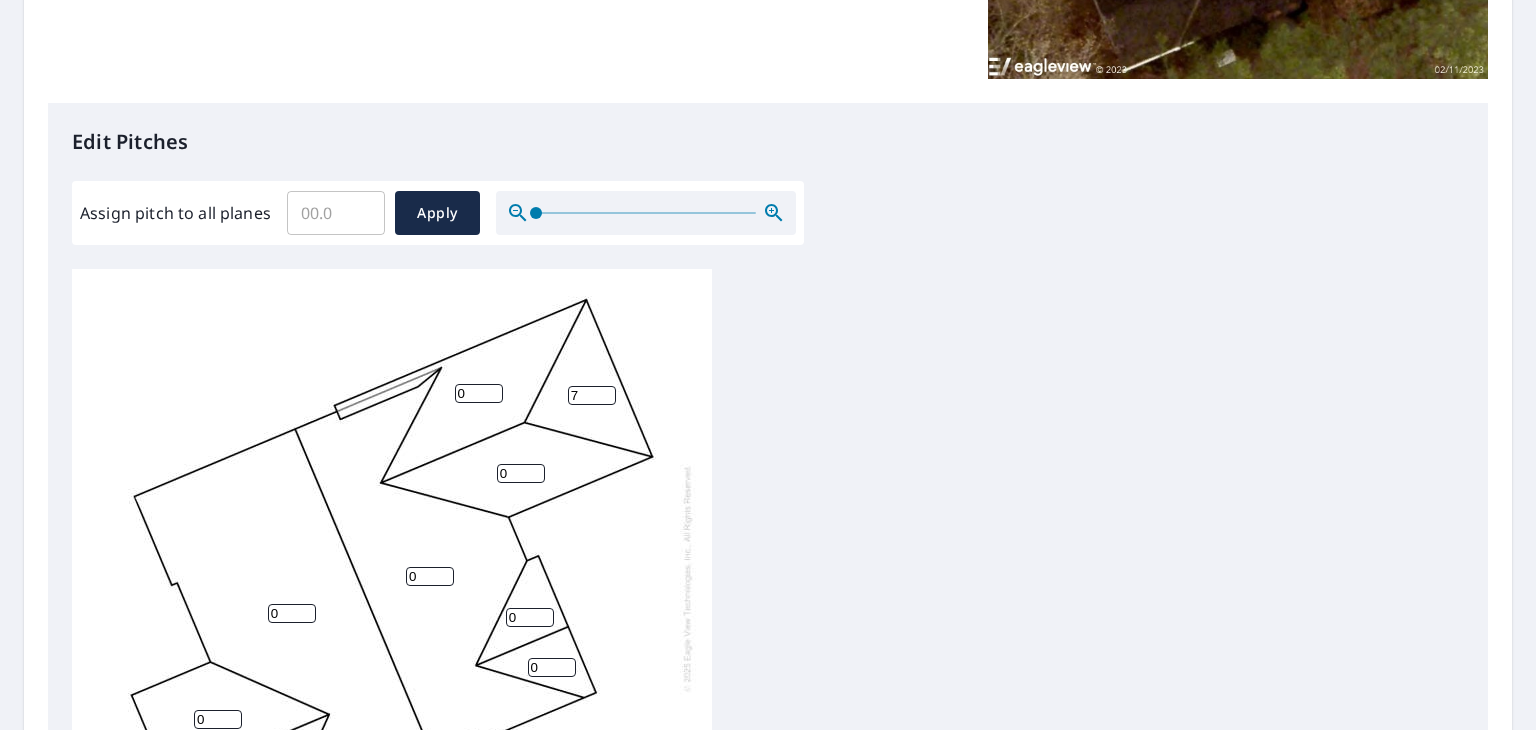 click on "7" at bounding box center (592, 395) 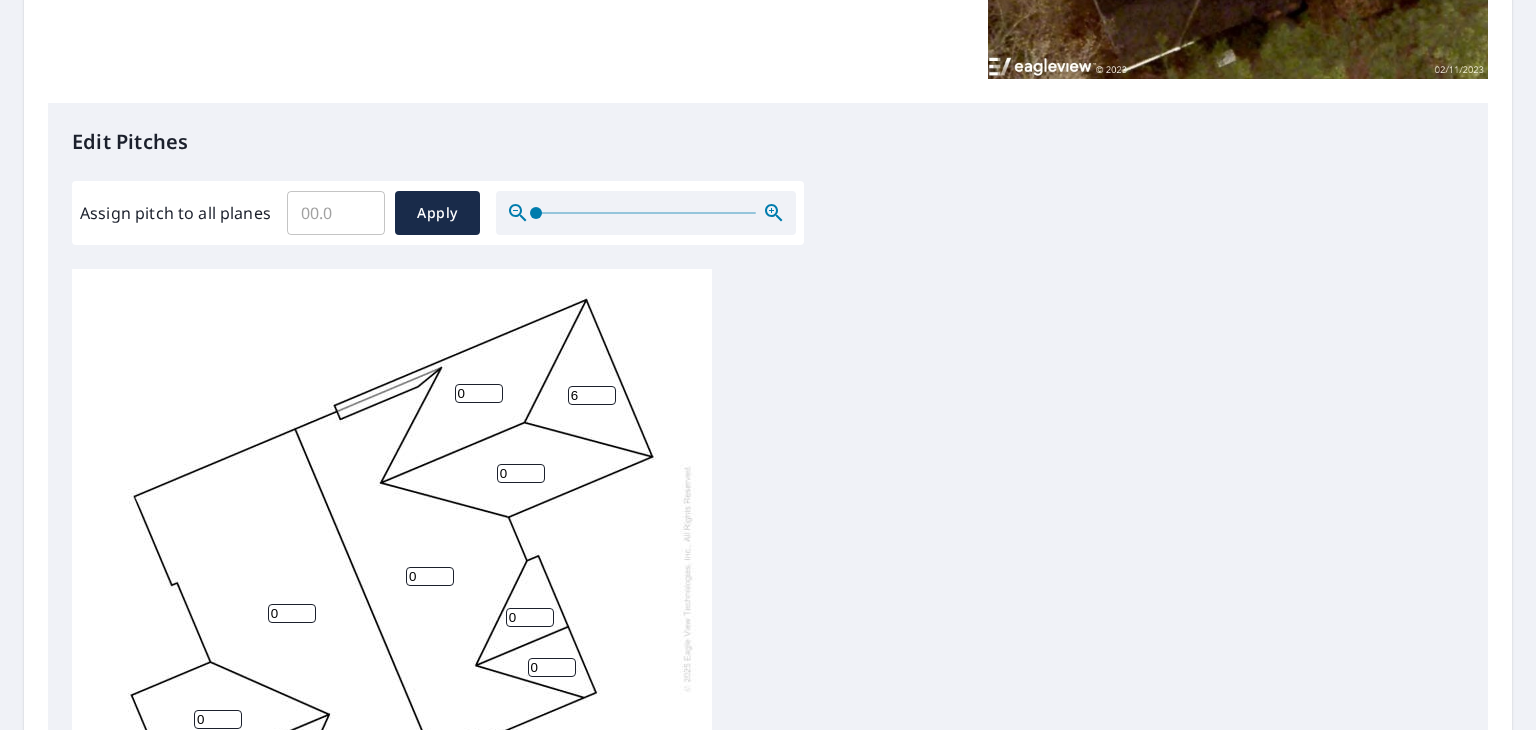 type on "6" 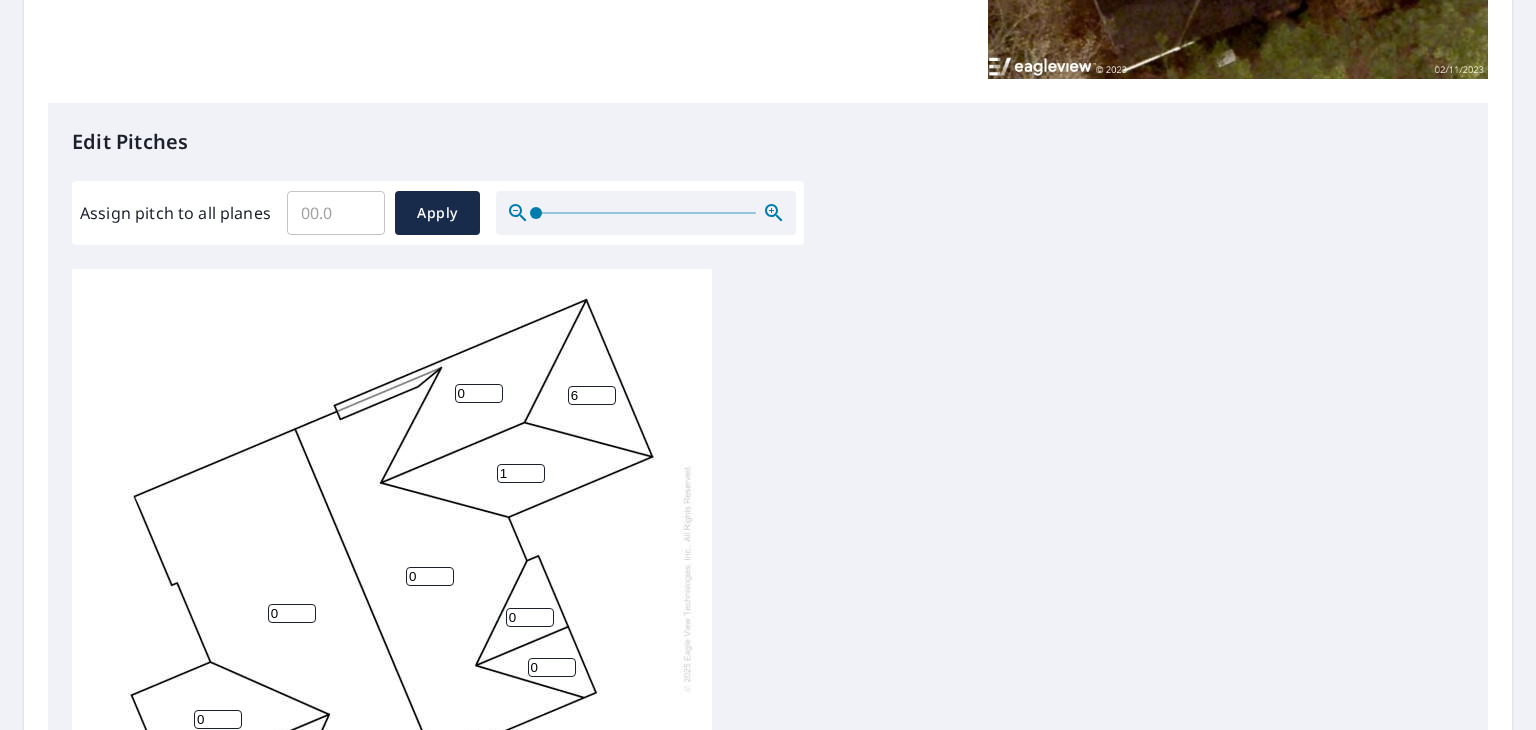 click on "1" at bounding box center [521, 473] 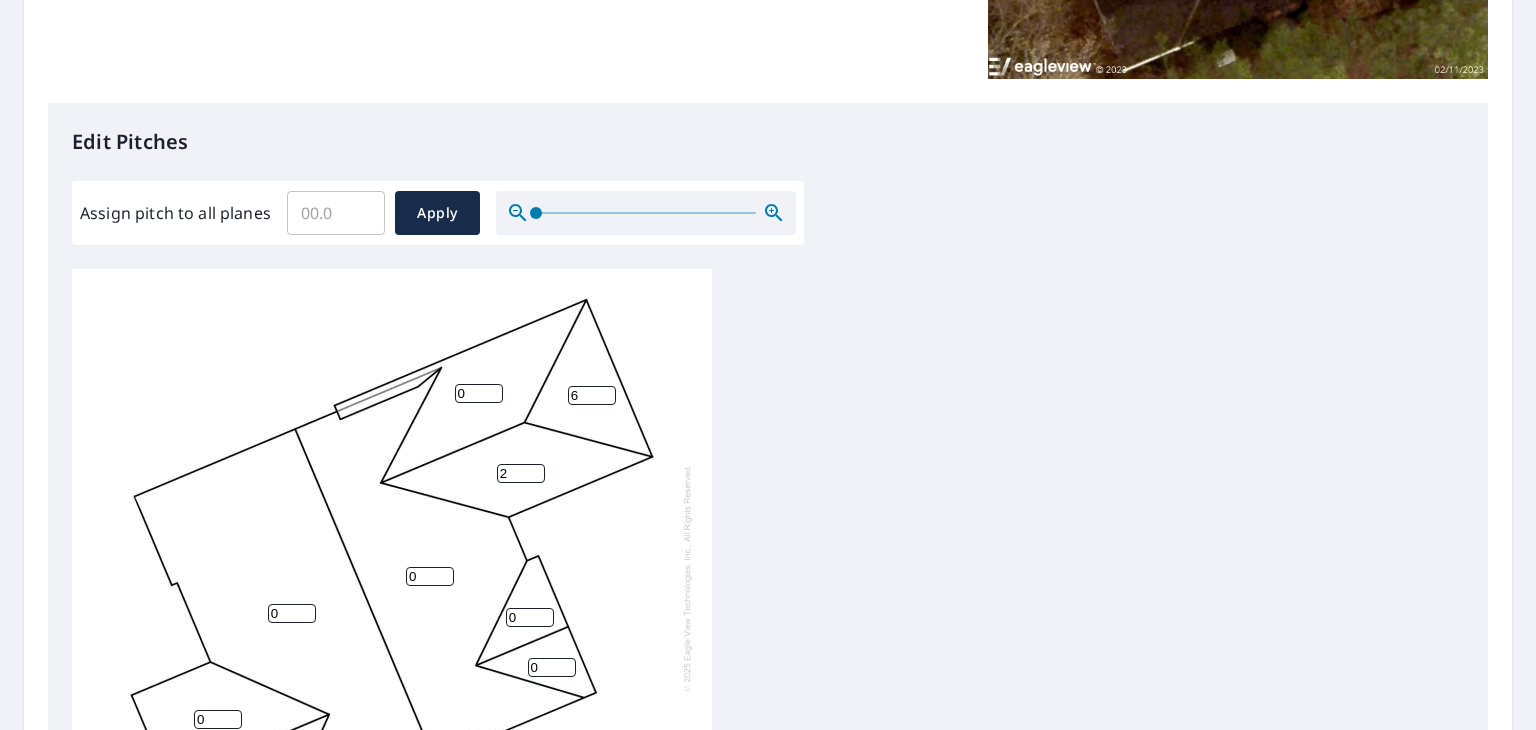 click on "2" at bounding box center [521, 473] 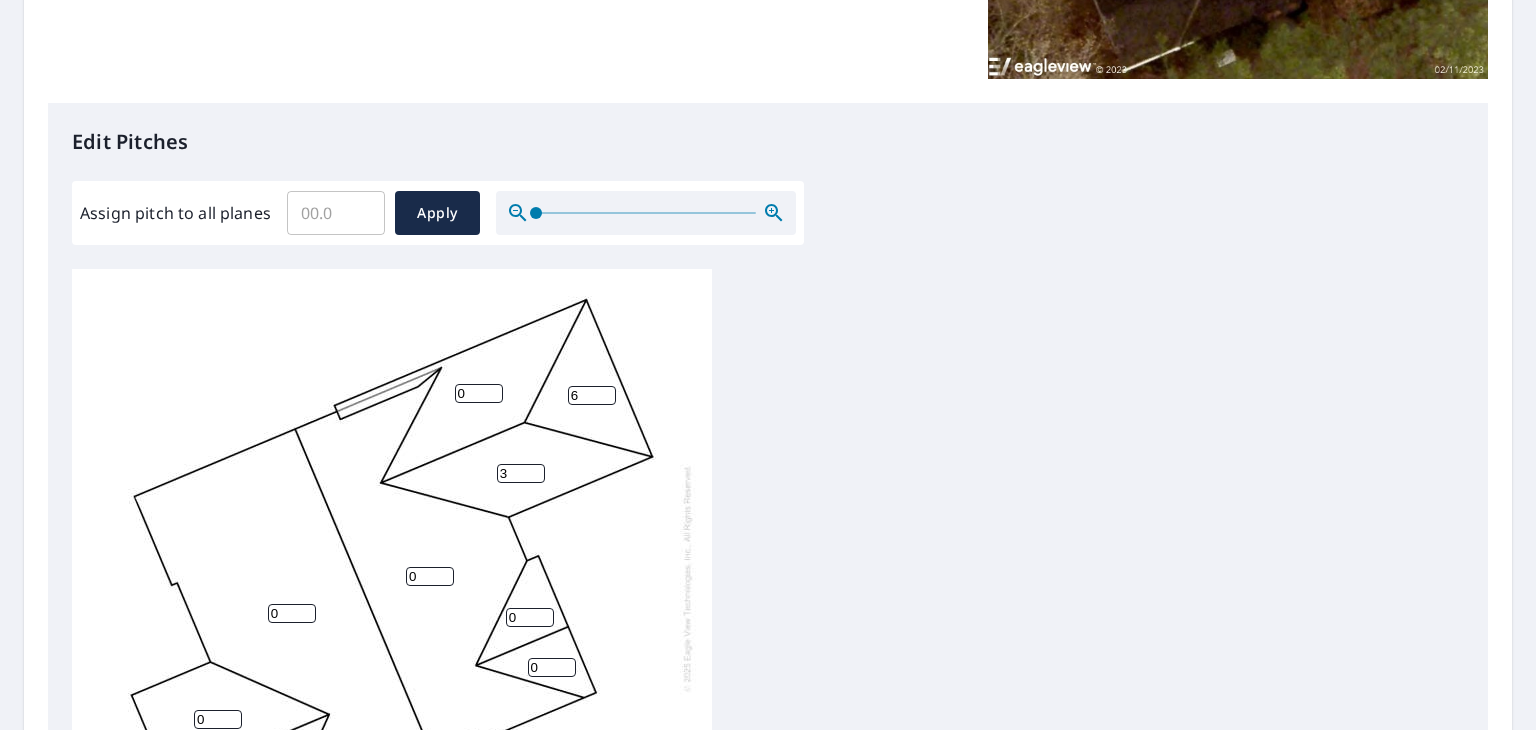 click on "3" at bounding box center (521, 473) 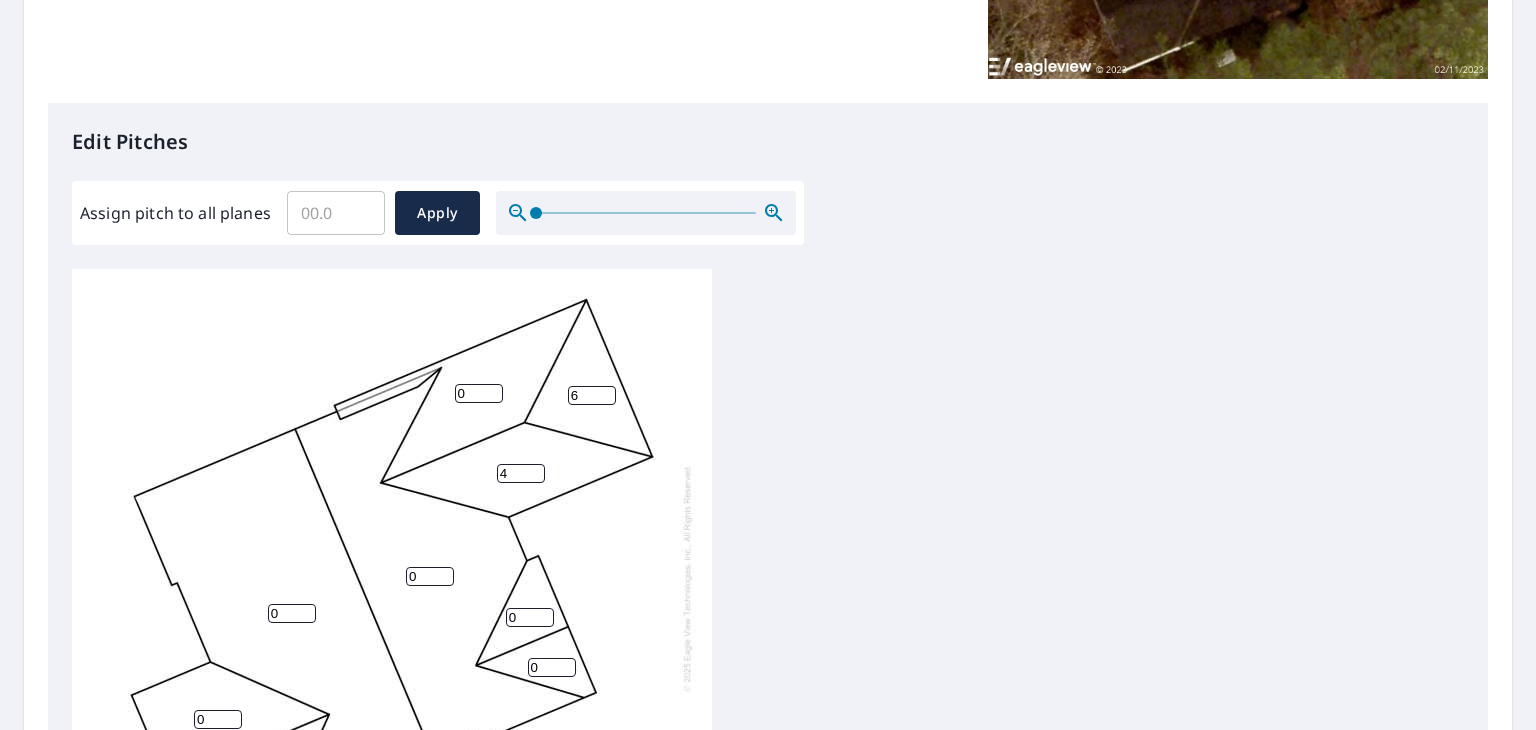 click on "4" at bounding box center (521, 473) 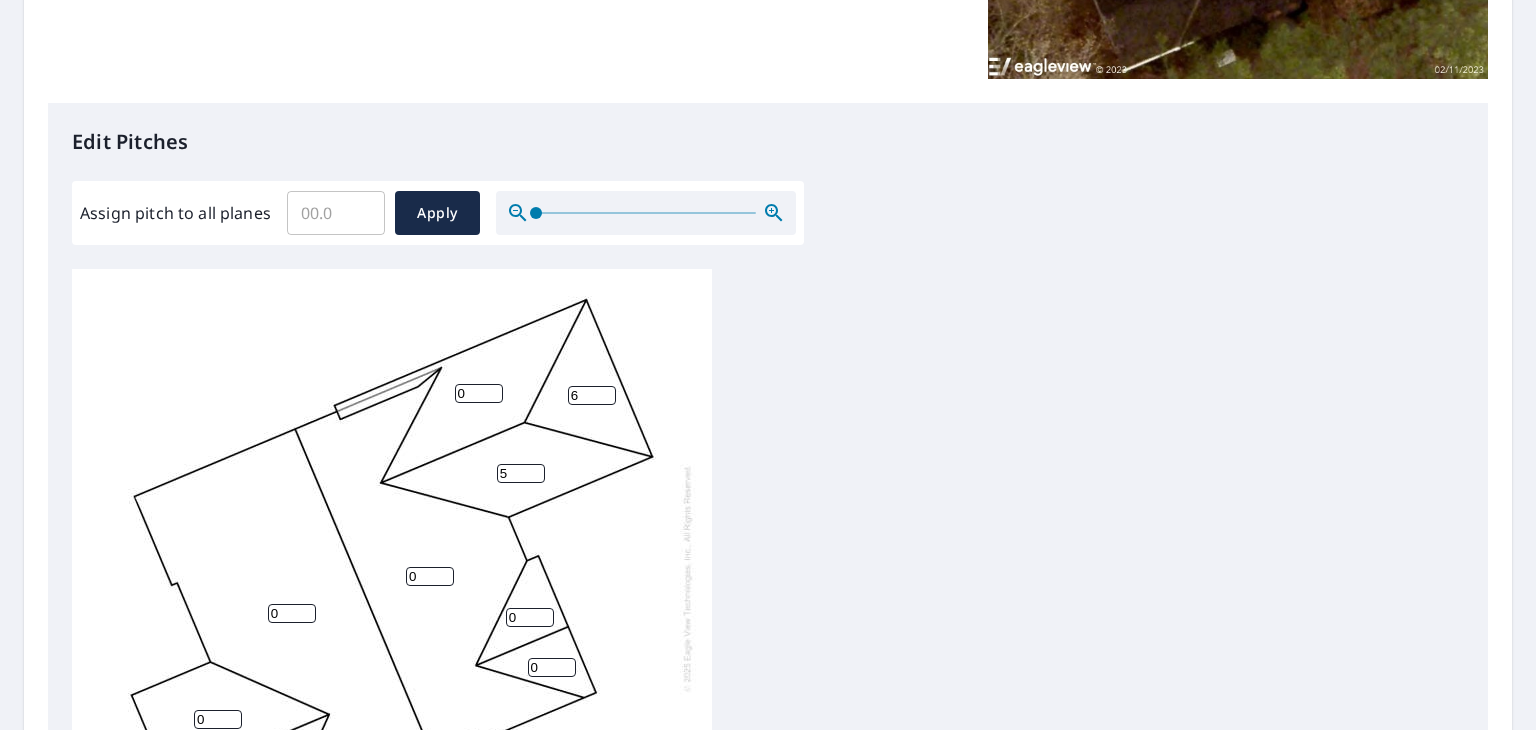 click on "5" at bounding box center (521, 473) 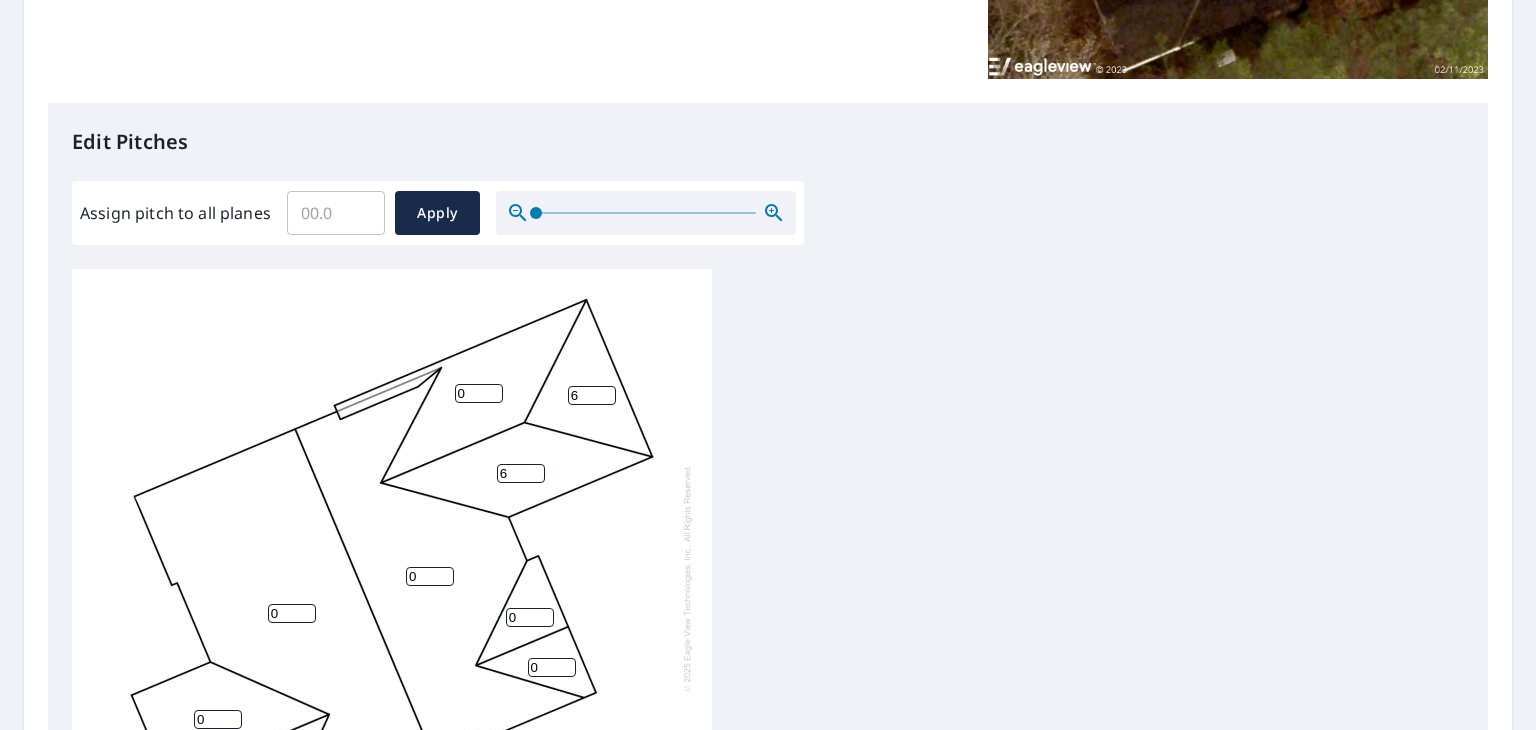 click on "6" at bounding box center (521, 473) 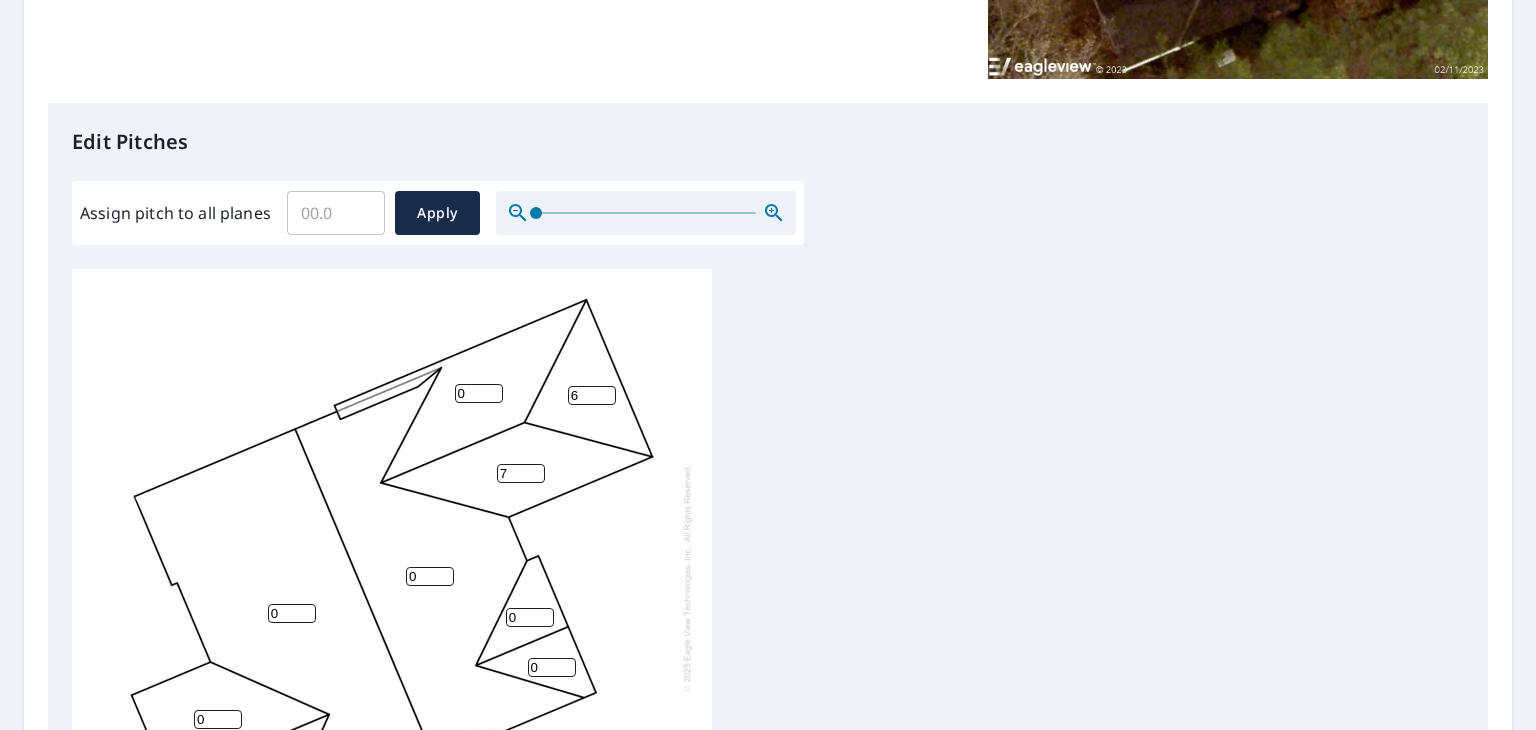 click on "7" at bounding box center [521, 473] 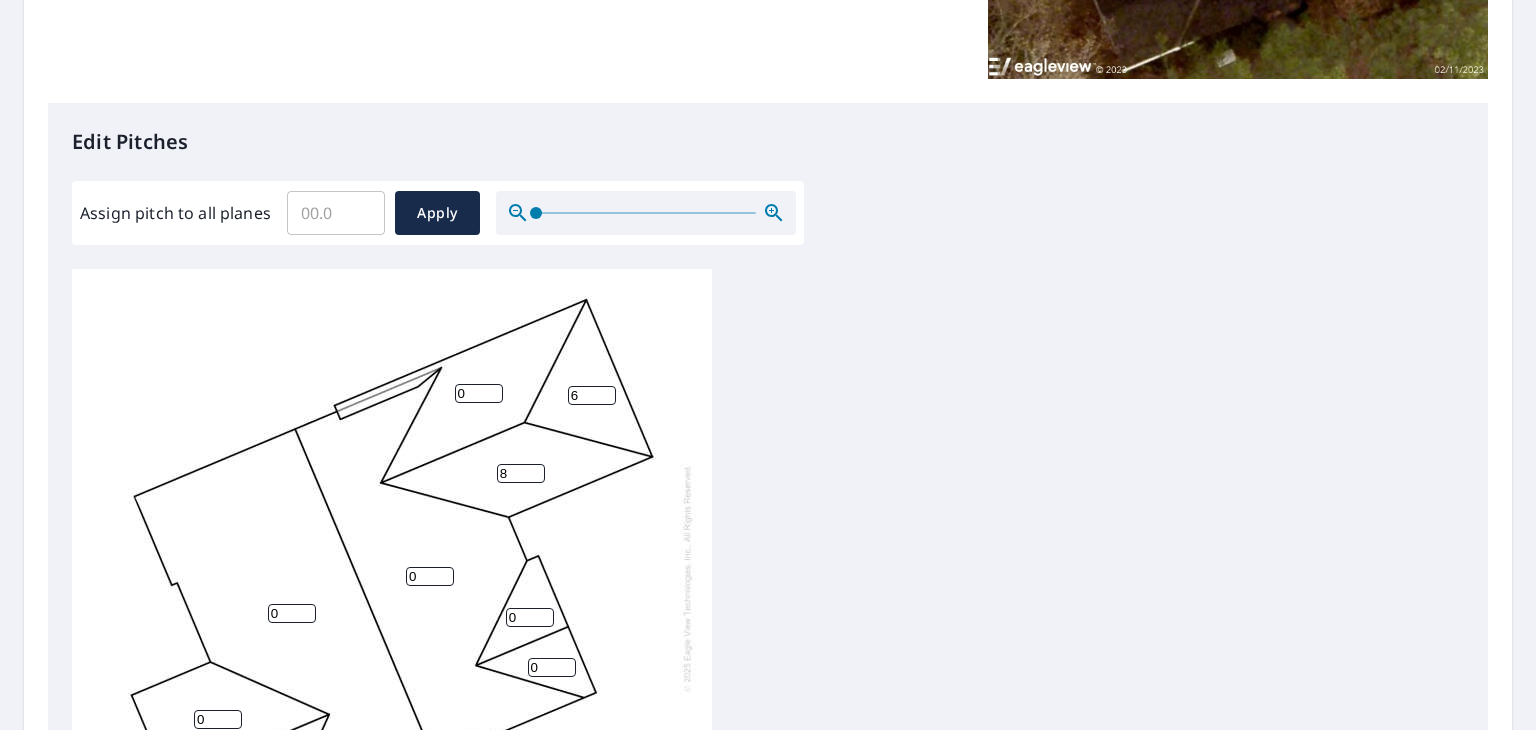 type on "8" 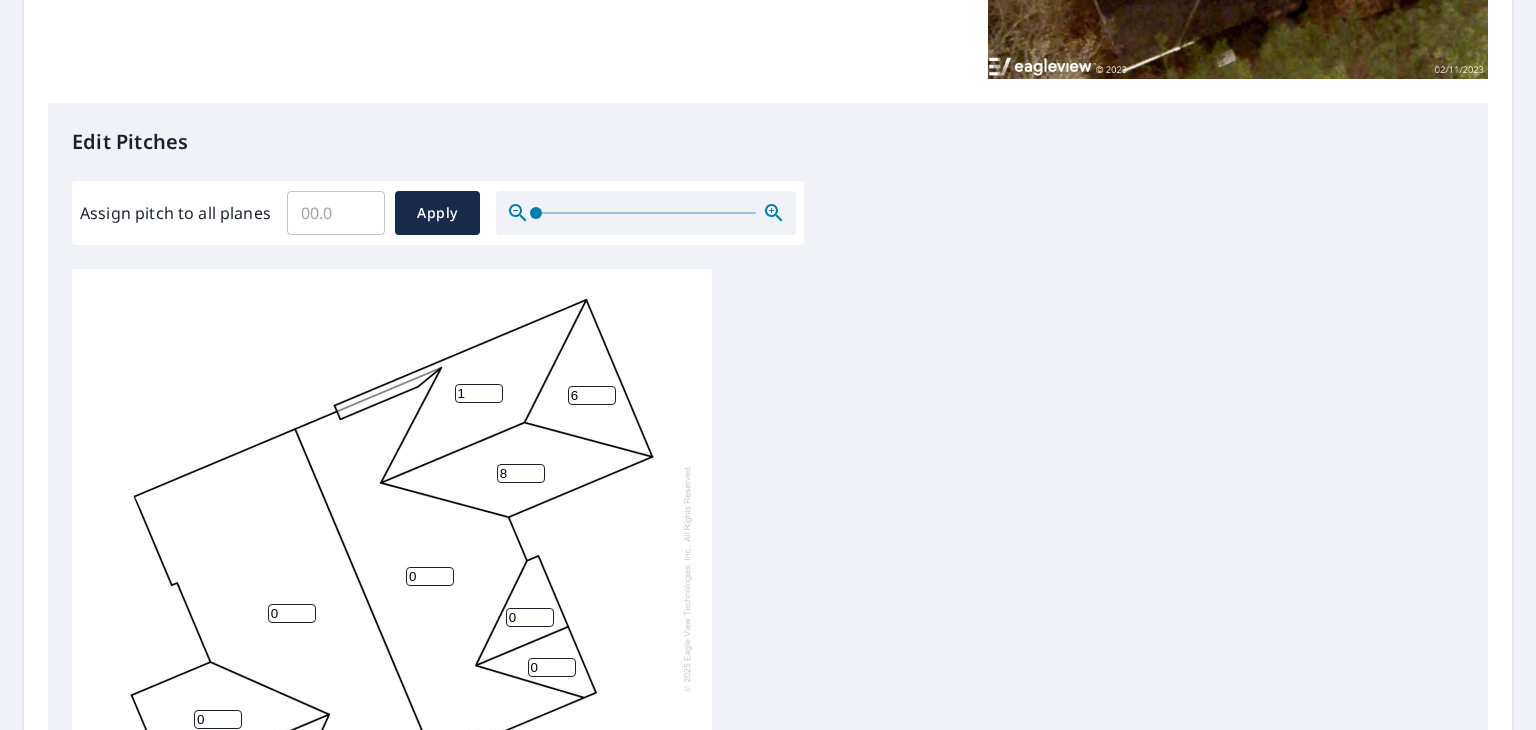 click on "1" at bounding box center [479, 393] 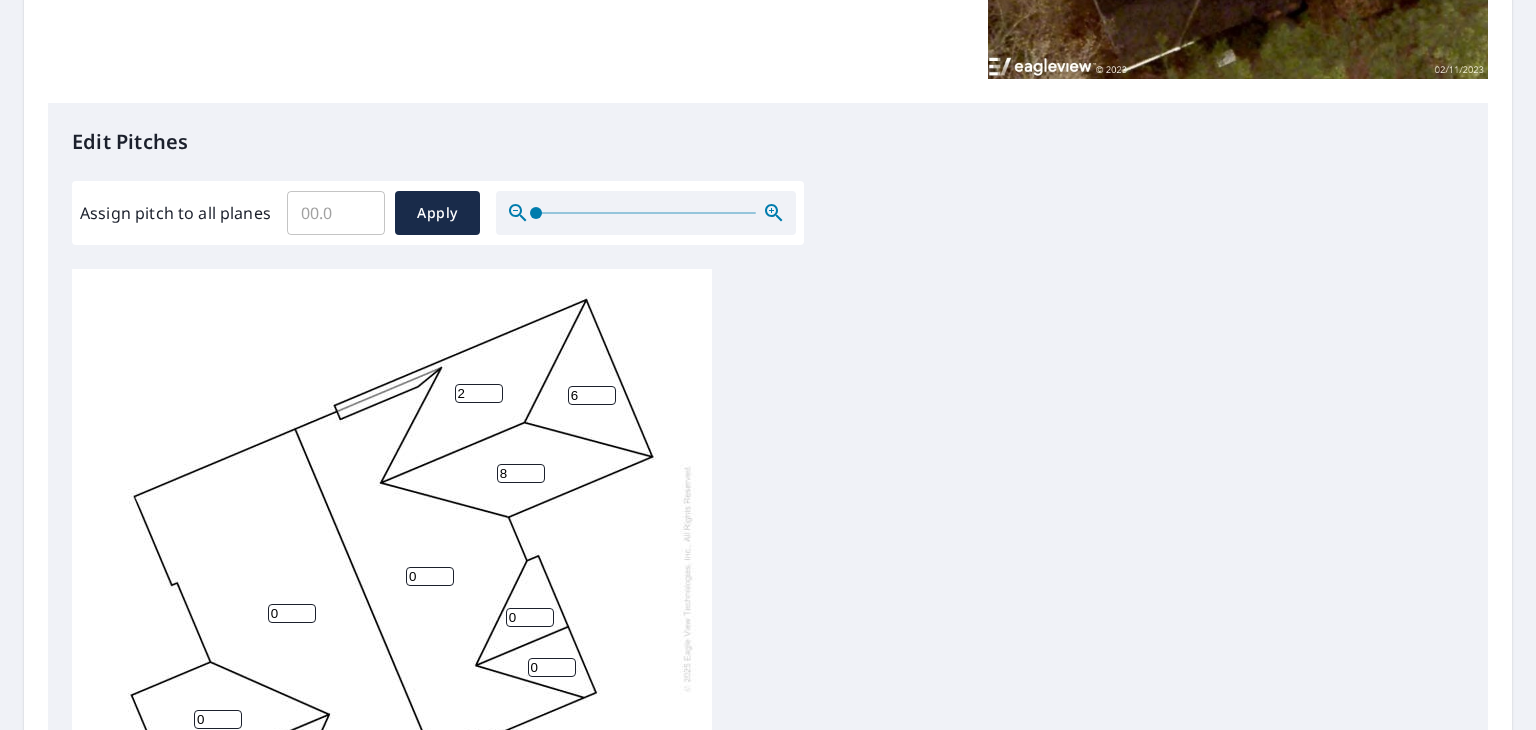 click on "2" at bounding box center [479, 393] 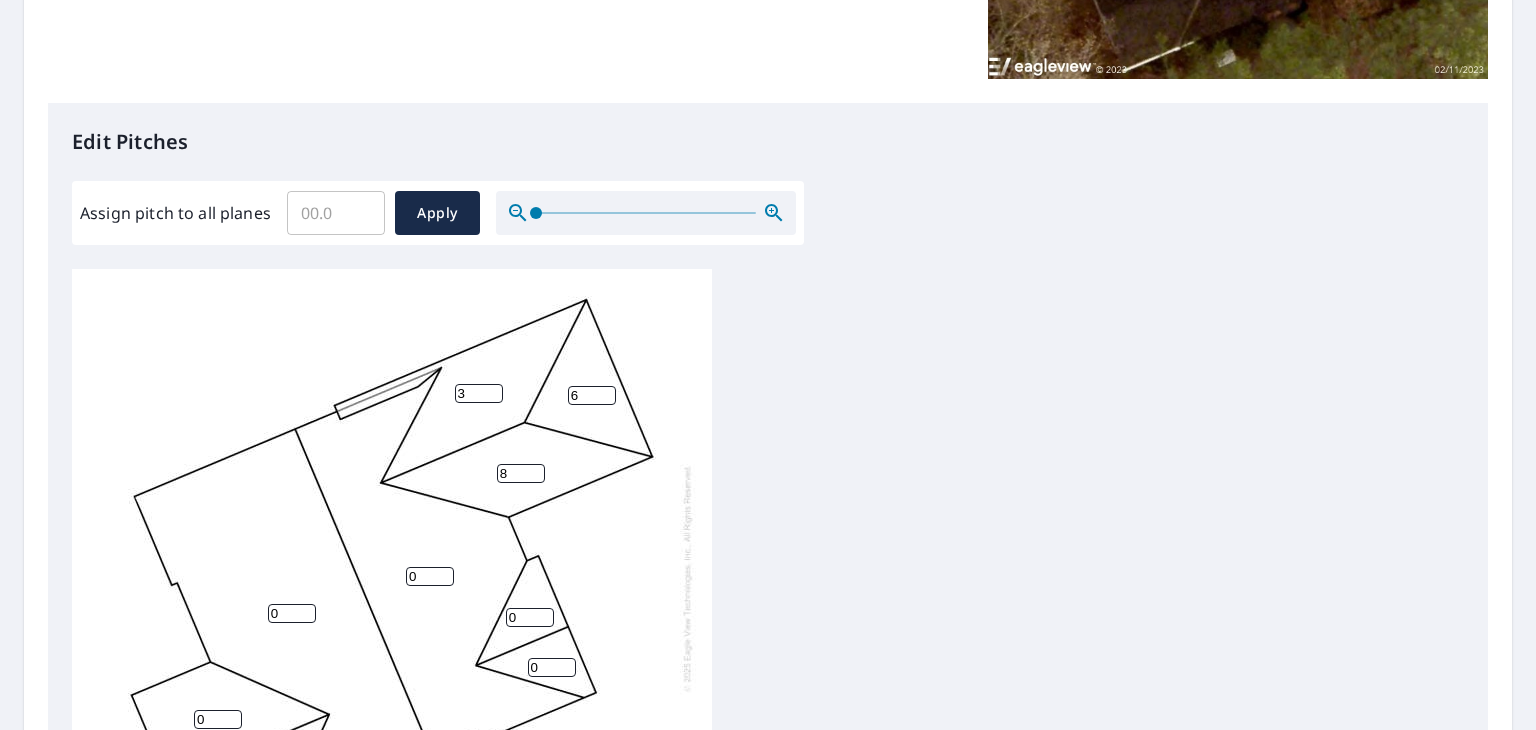 click on "3" at bounding box center (479, 393) 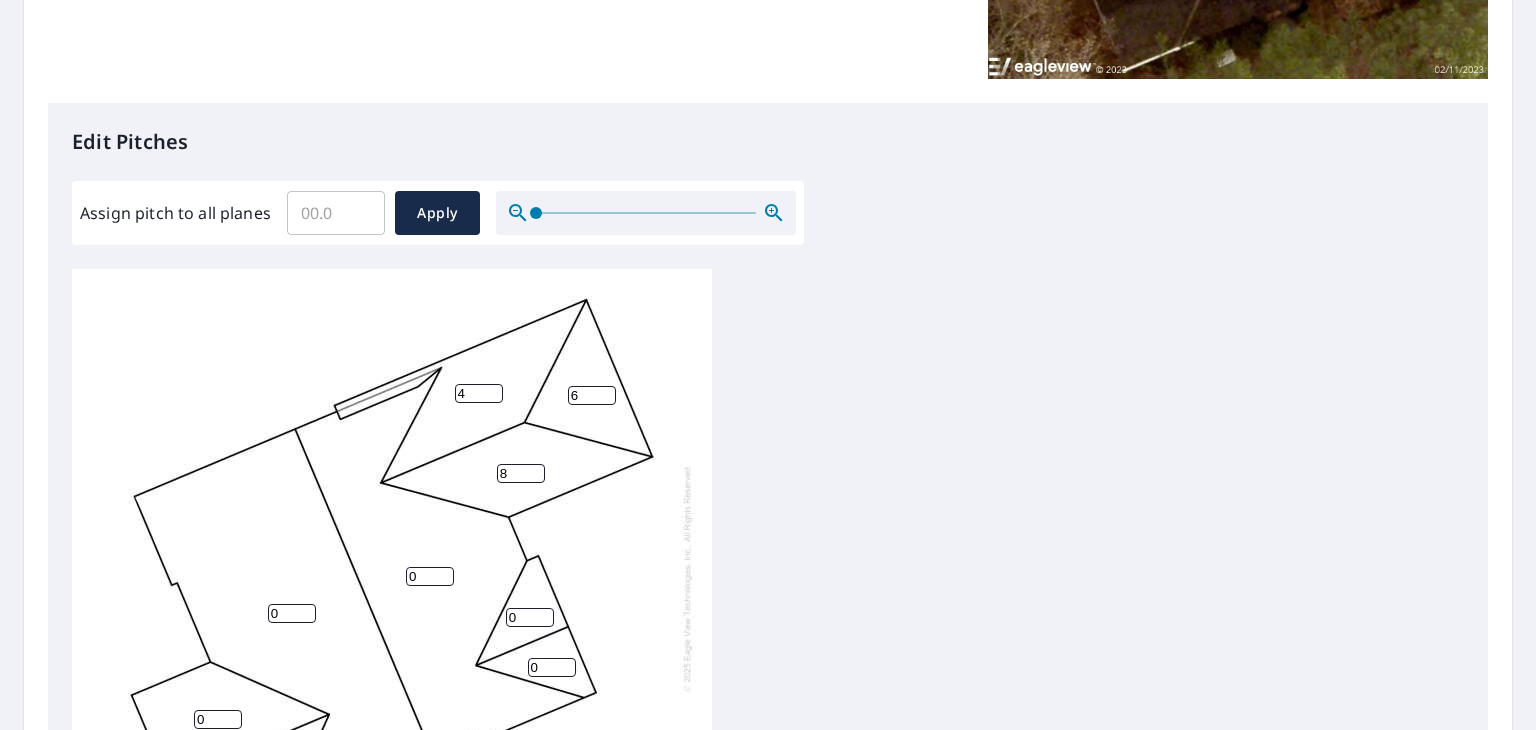 click on "4" at bounding box center (479, 393) 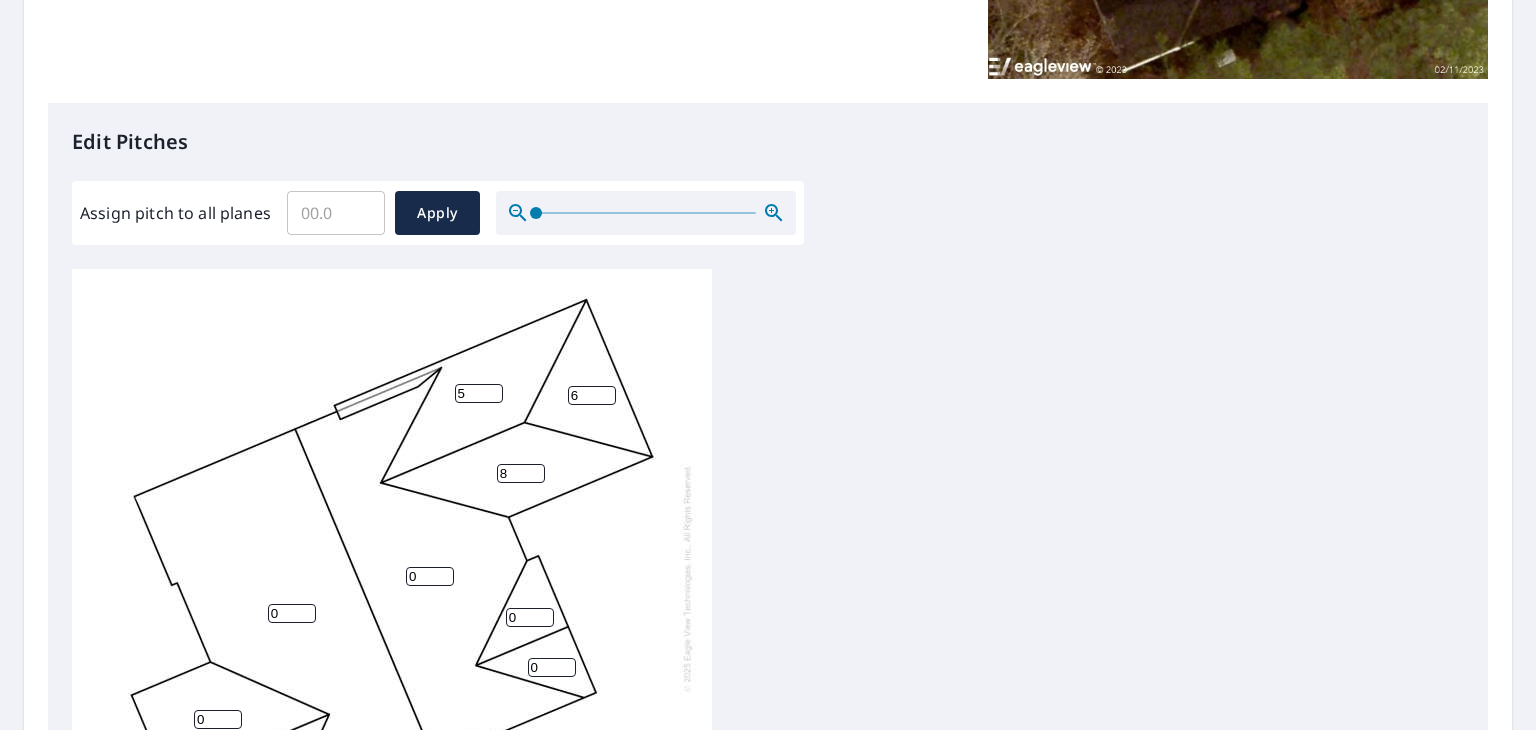 click on "5" at bounding box center (479, 393) 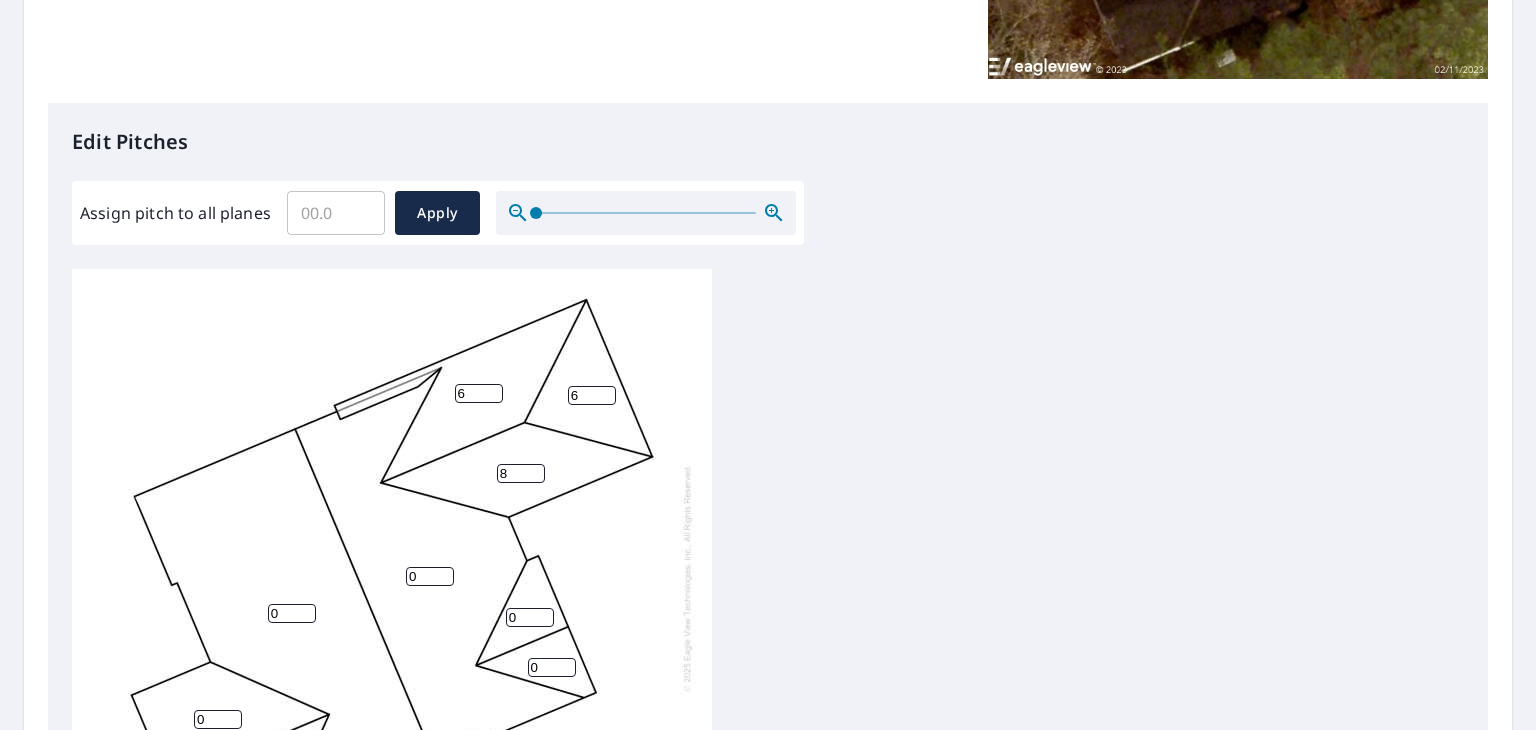 click on "6" at bounding box center [479, 393] 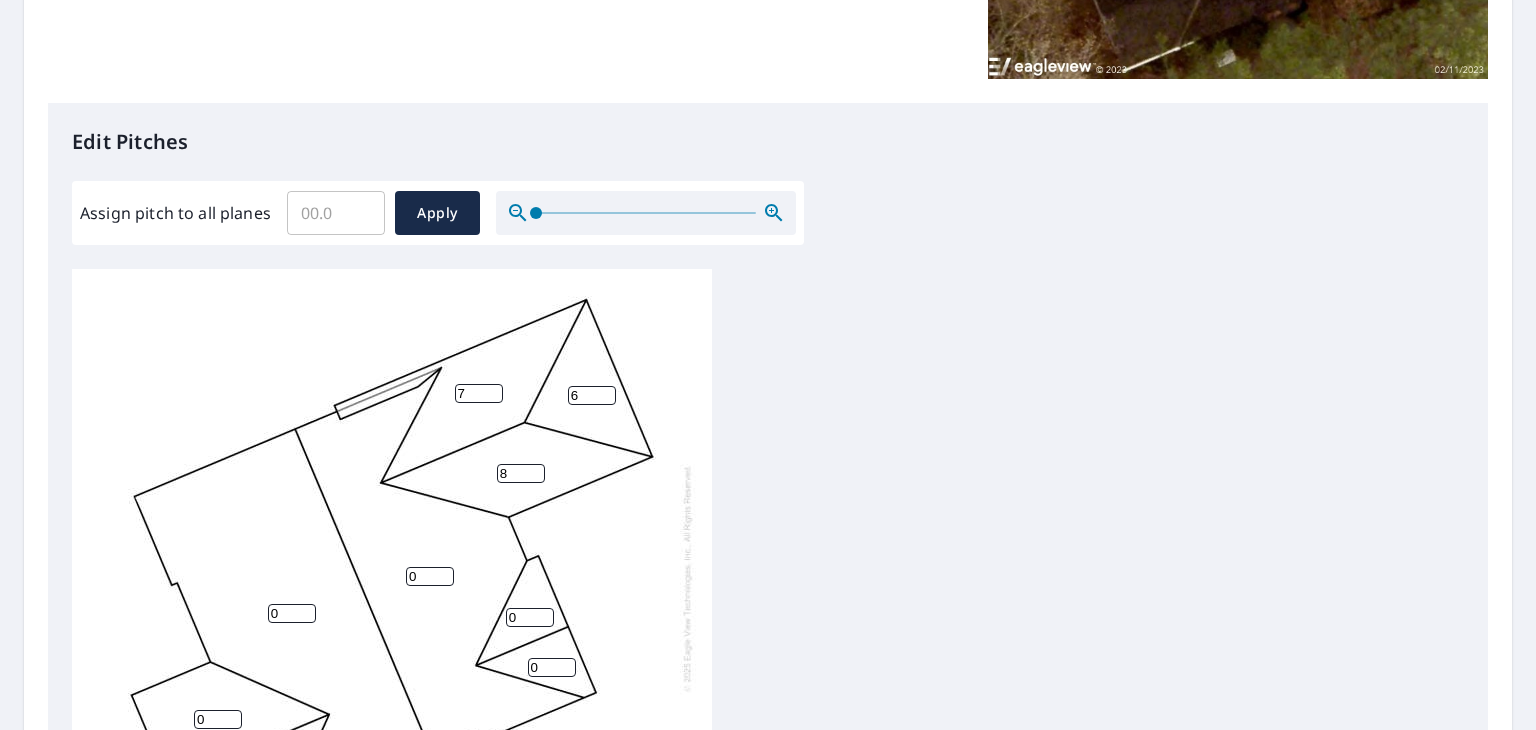 click on "7" at bounding box center (479, 393) 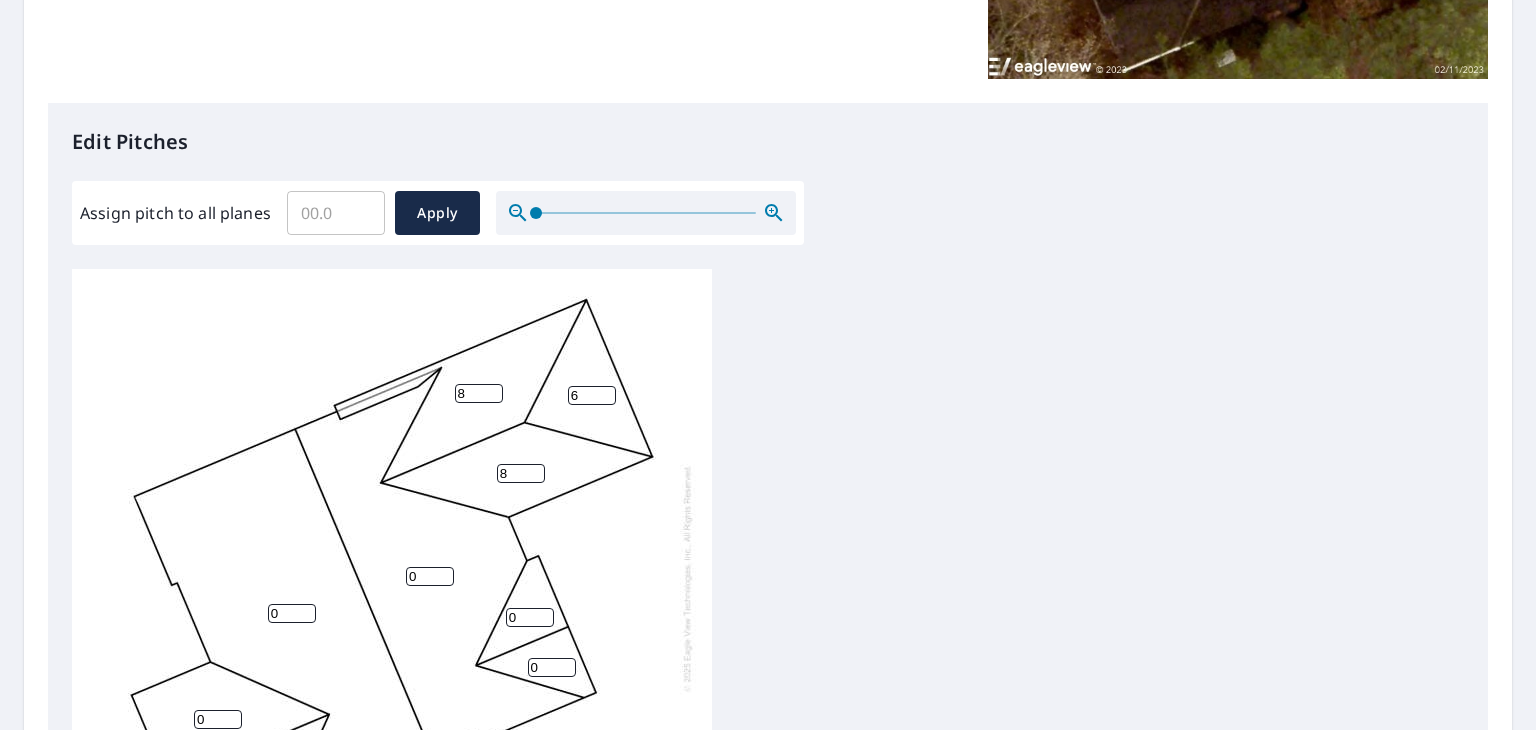 type on "8" 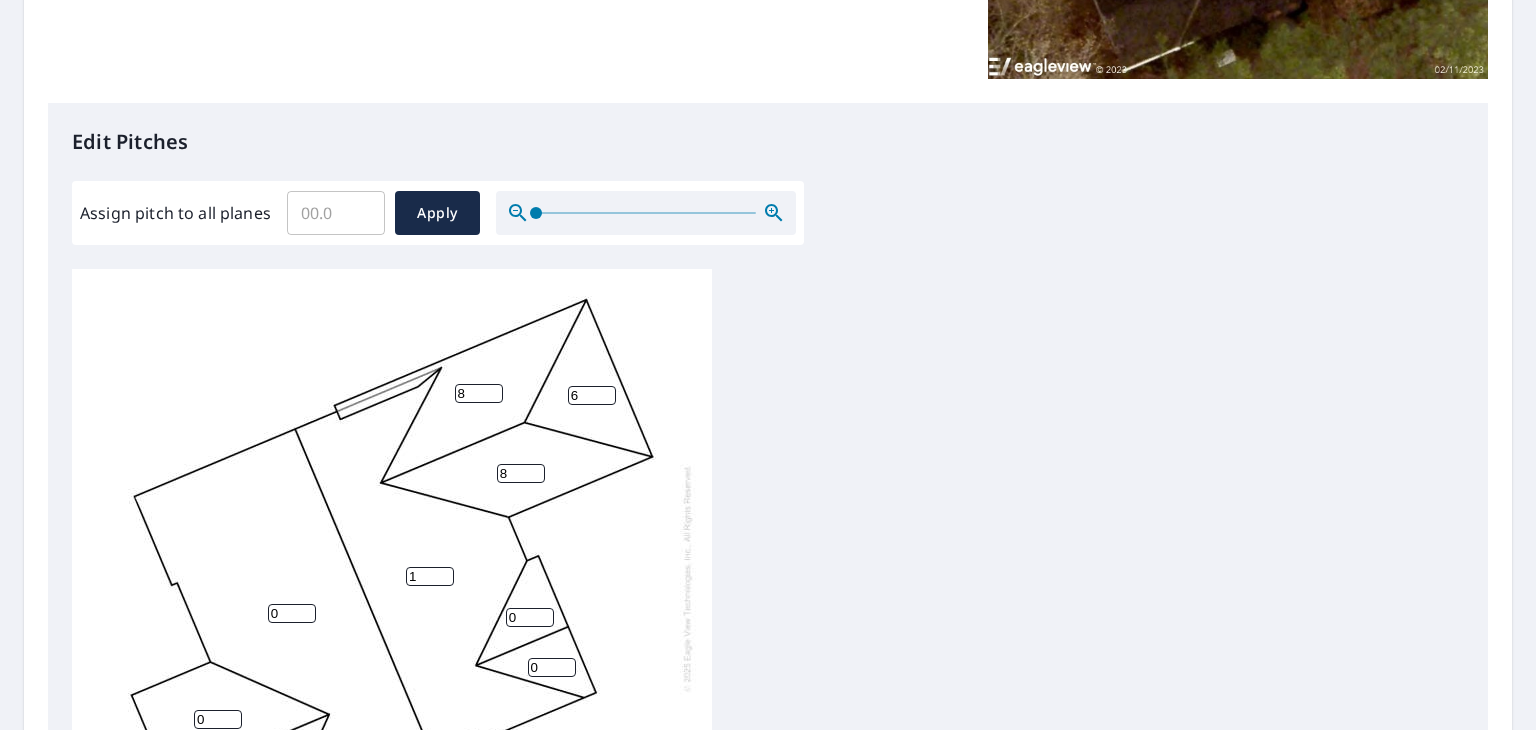 click on "1" at bounding box center [430, 576] 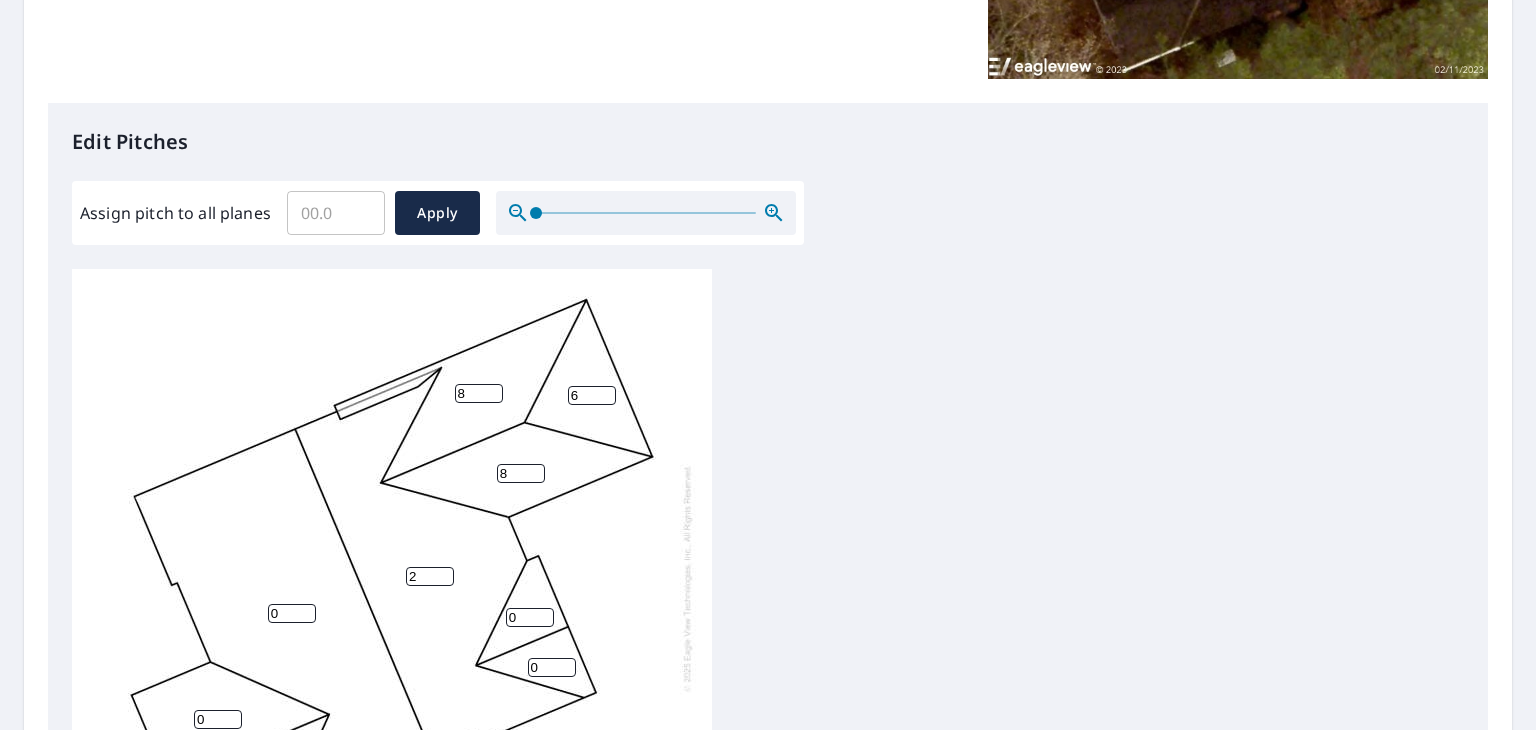 click on "2" at bounding box center [430, 576] 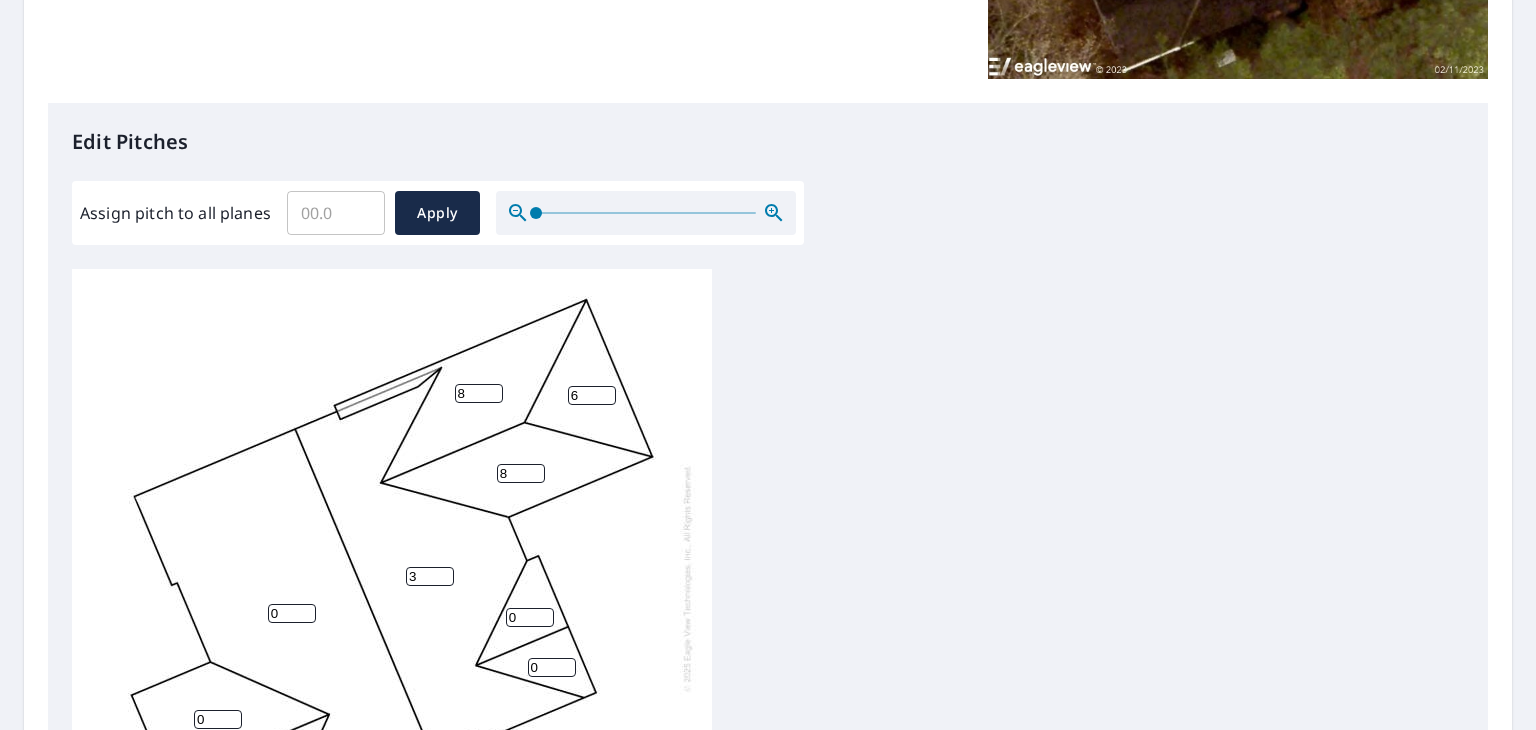 click on "3" at bounding box center (430, 576) 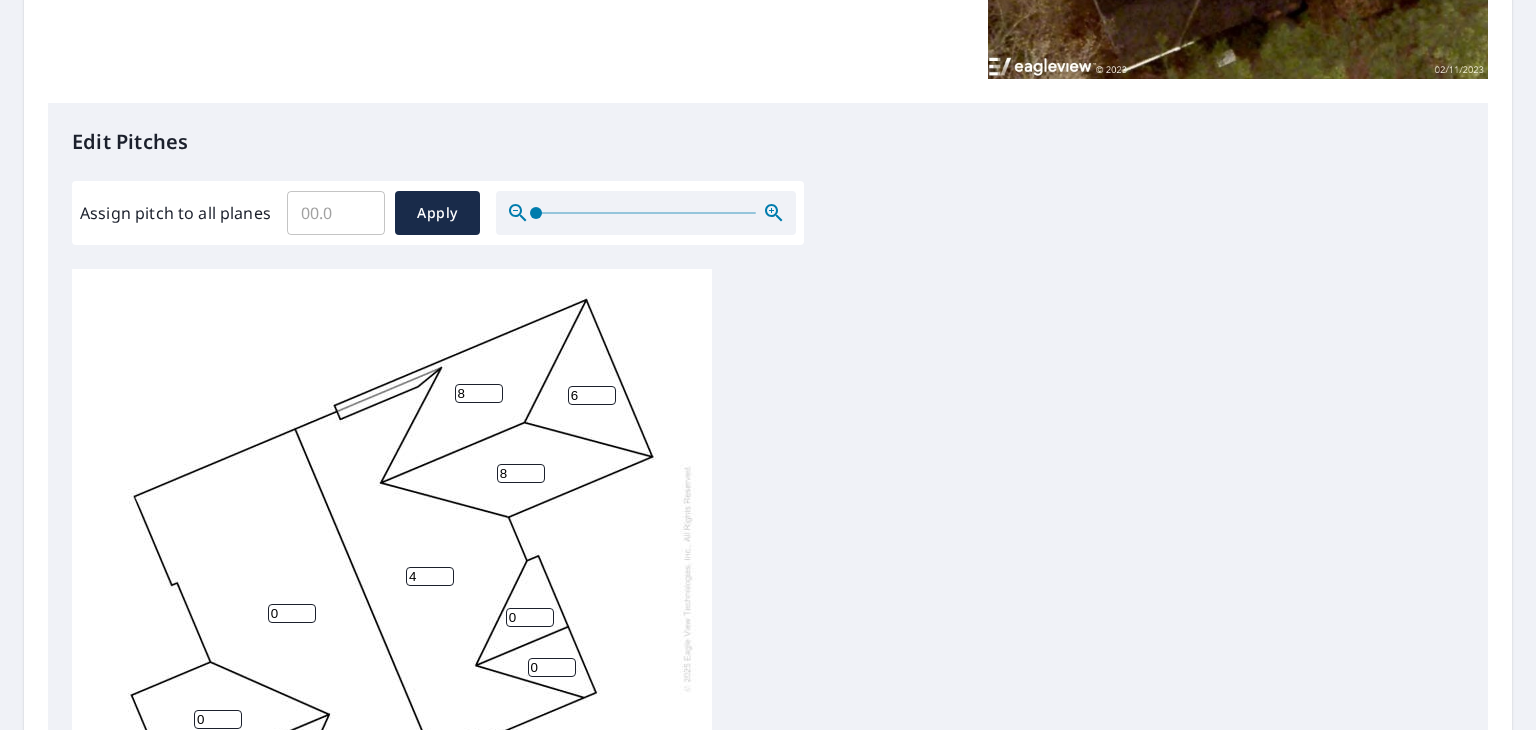 click on "4" at bounding box center (430, 576) 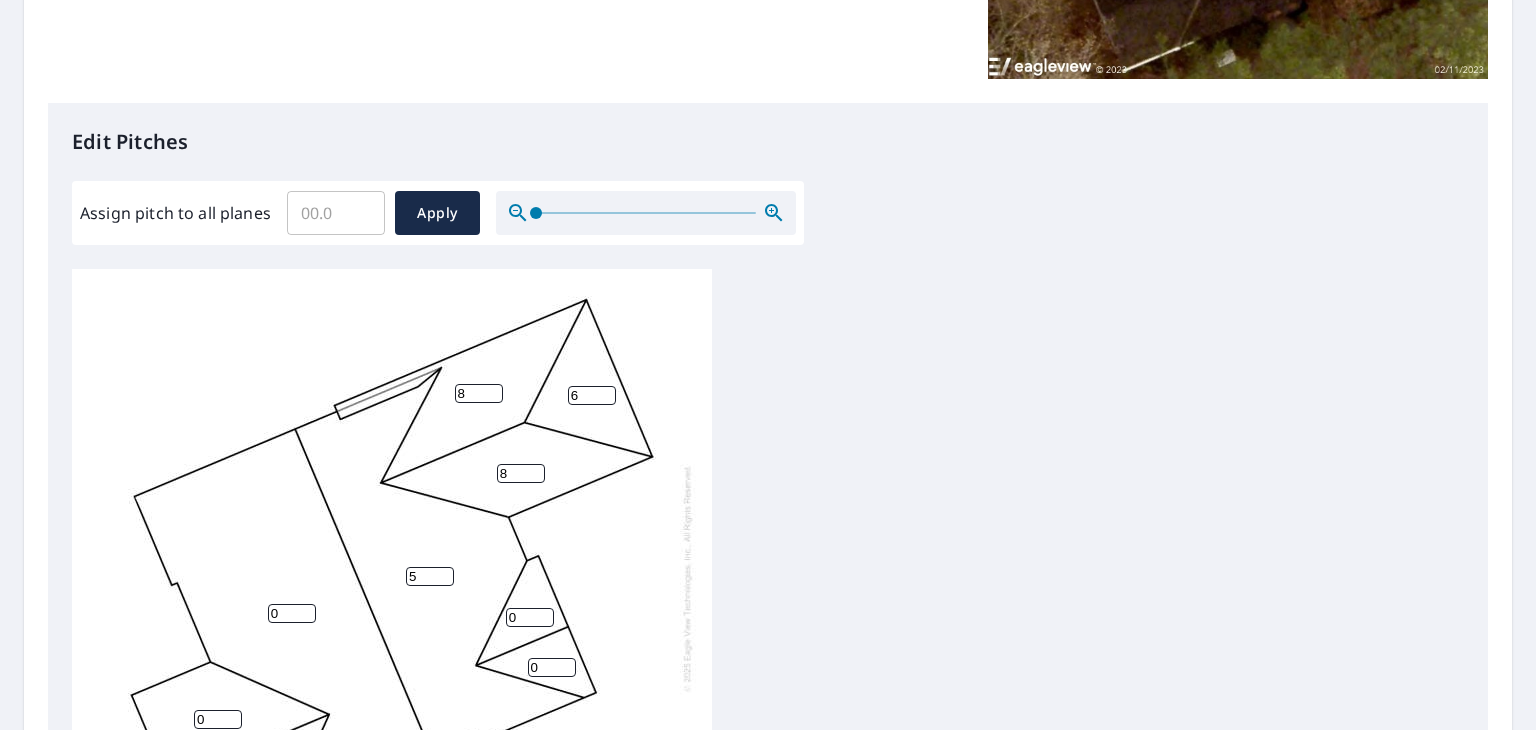 click on "5" at bounding box center (430, 576) 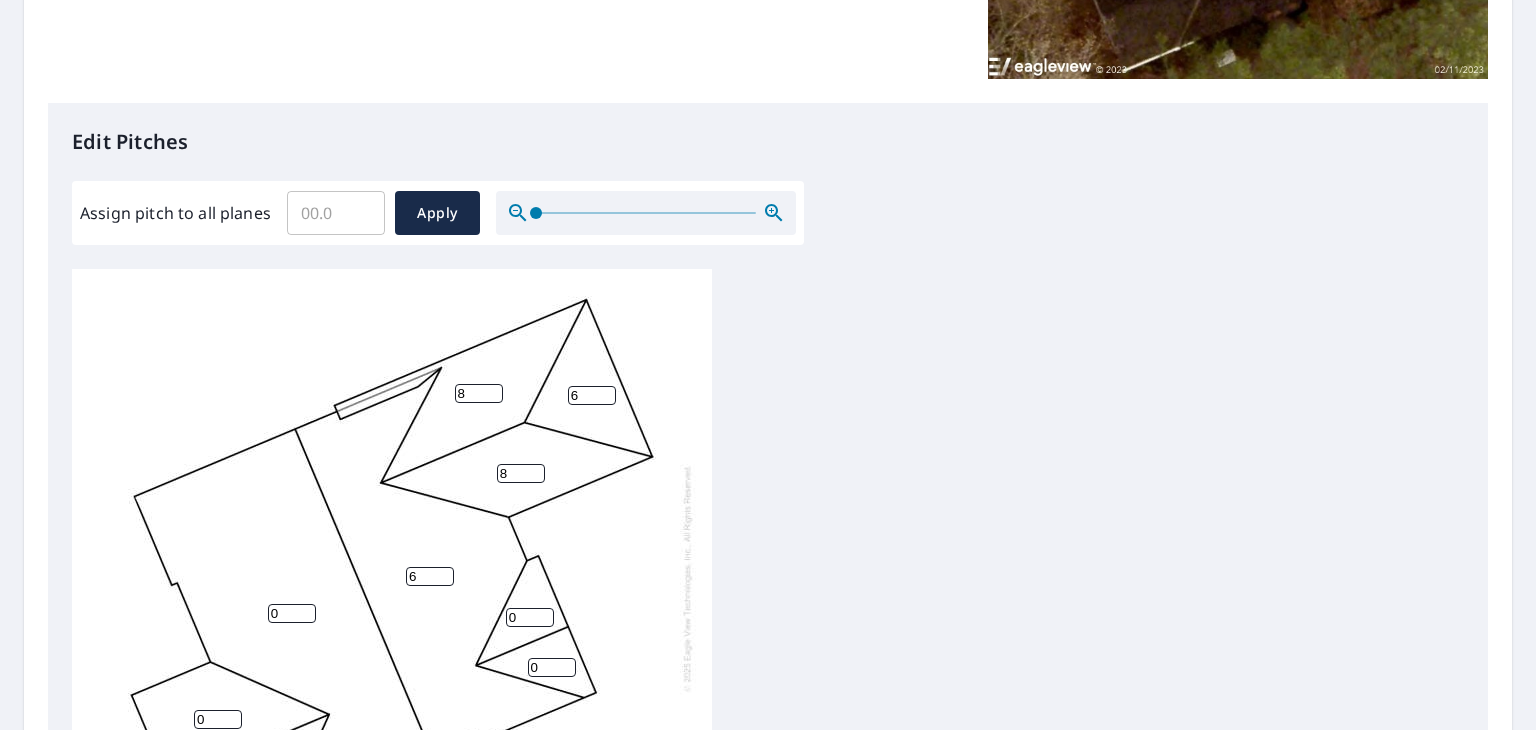 type on "6" 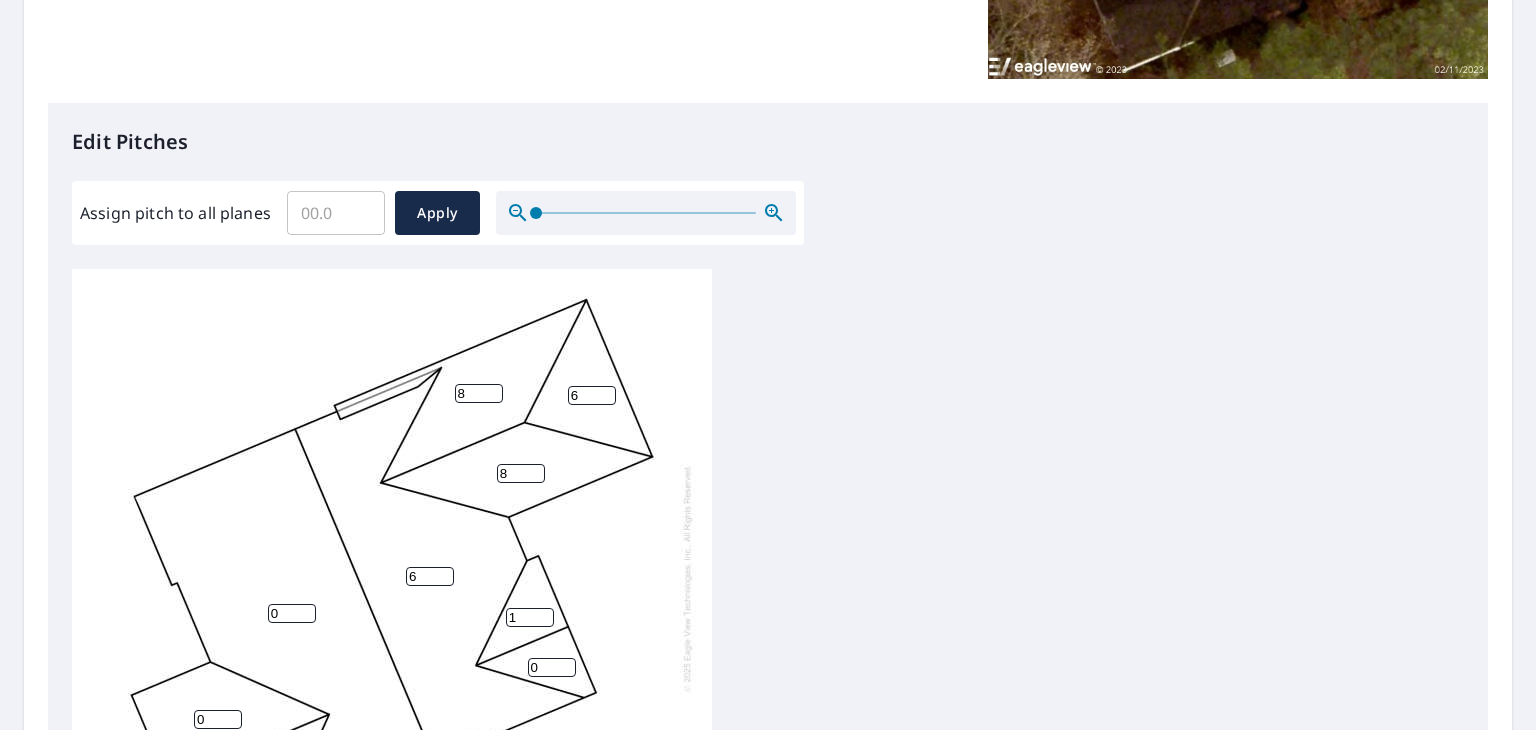 click on "1" at bounding box center [530, 617] 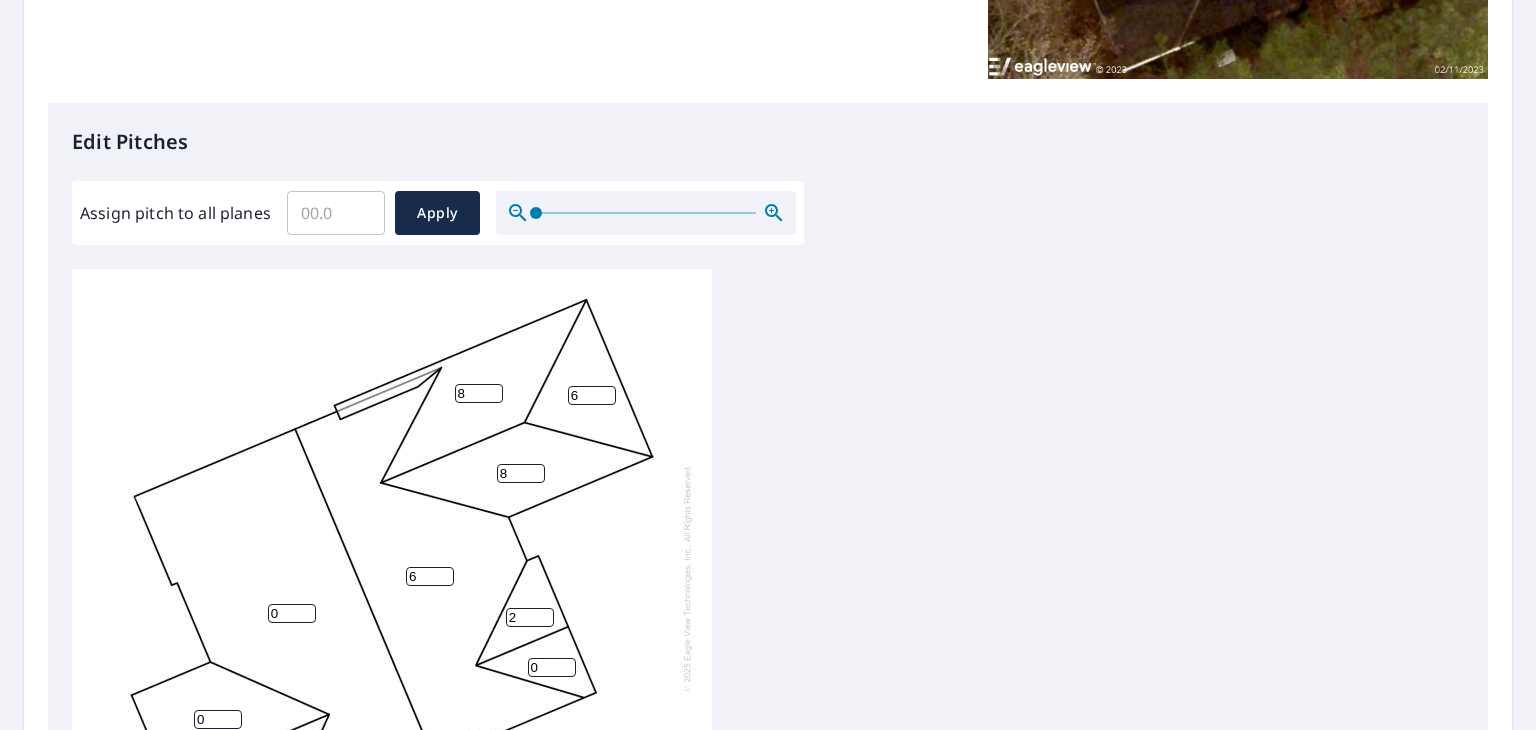 click on "2" at bounding box center (530, 617) 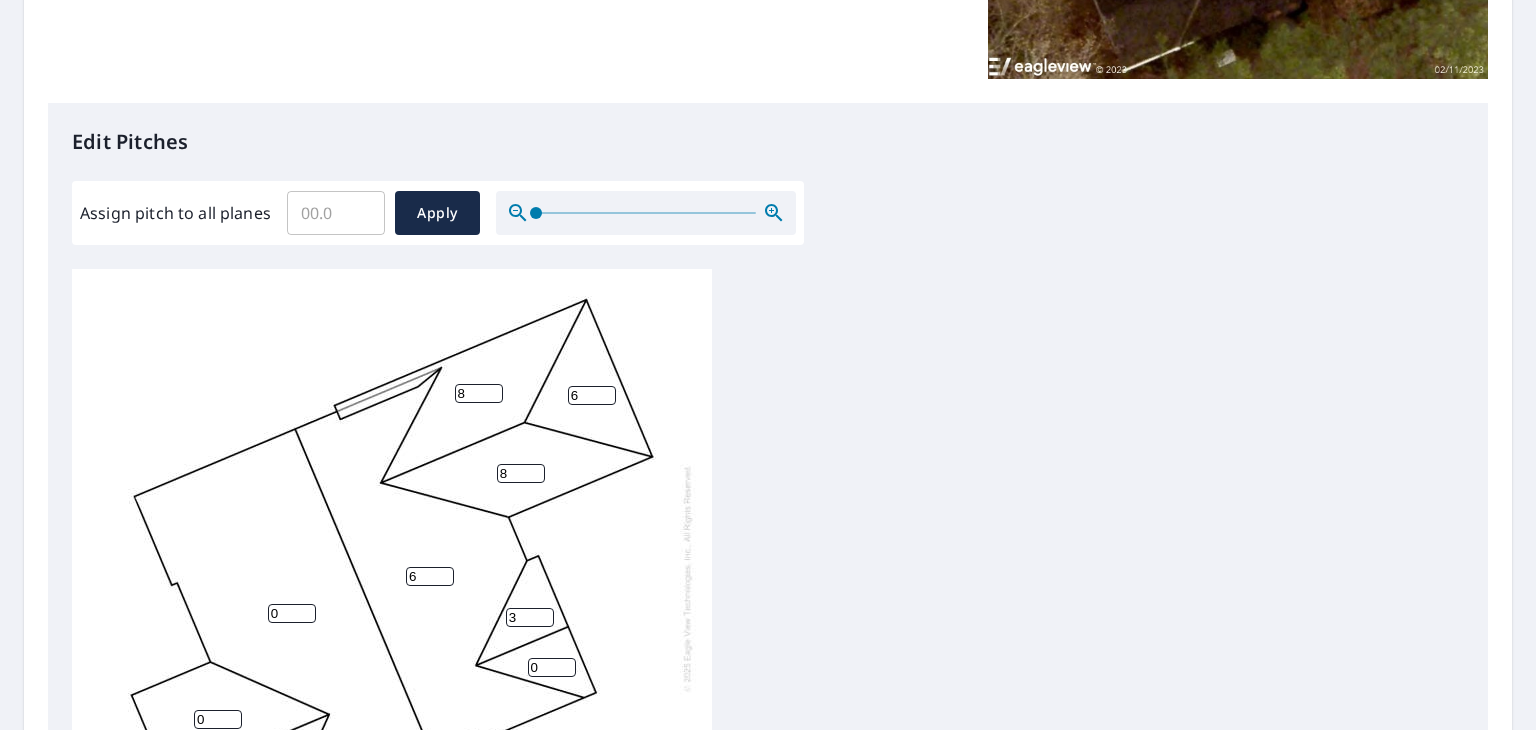 click on "3" at bounding box center (530, 617) 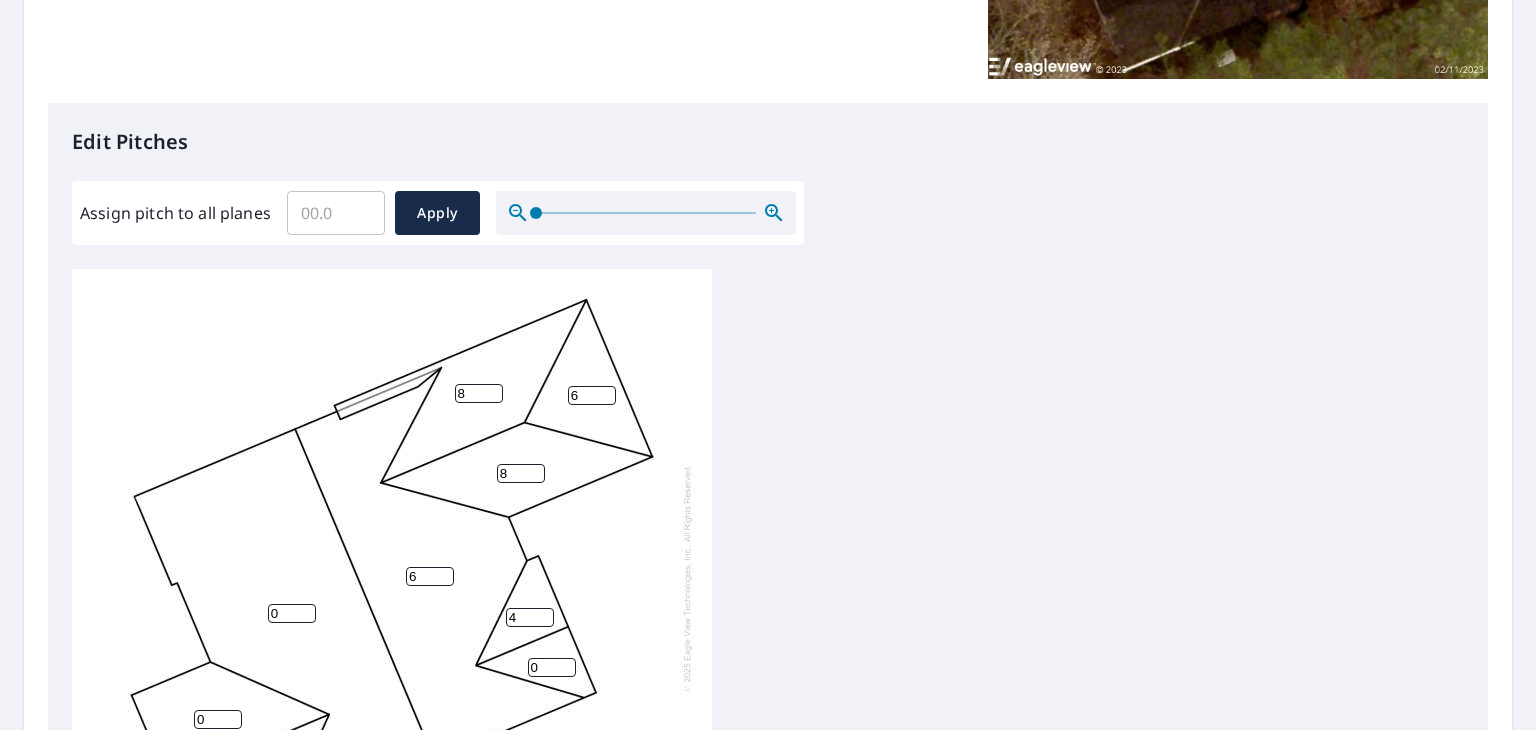 click on "4" at bounding box center (530, 617) 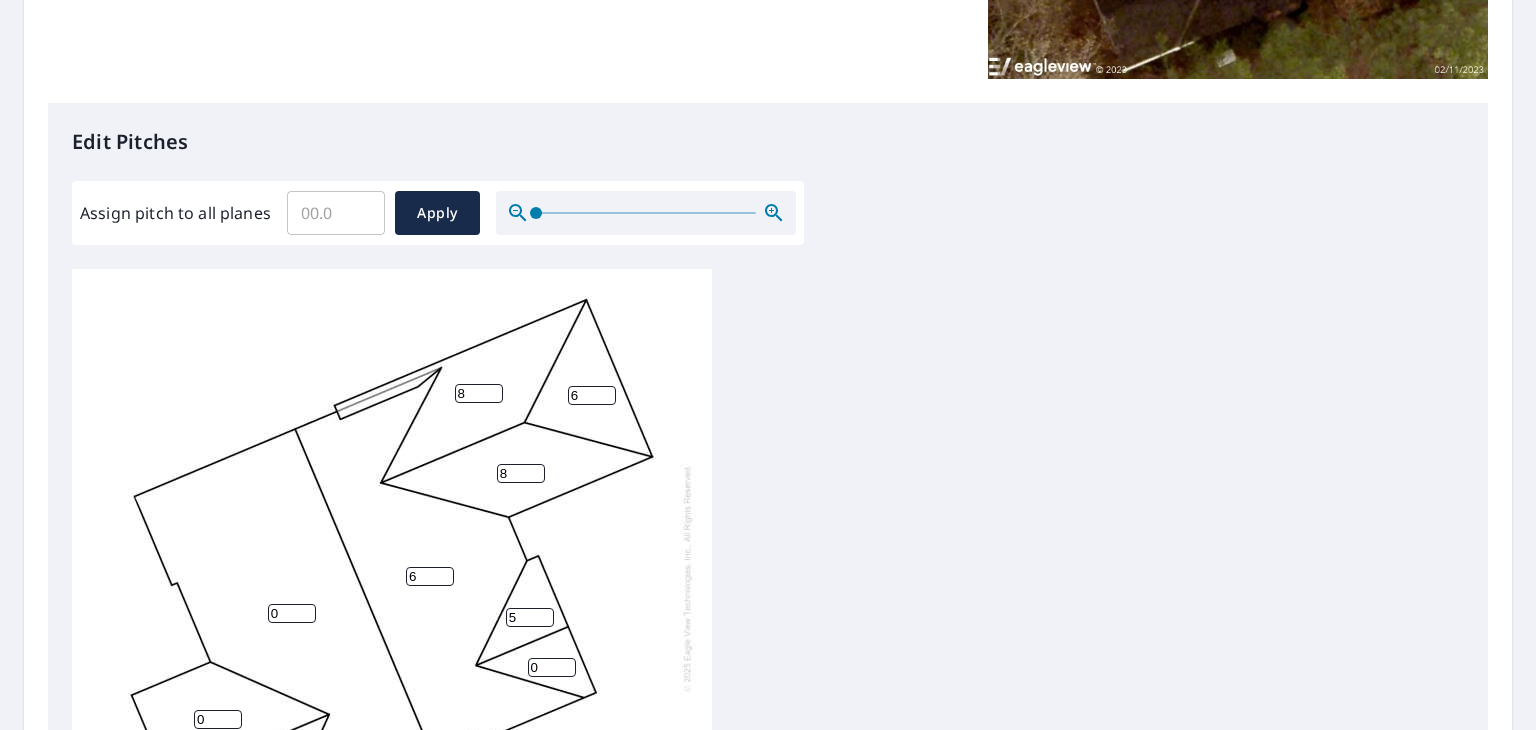 click on "5" at bounding box center [530, 617] 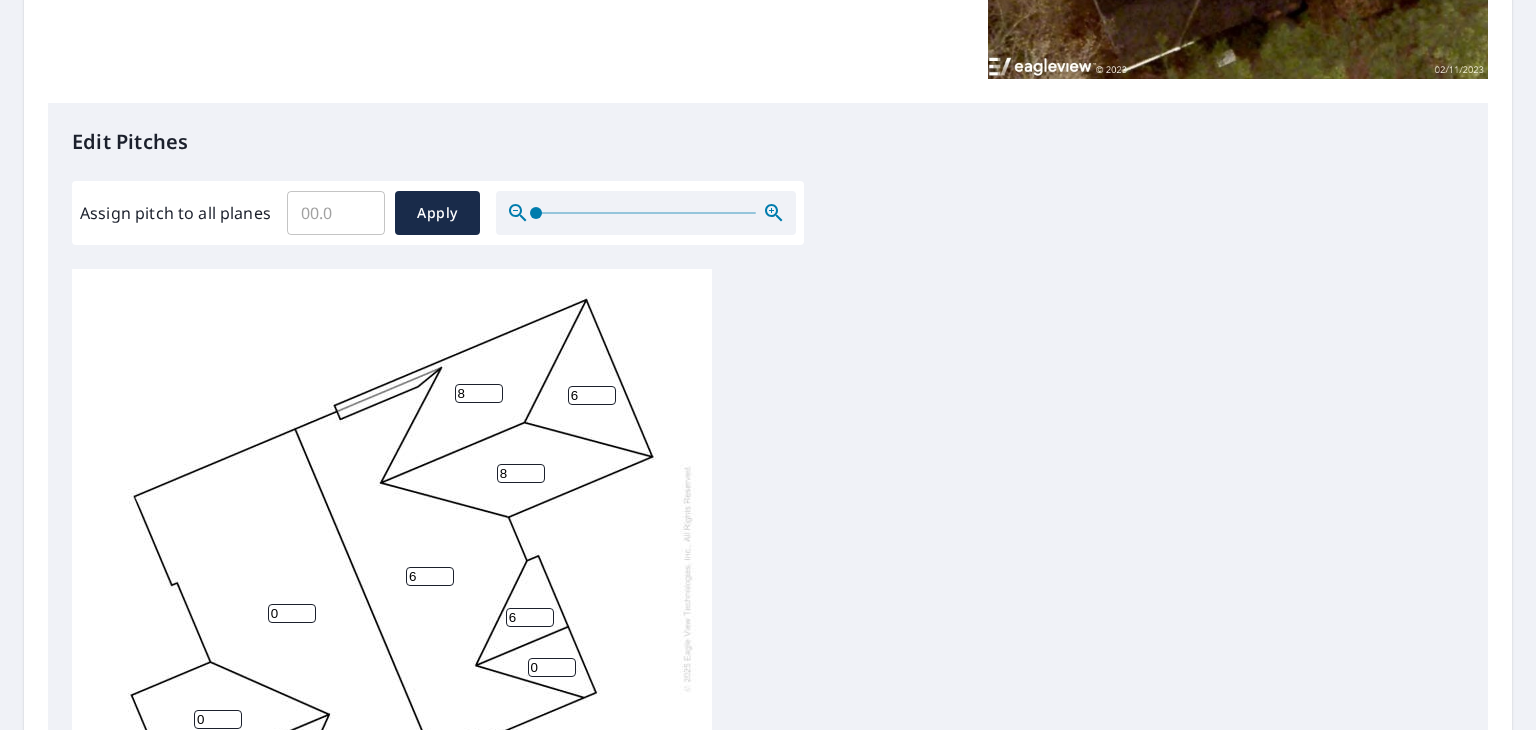 click on "6" at bounding box center (530, 617) 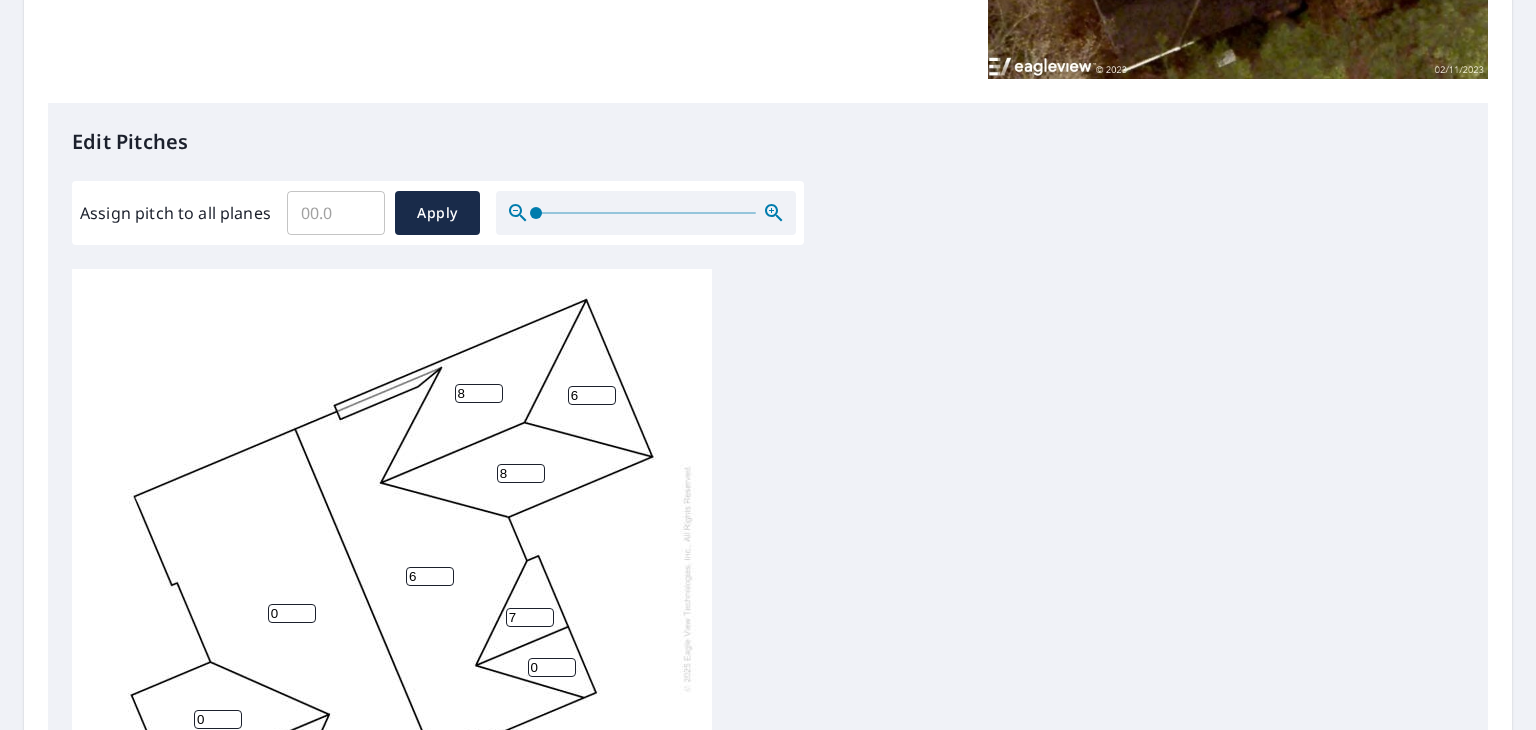 click on "7" at bounding box center [530, 617] 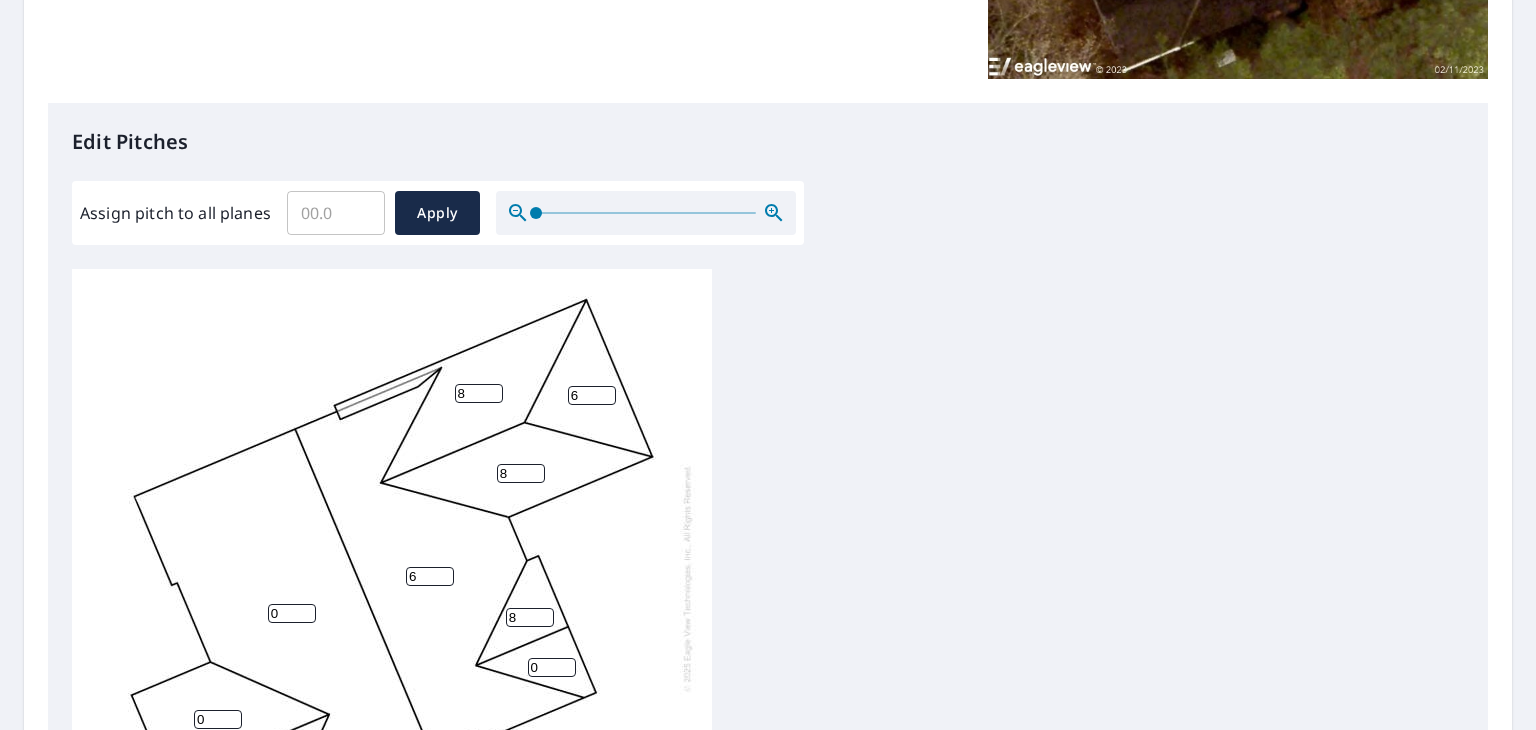 type on "8" 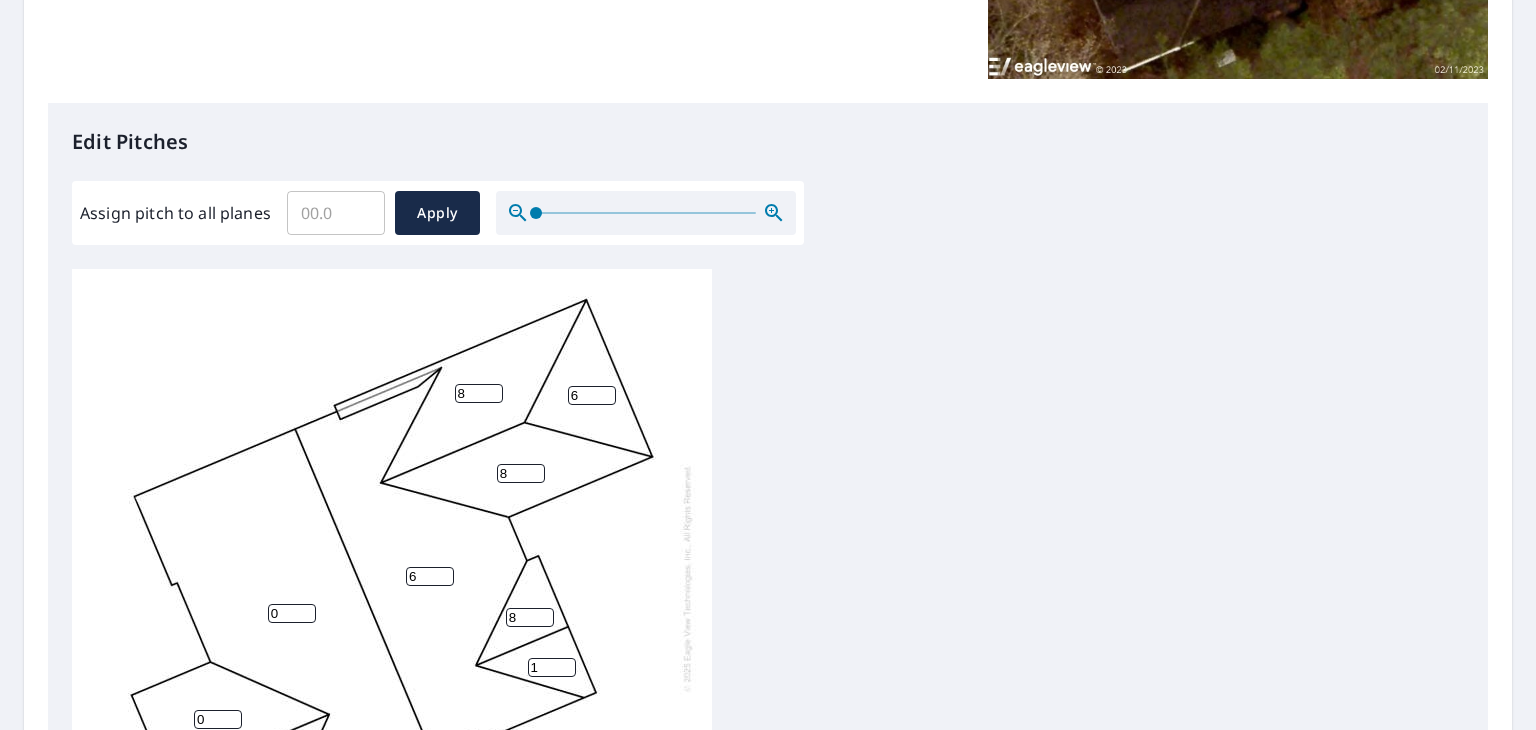 click on "1" at bounding box center (552, 667) 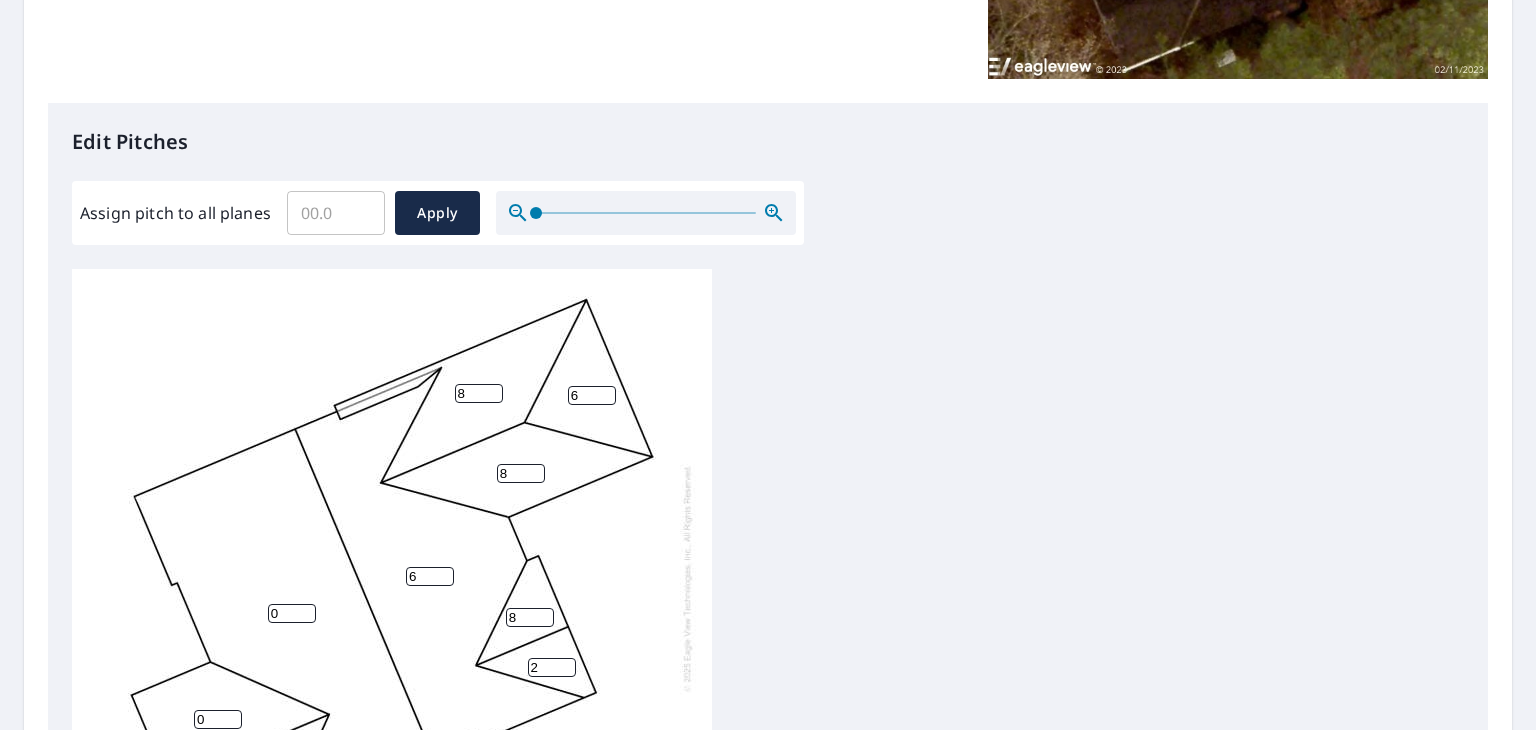click on "2" at bounding box center [552, 667] 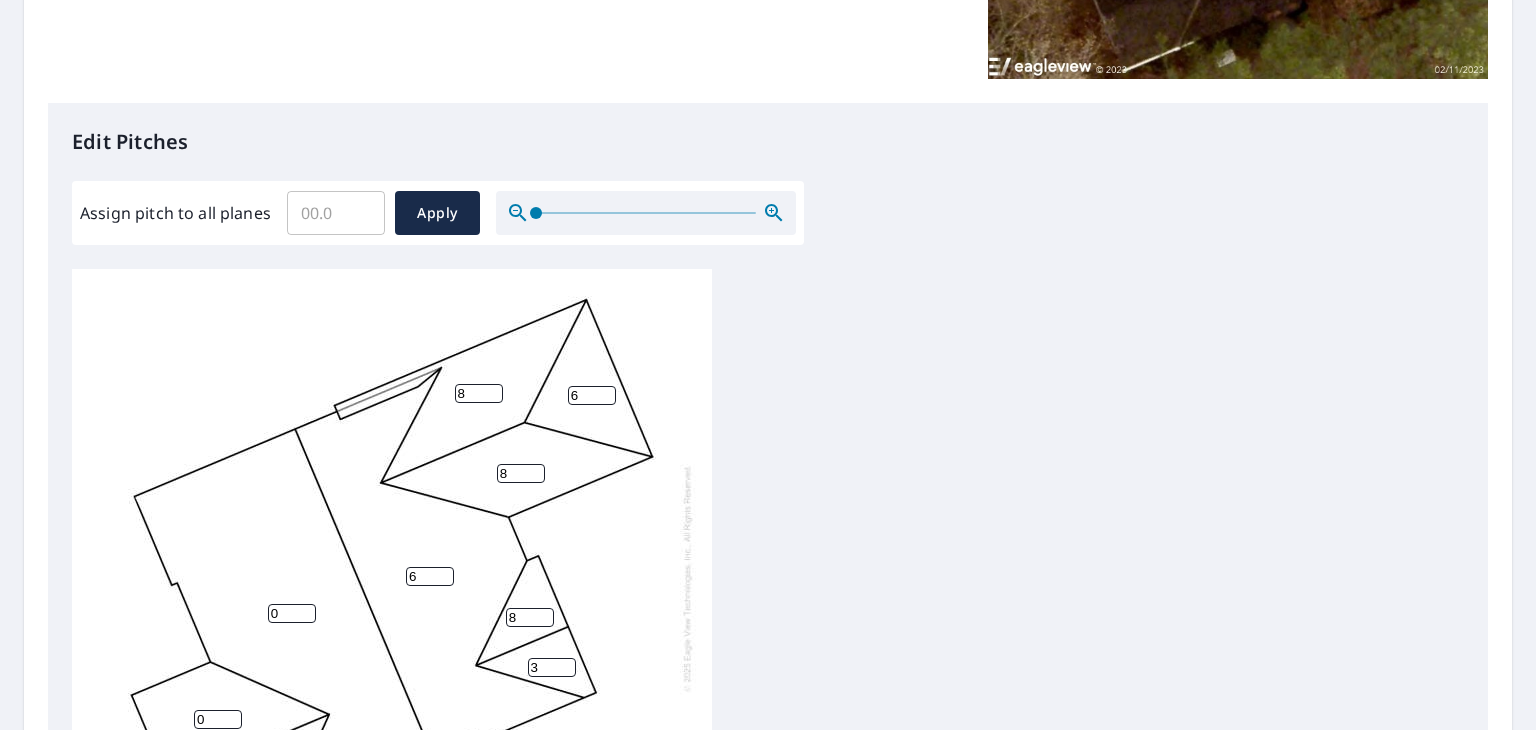 click on "3" at bounding box center (552, 667) 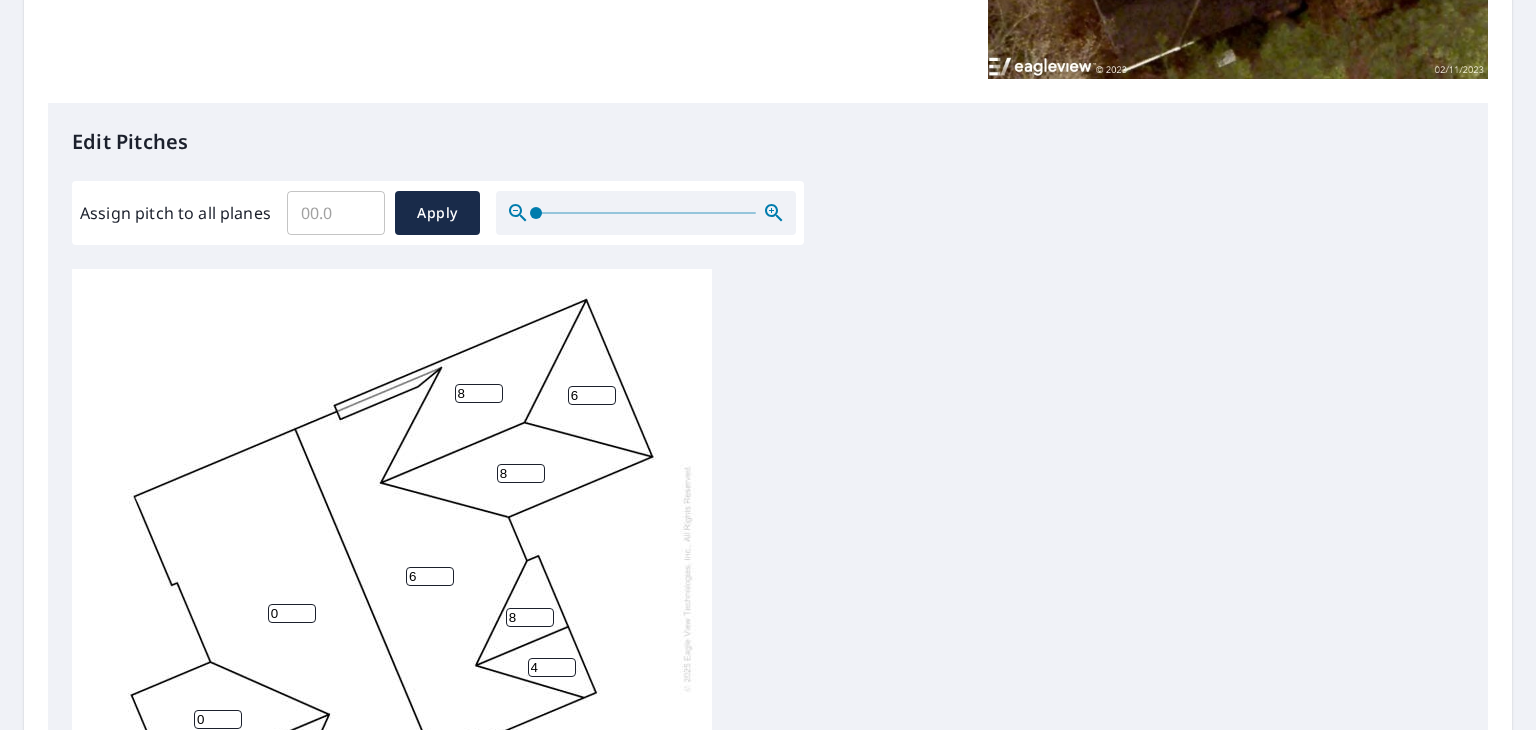click on "4" at bounding box center (552, 667) 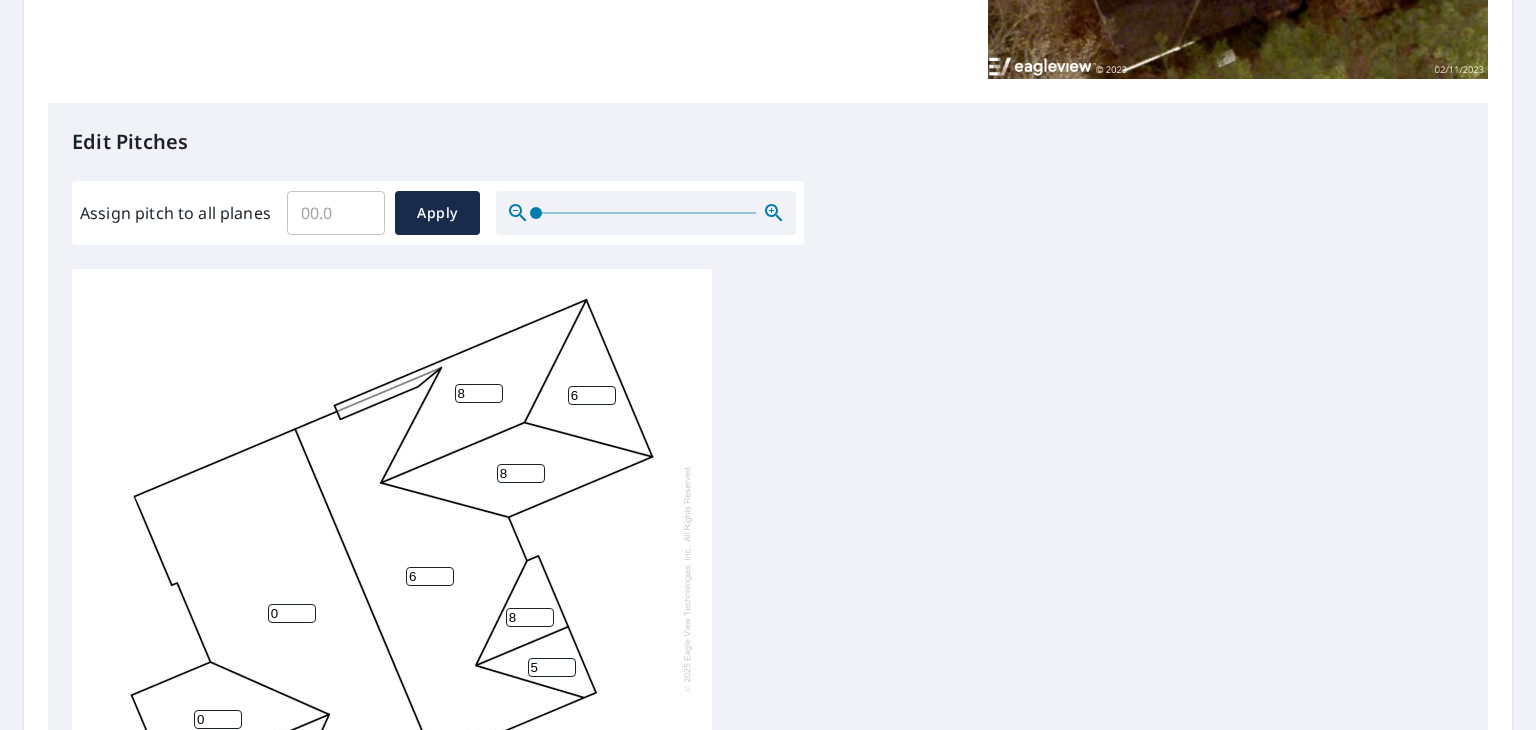 click on "5" at bounding box center (552, 667) 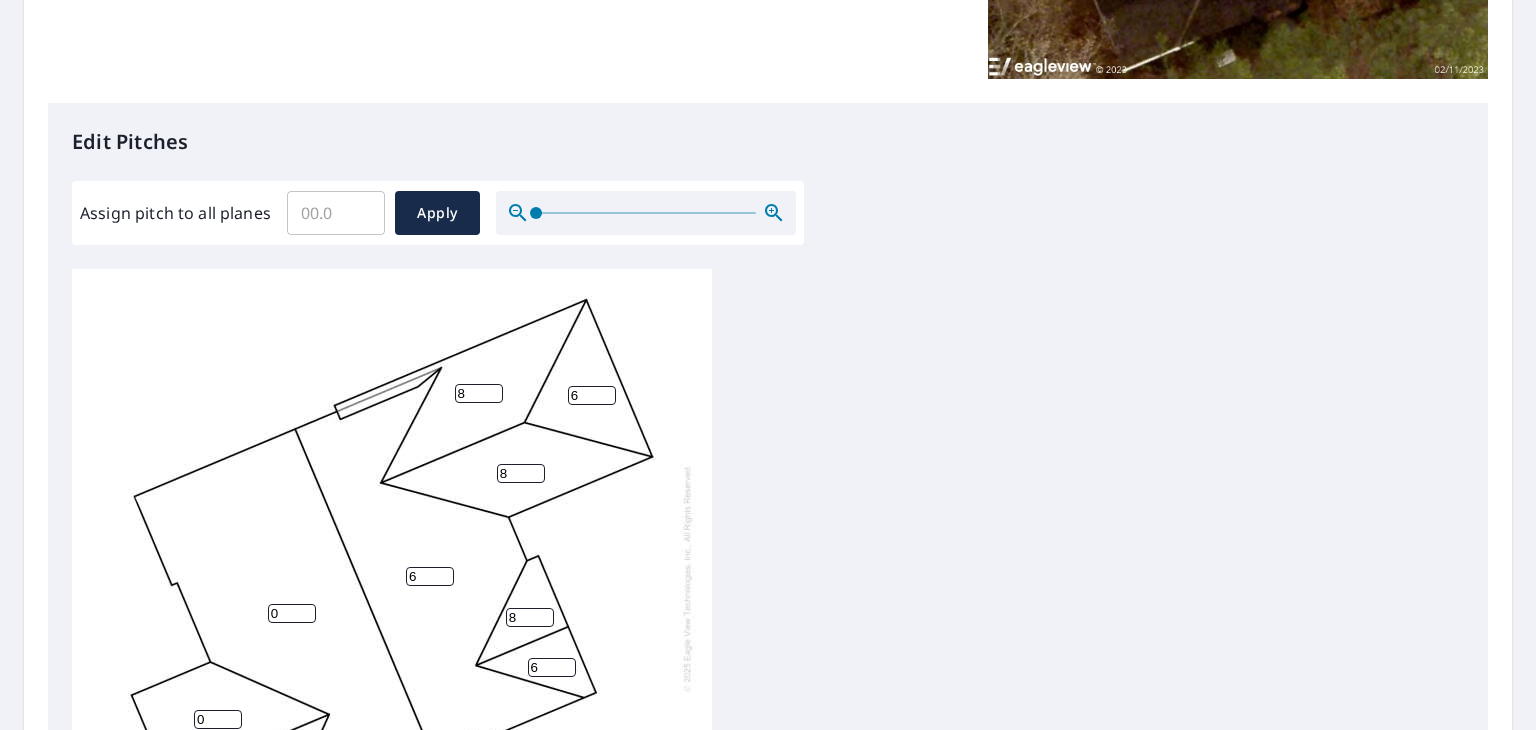 click on "6" at bounding box center (552, 667) 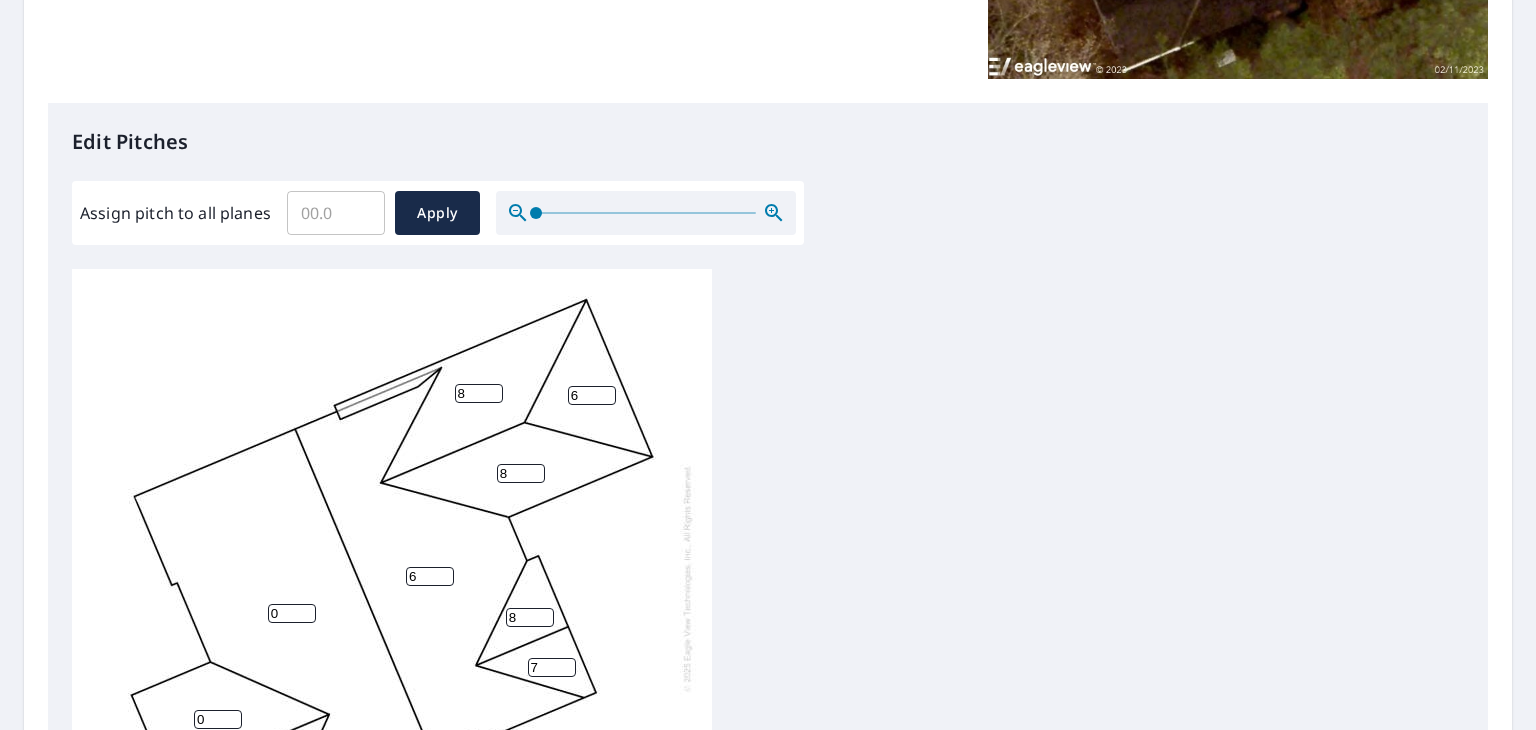 click on "7" at bounding box center [552, 667] 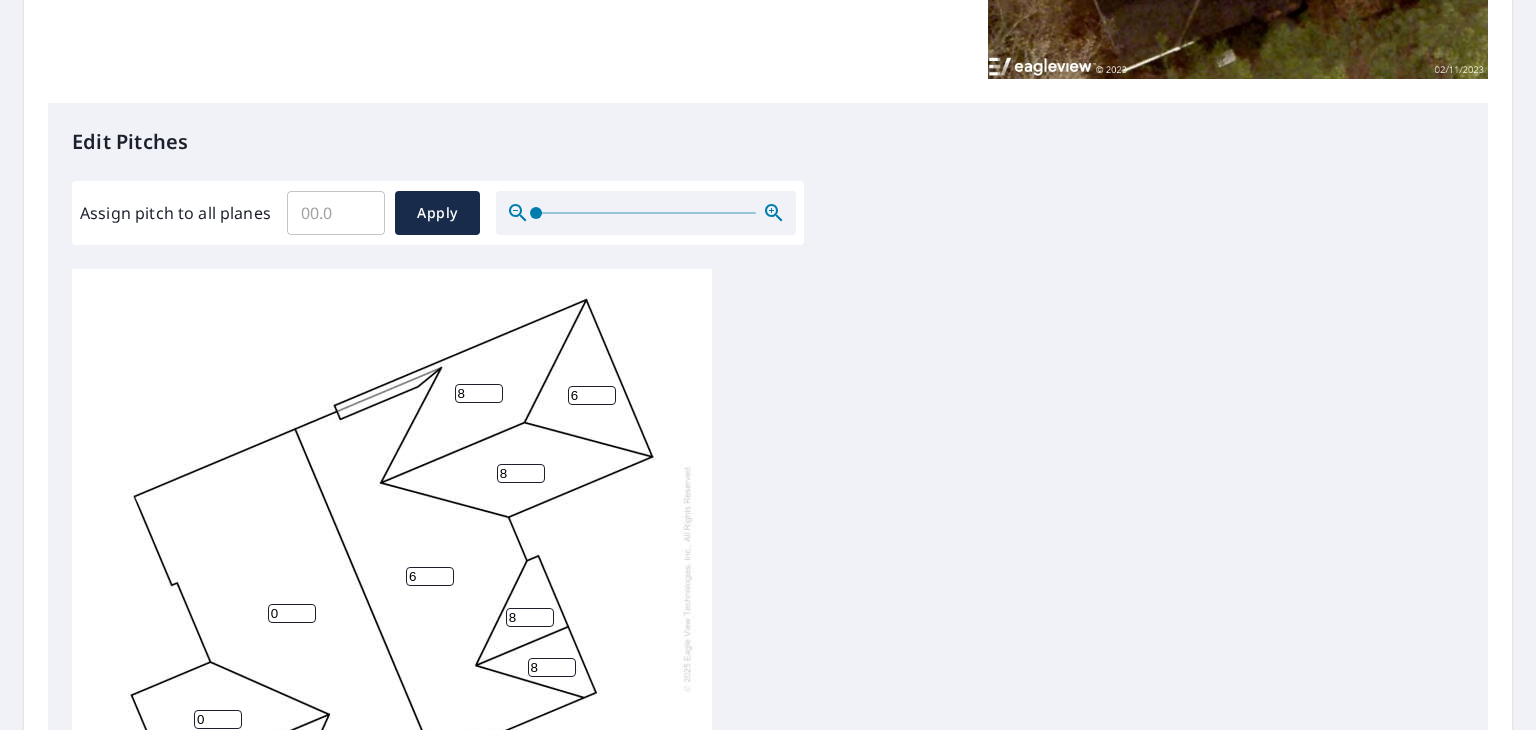 type on "8" 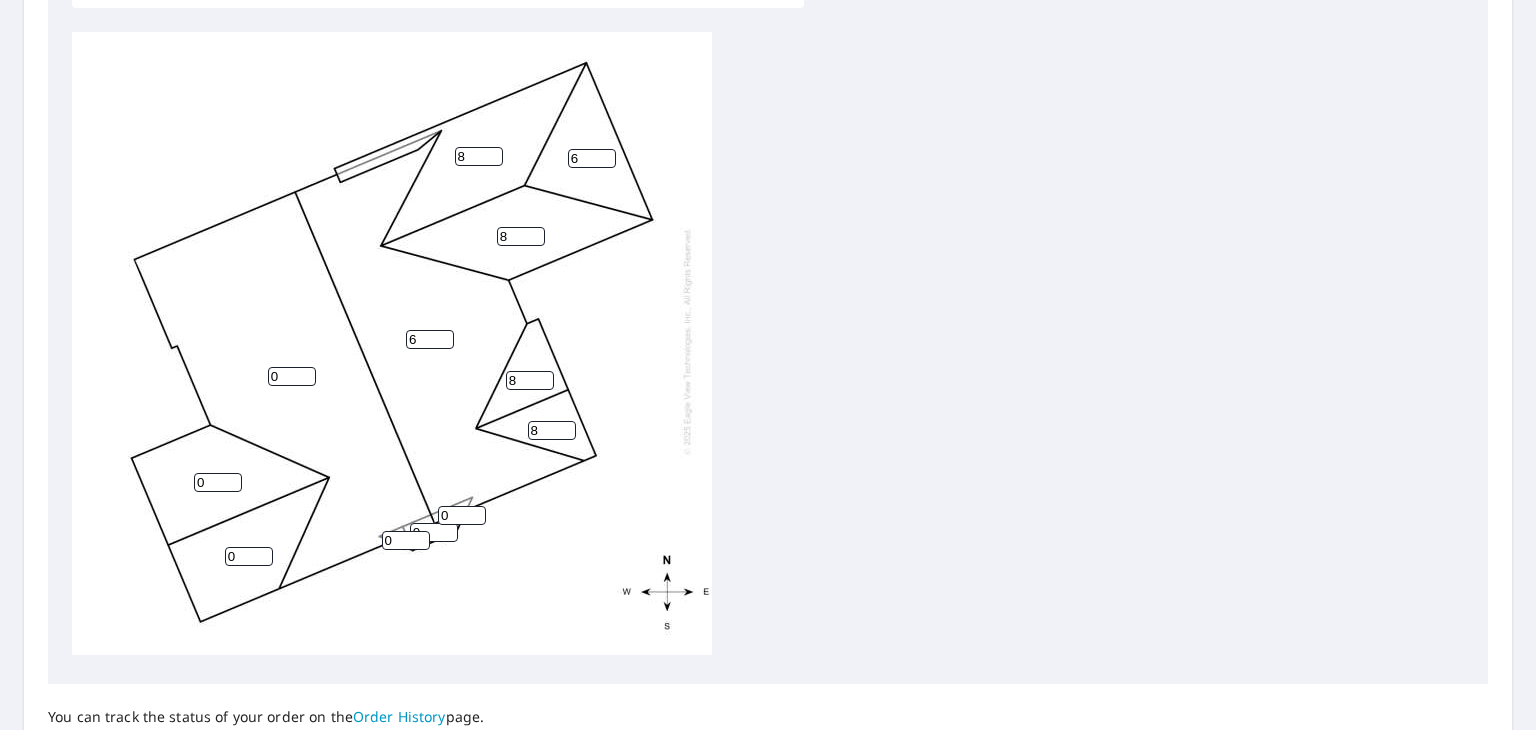 scroll, scrollTop: 670, scrollLeft: 0, axis: vertical 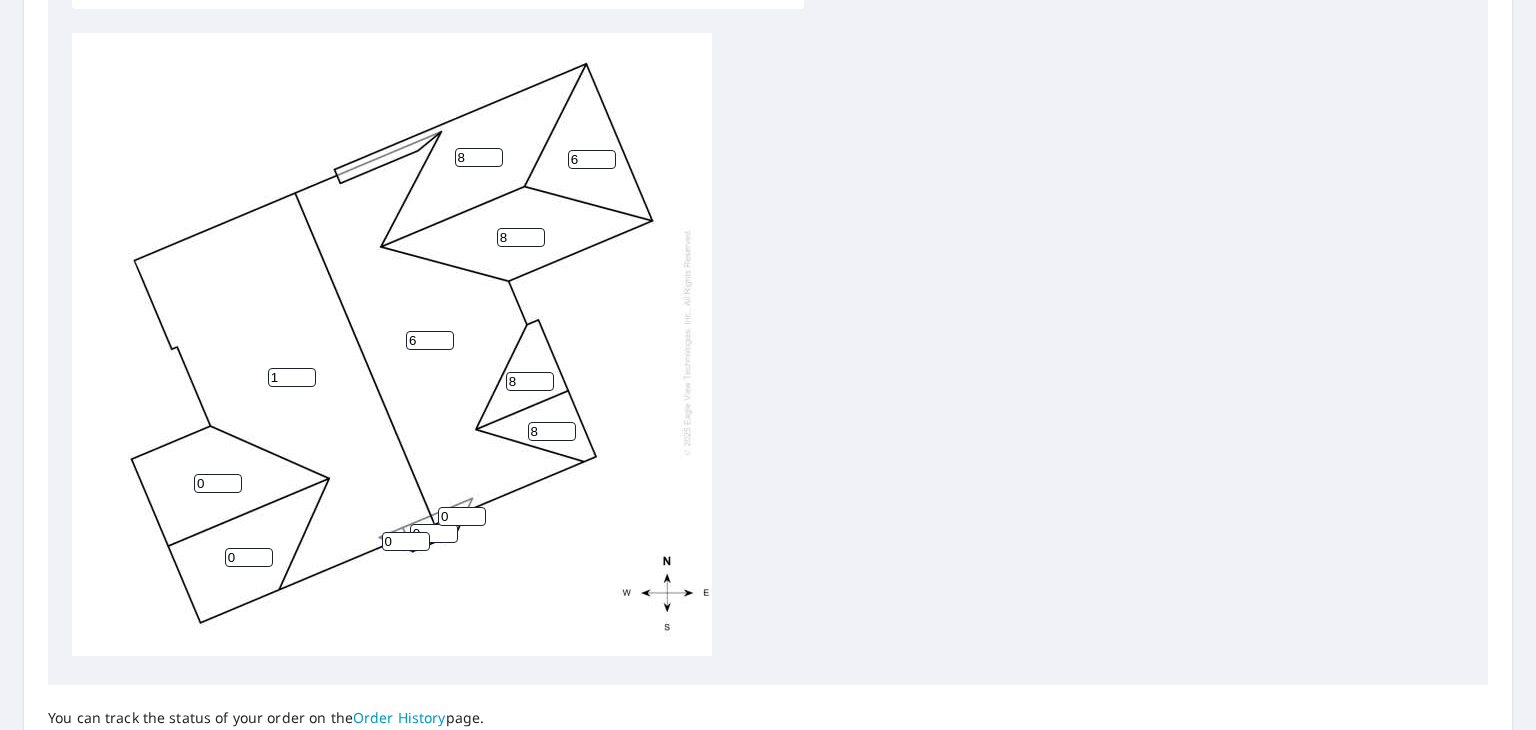 click on "1" at bounding box center [292, 377] 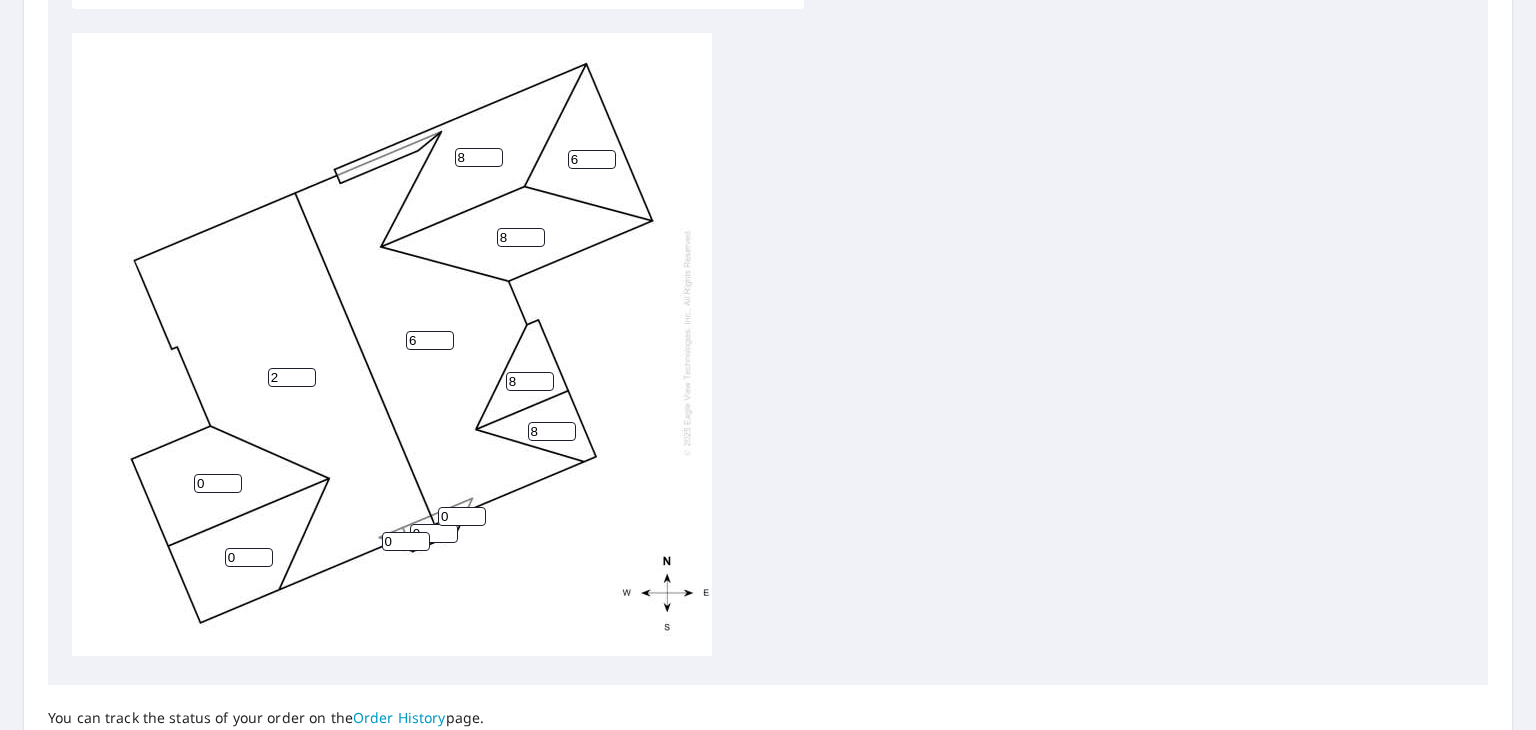 click on "2" at bounding box center (292, 377) 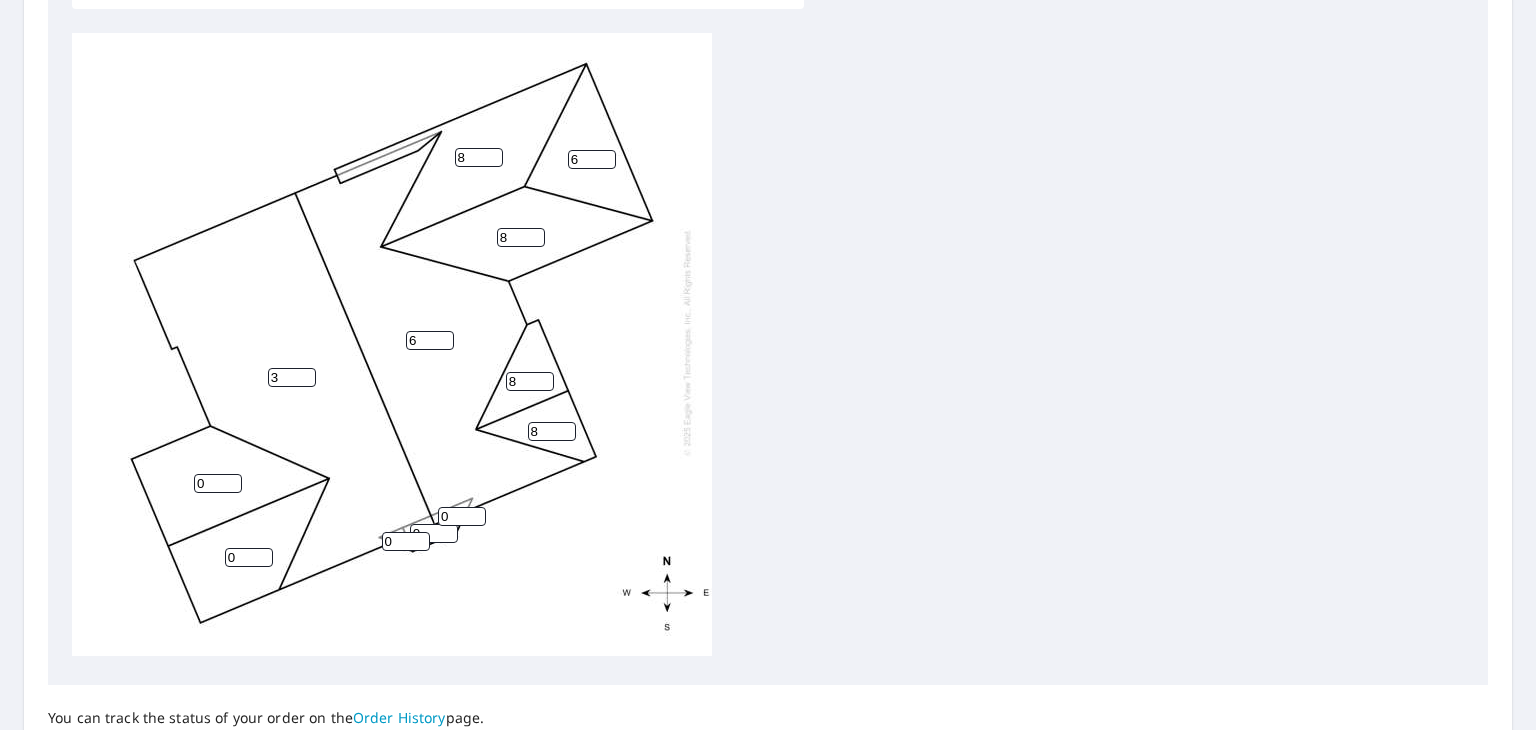 click on "3" at bounding box center (292, 377) 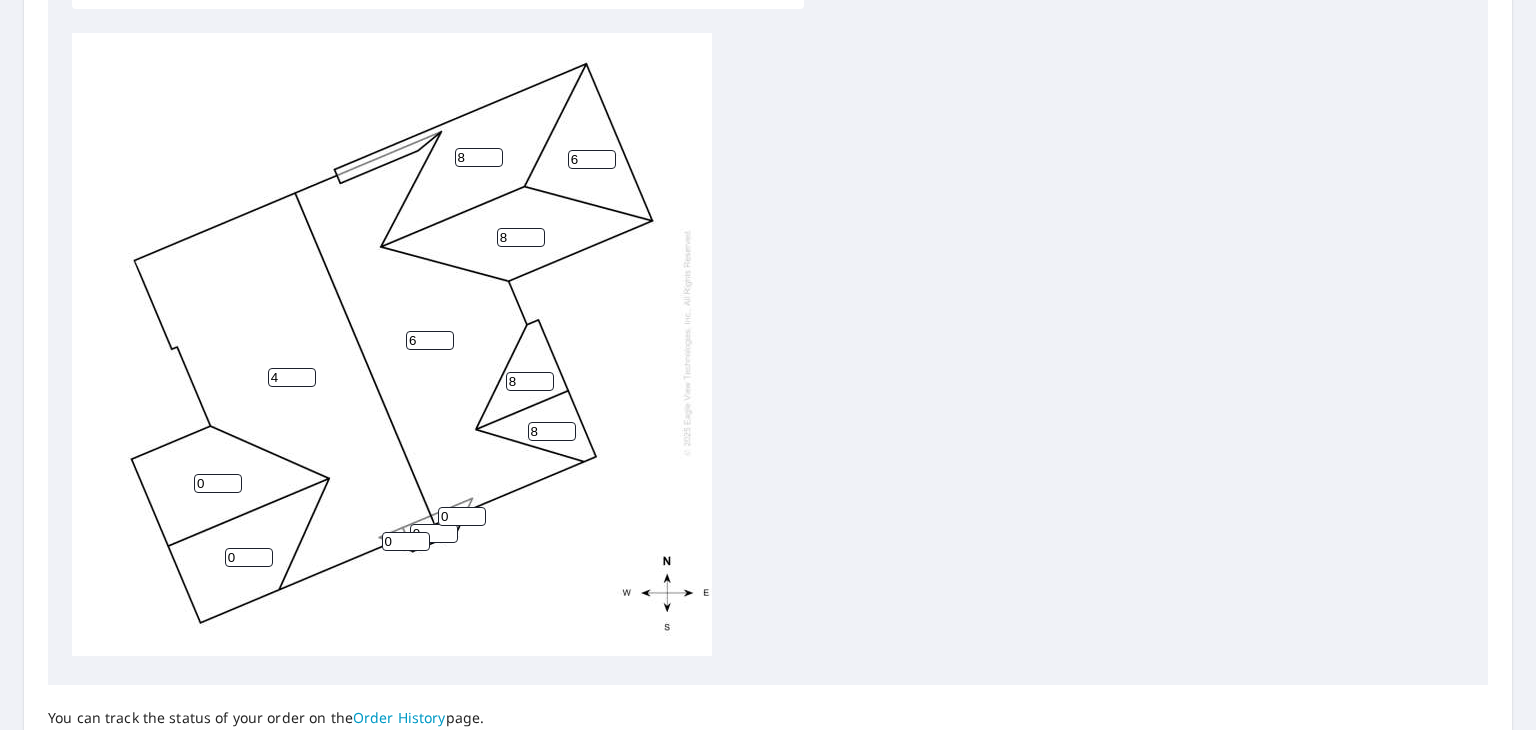 click on "4" at bounding box center [292, 377] 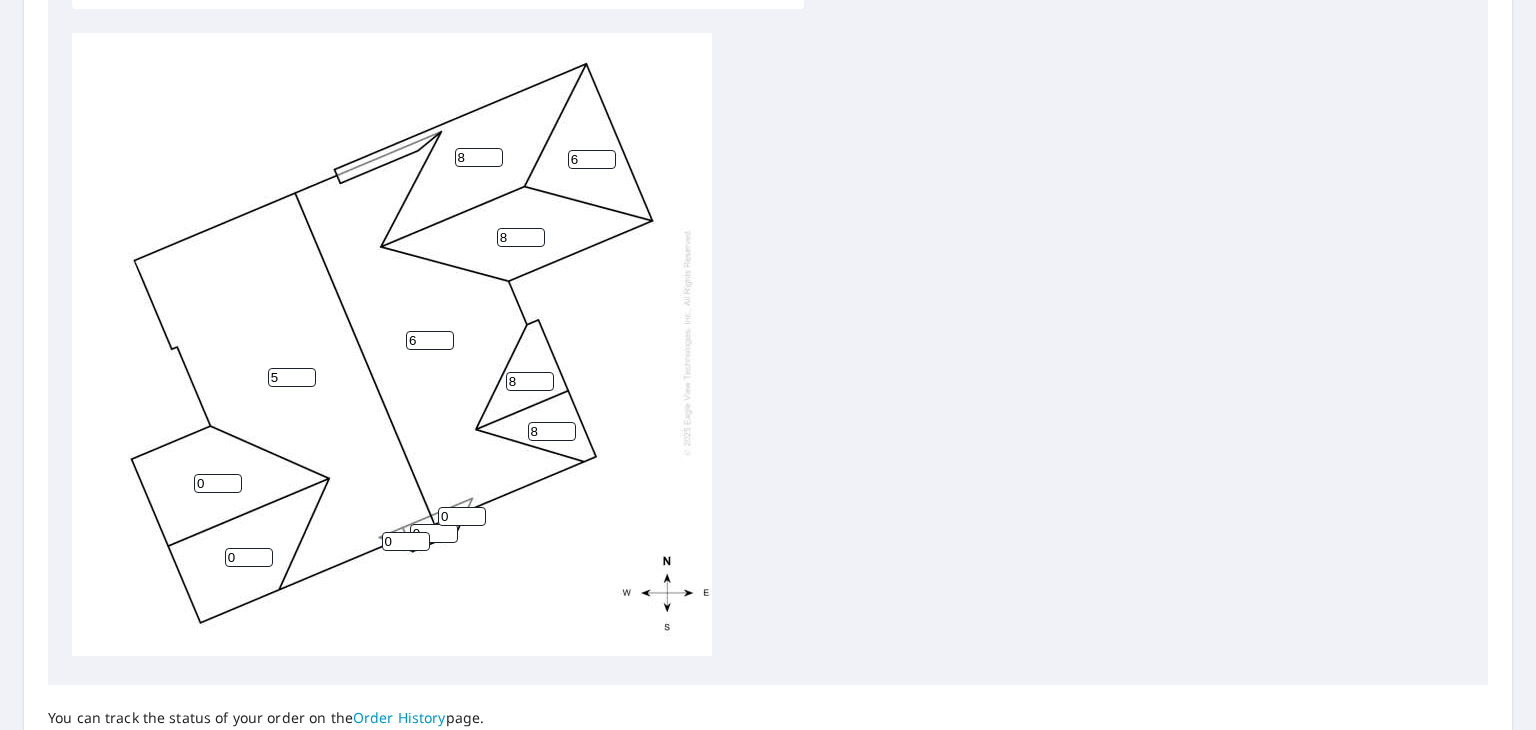 click on "5" at bounding box center (292, 377) 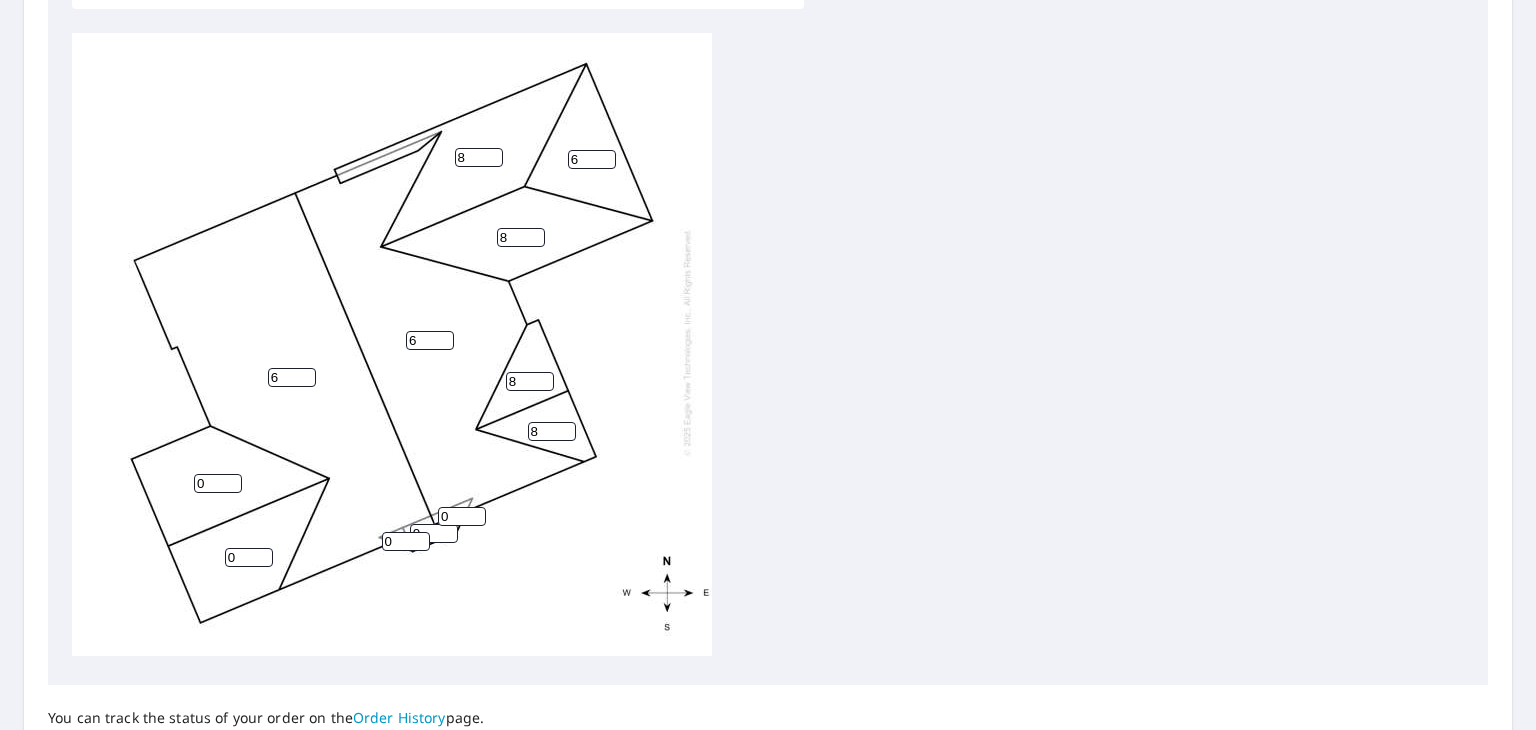 type on "6" 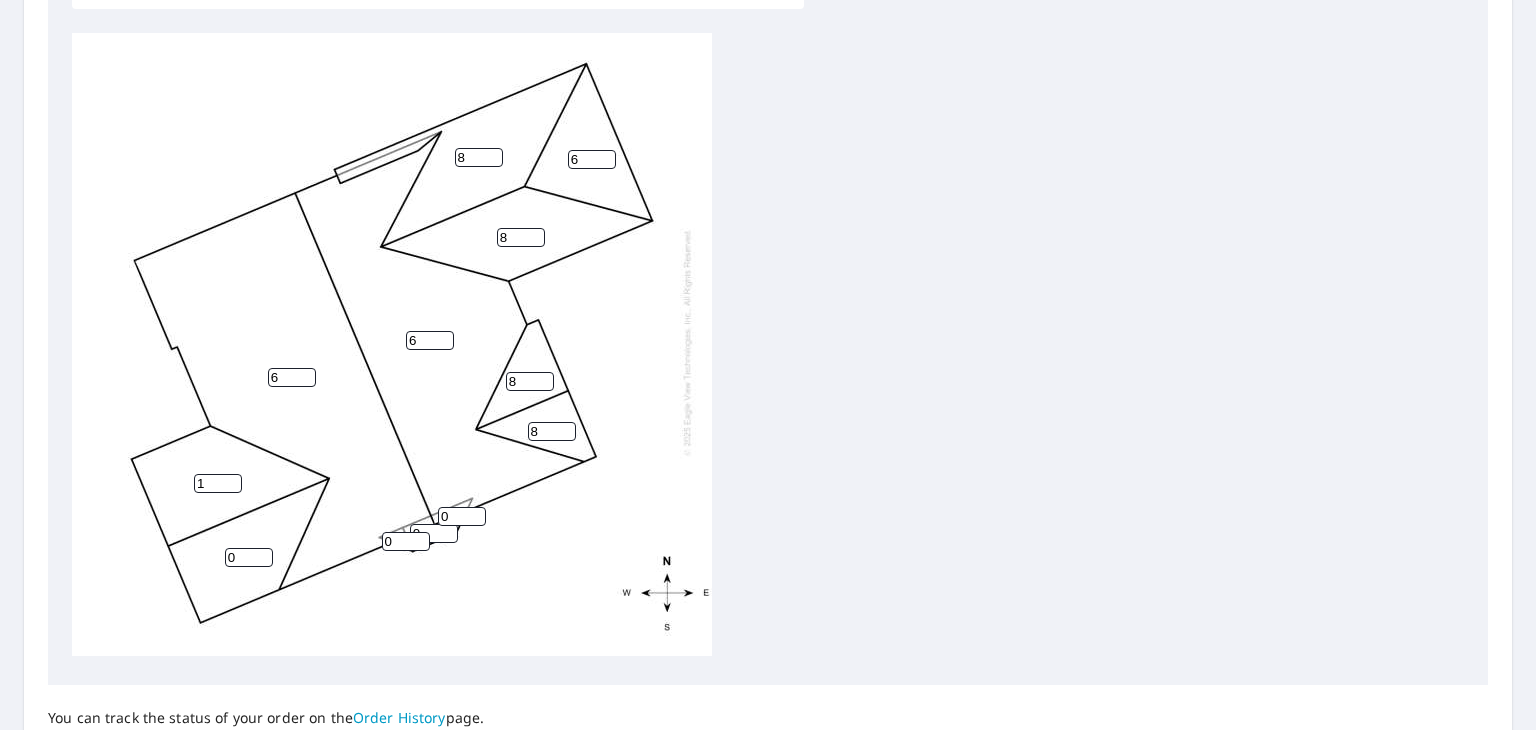 click on "1" at bounding box center [218, 483] 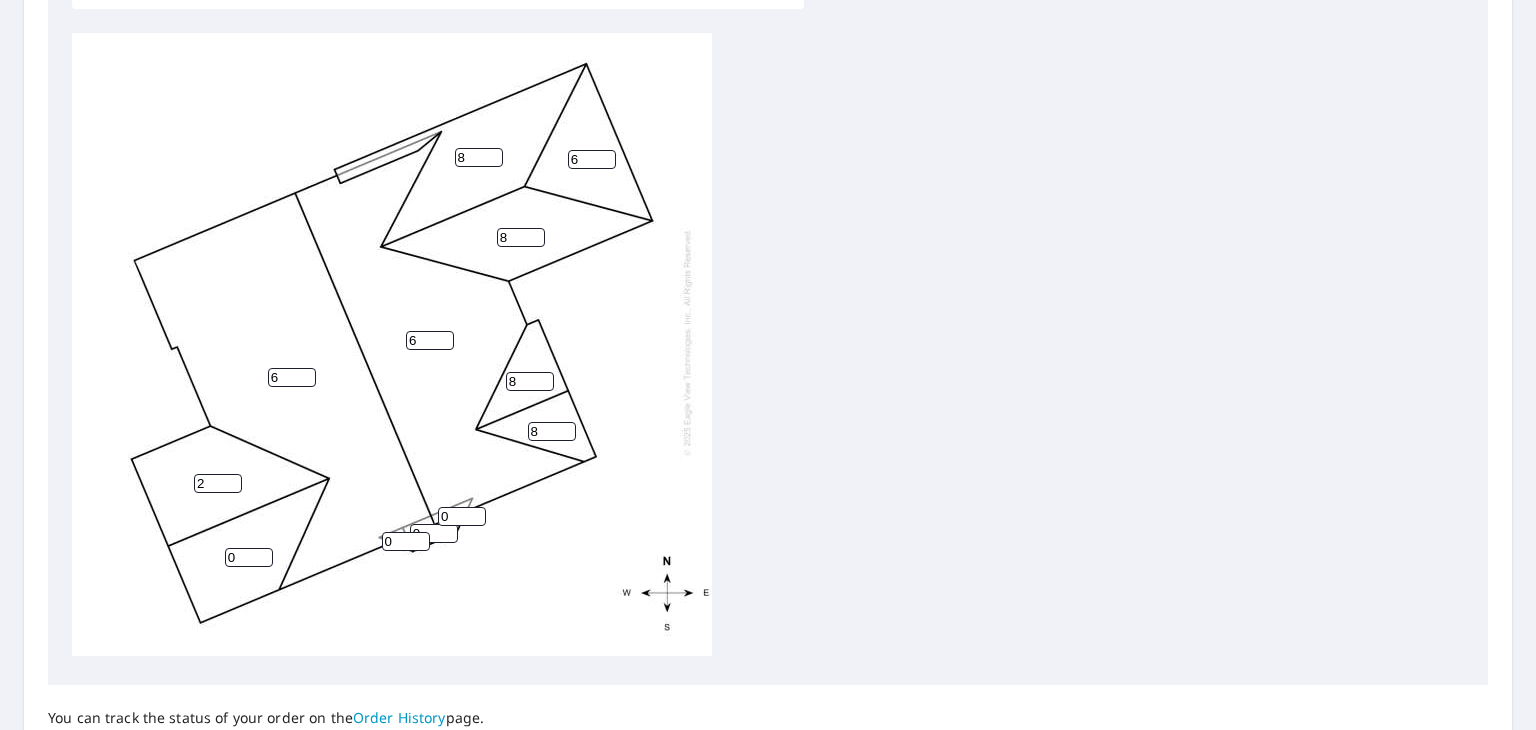 click on "2" at bounding box center (218, 483) 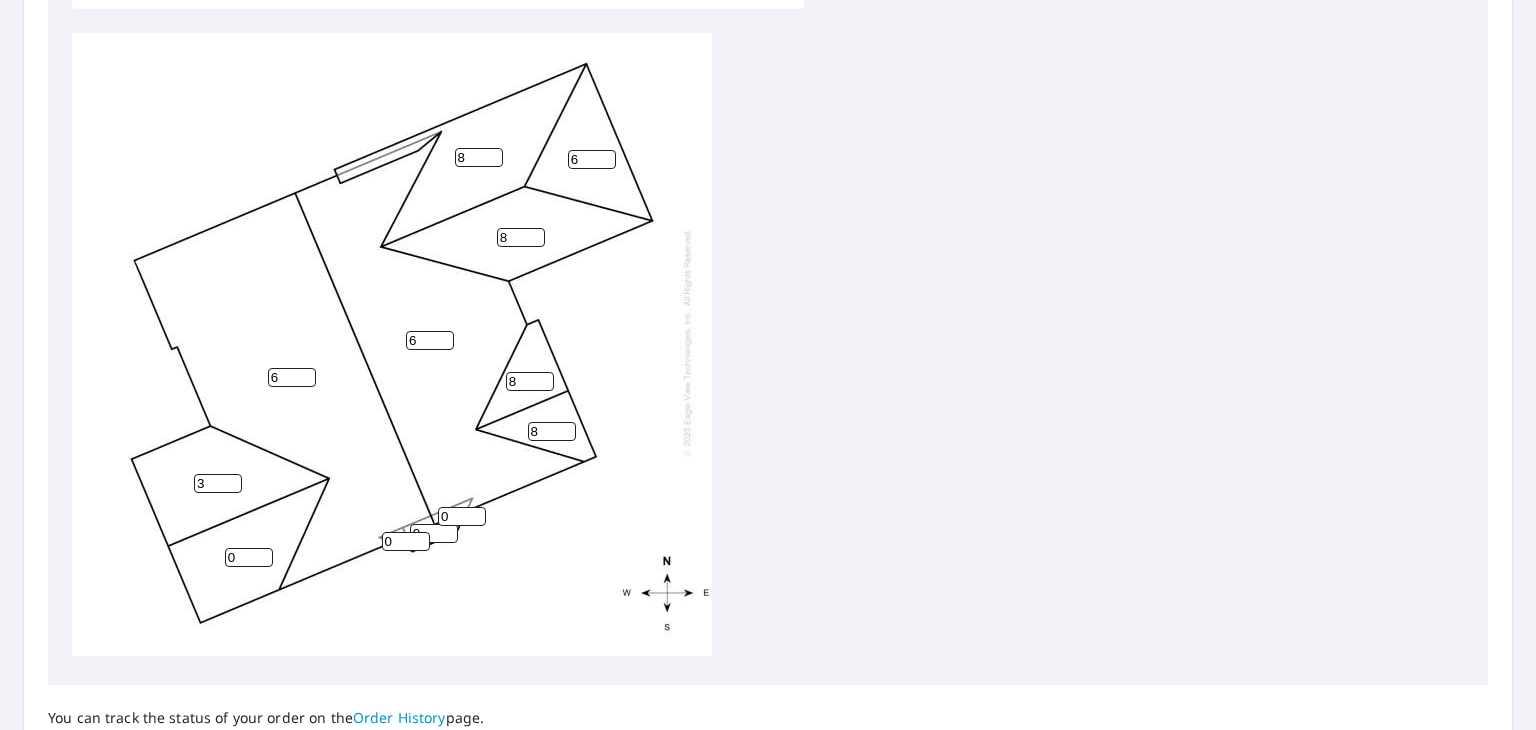 click on "3" at bounding box center [218, 483] 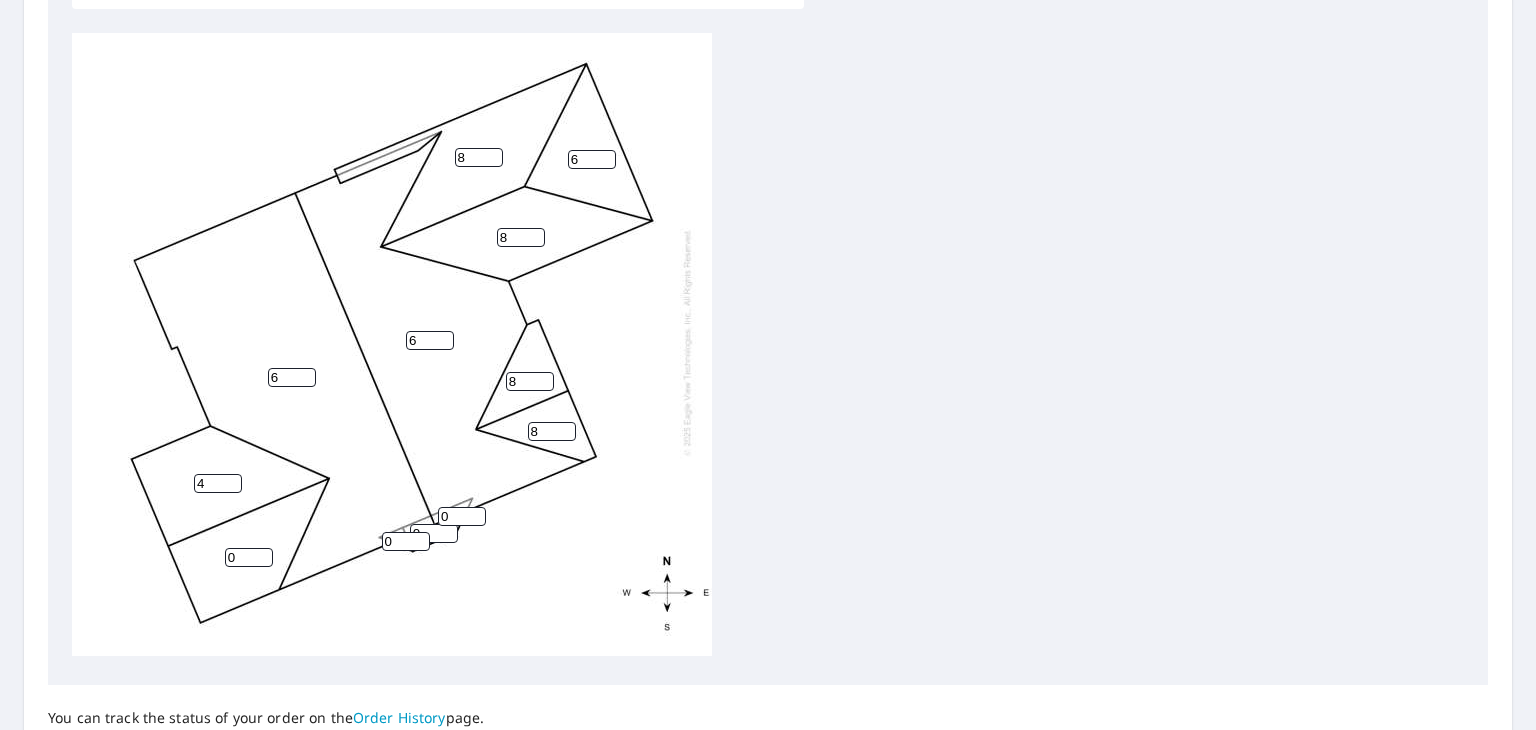 click on "4" at bounding box center [218, 483] 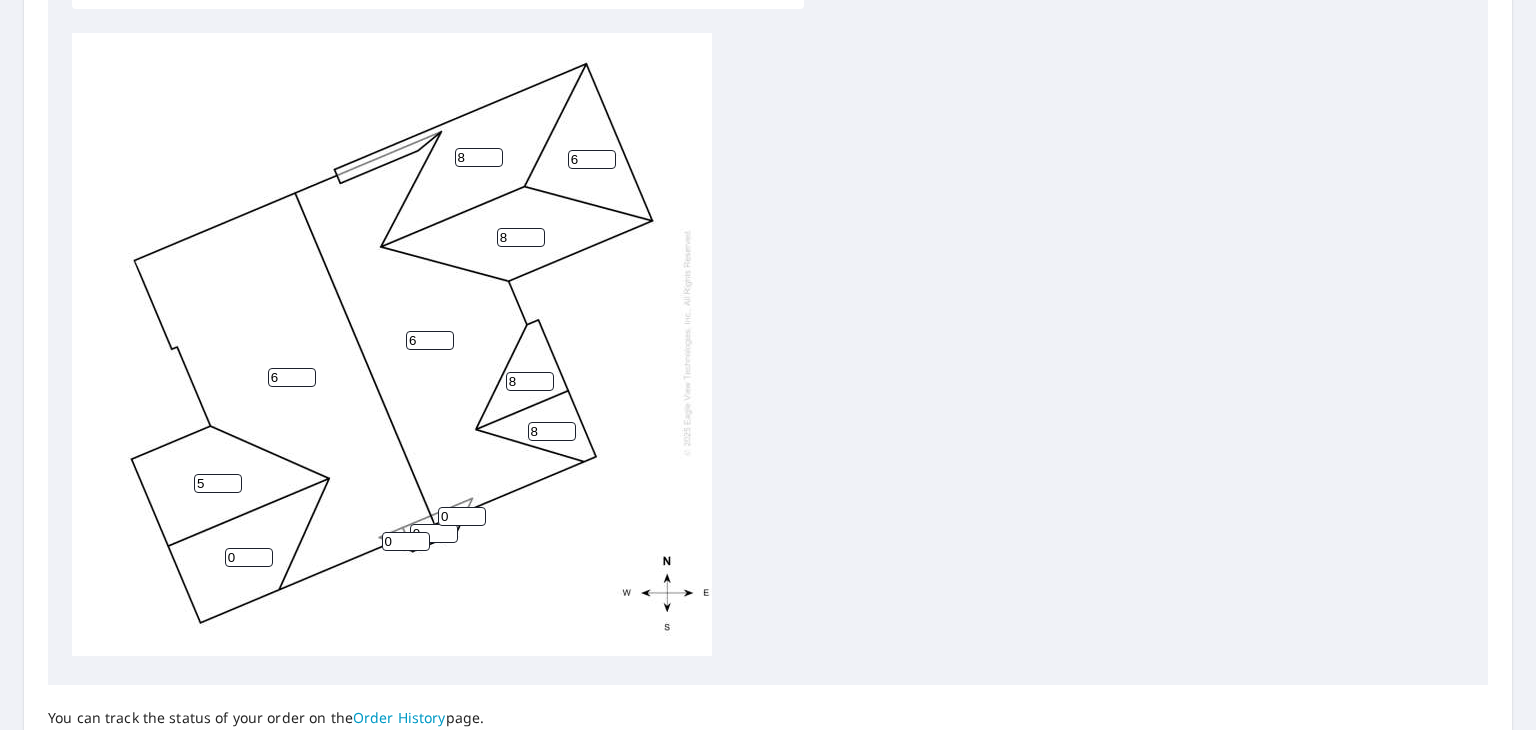 click on "5" at bounding box center (218, 483) 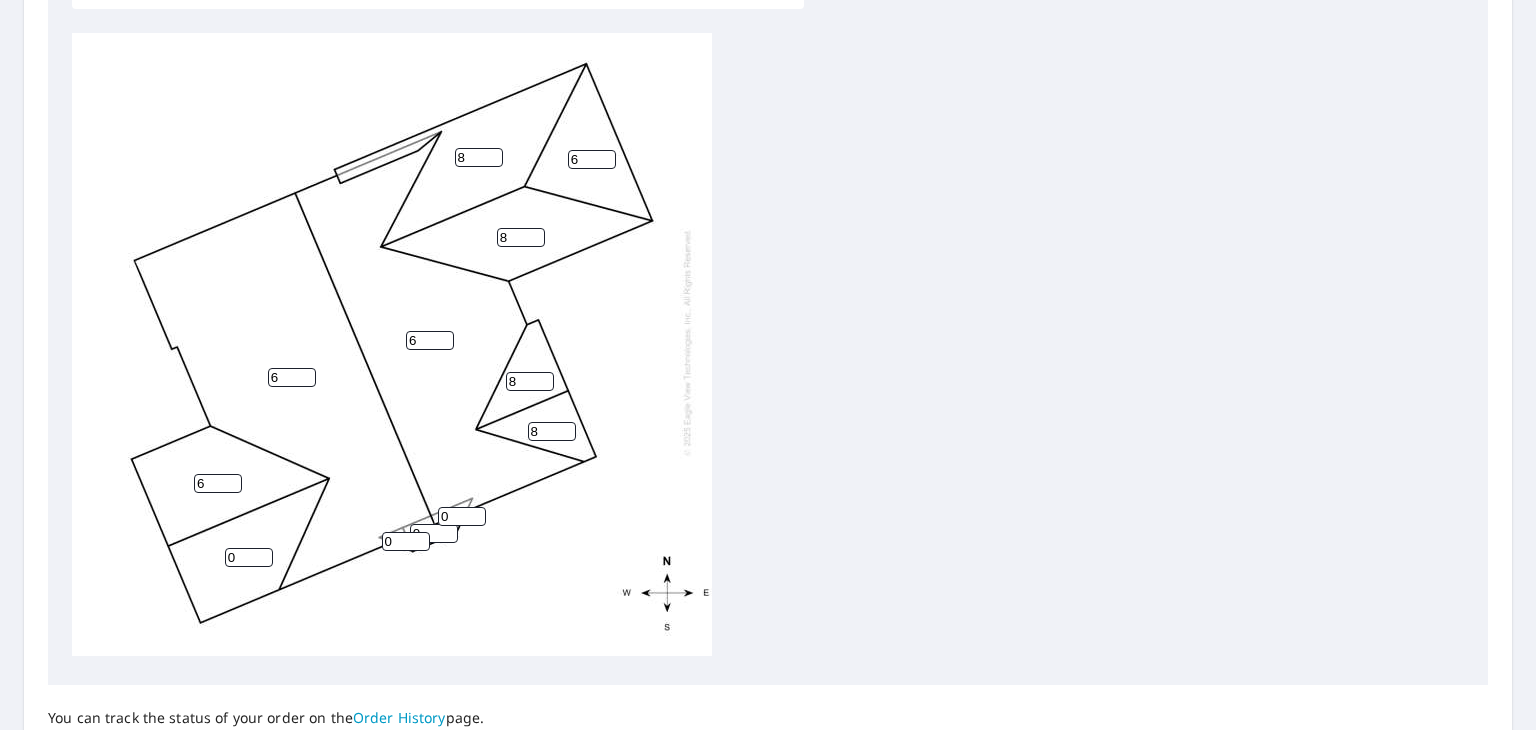 type on "6" 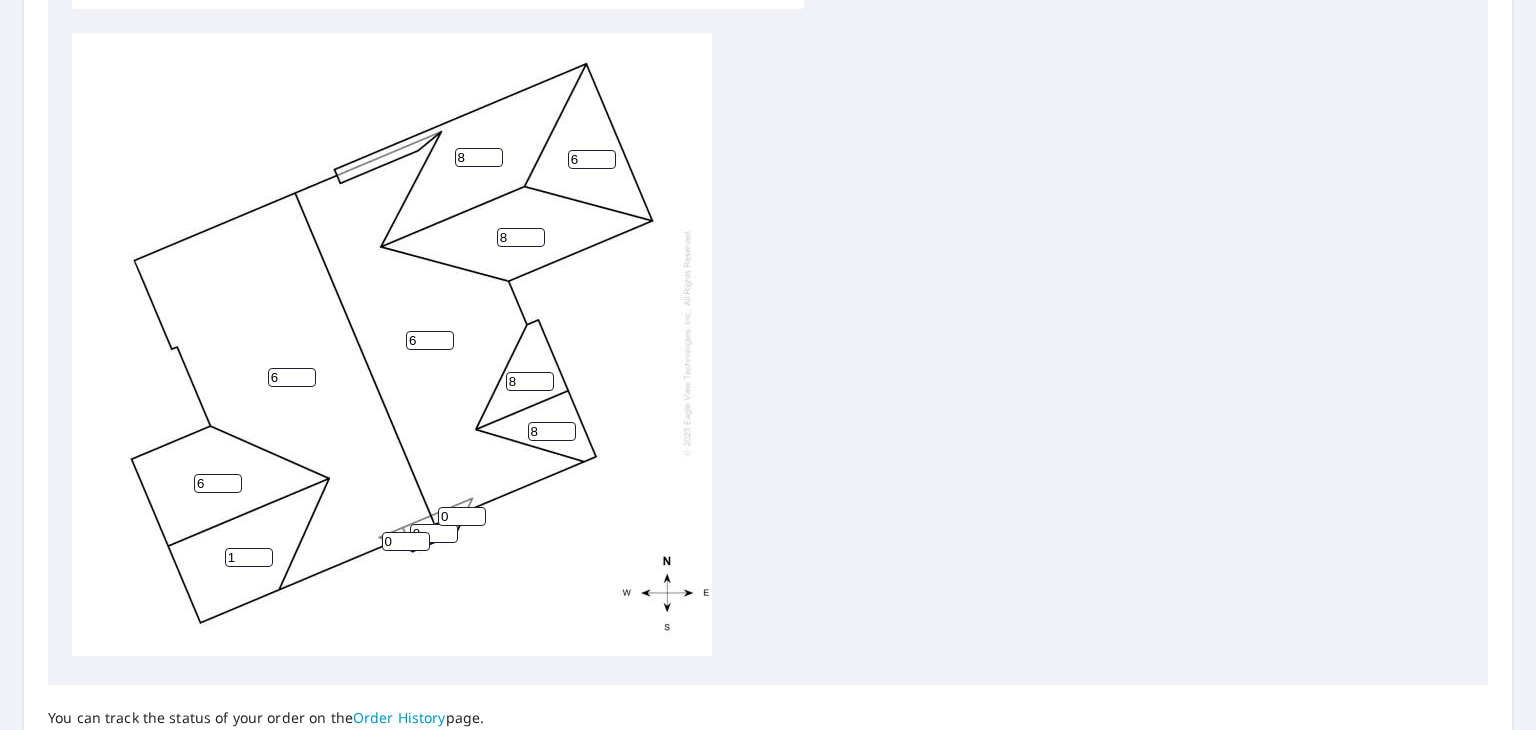 click on "1" at bounding box center [249, 557] 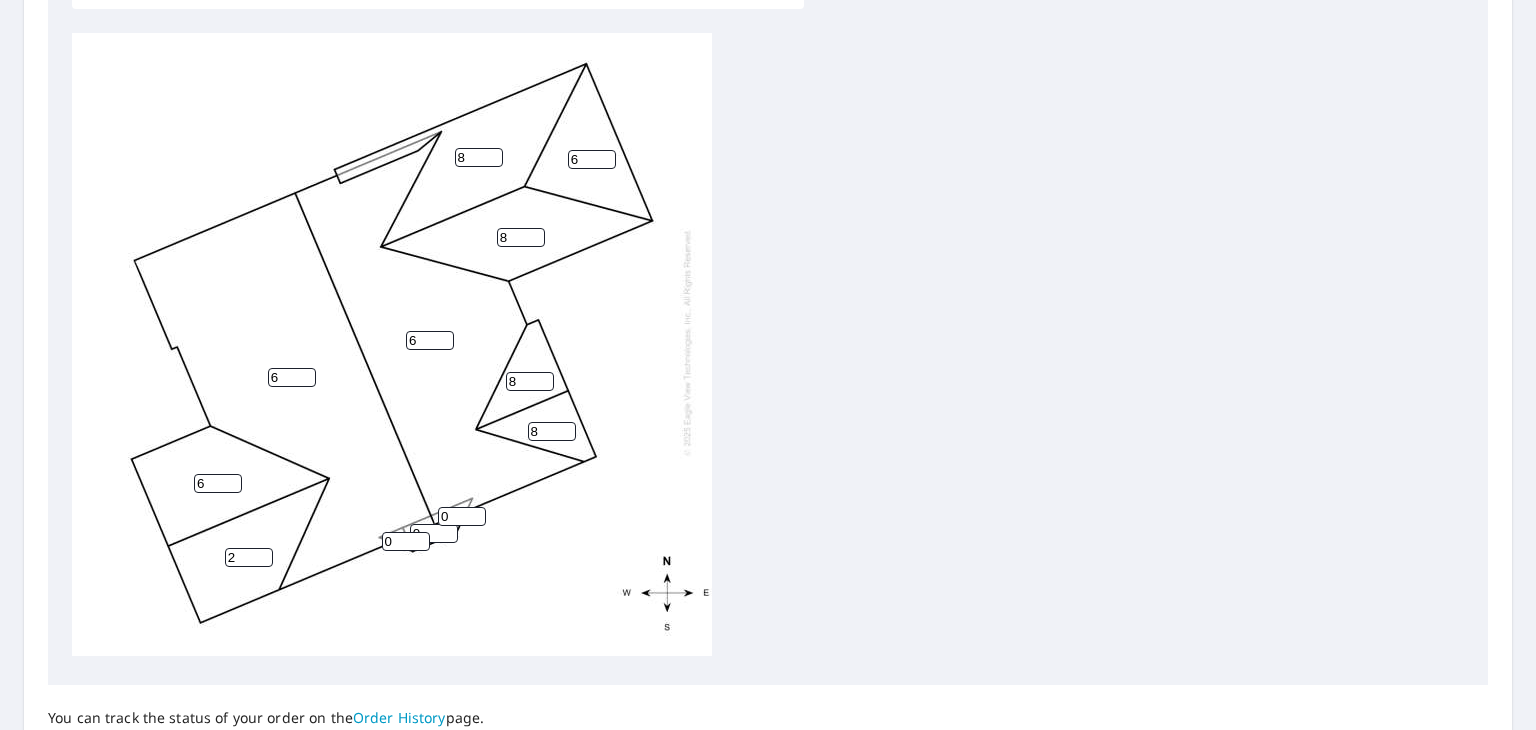 click on "2" at bounding box center (249, 557) 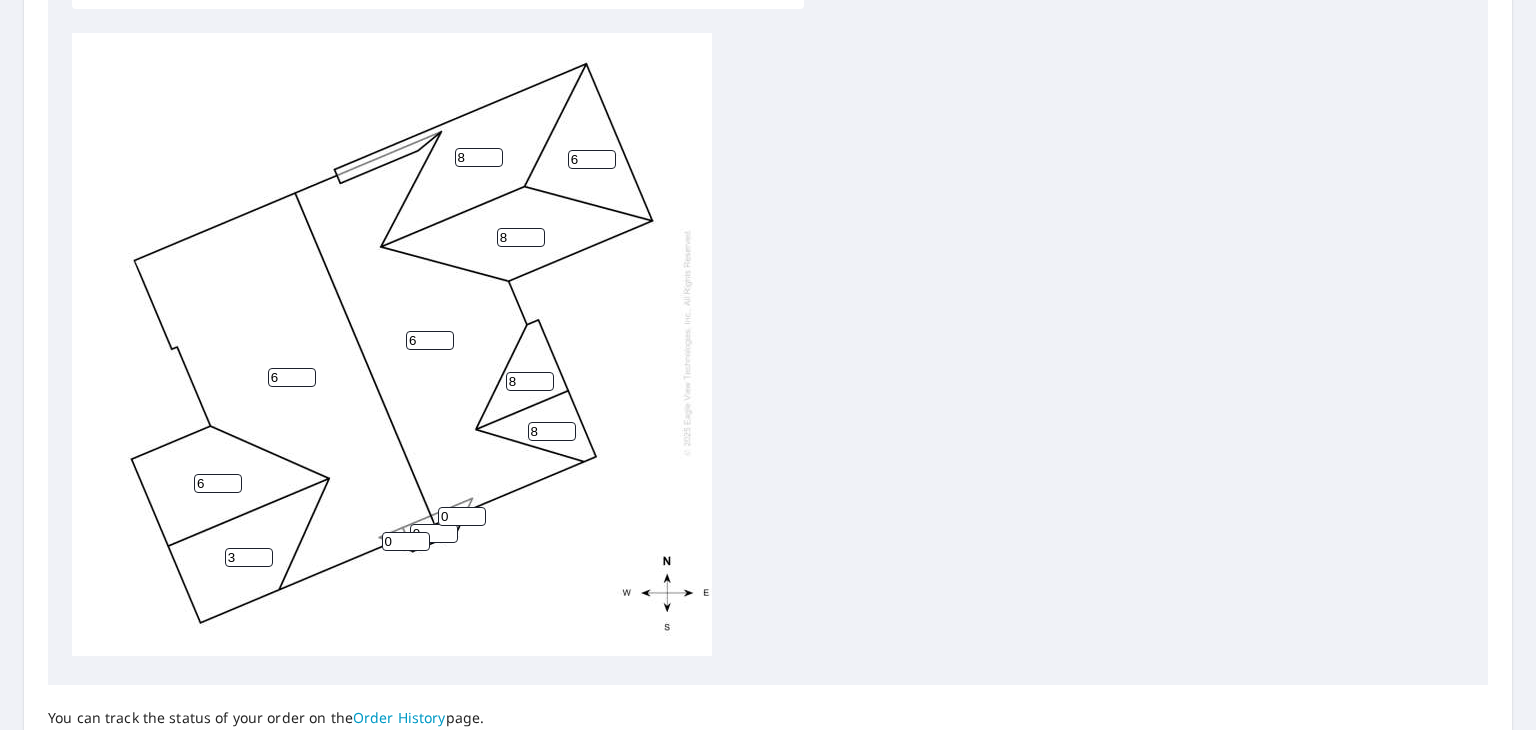 click on "3" at bounding box center (249, 557) 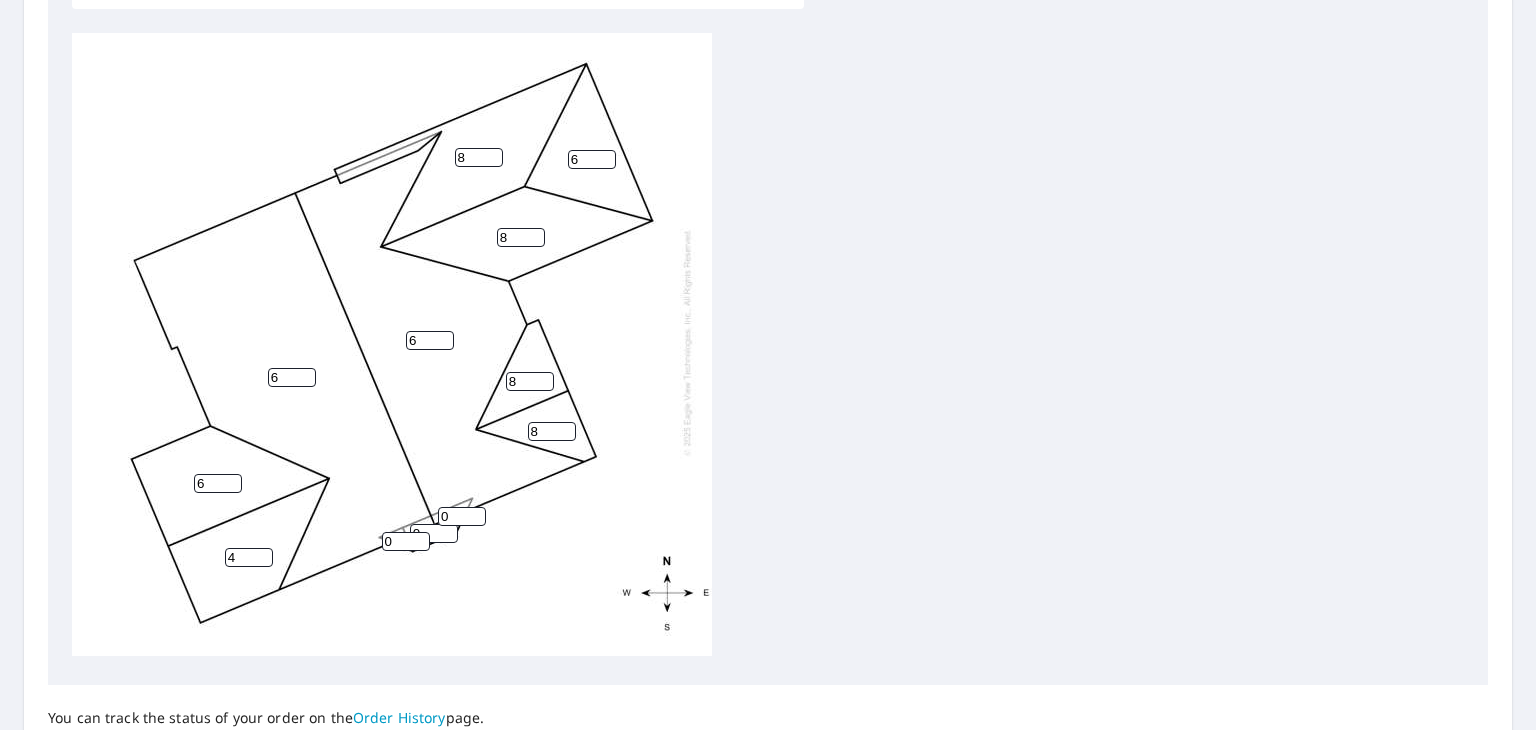 click on "4" at bounding box center (249, 557) 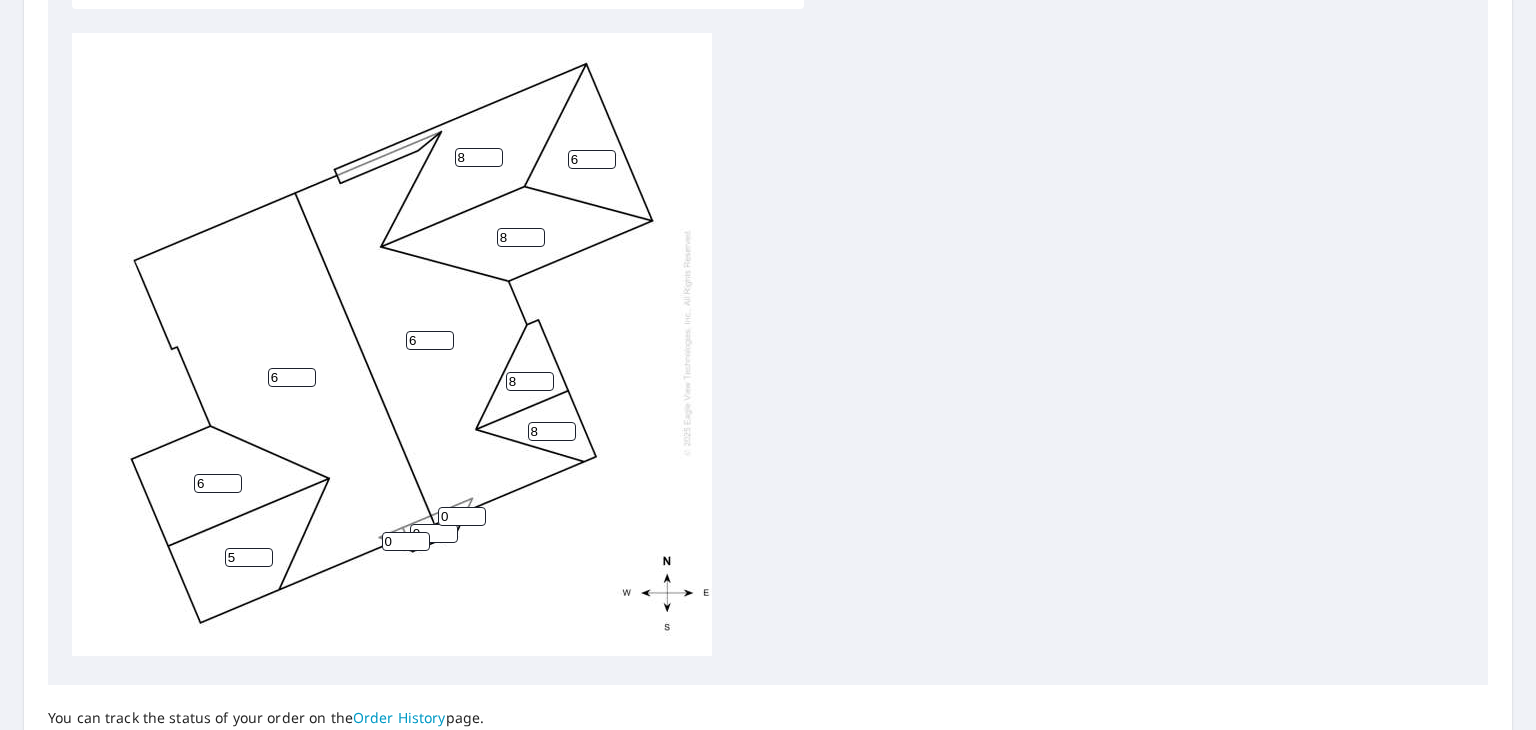 click on "5" at bounding box center [249, 557] 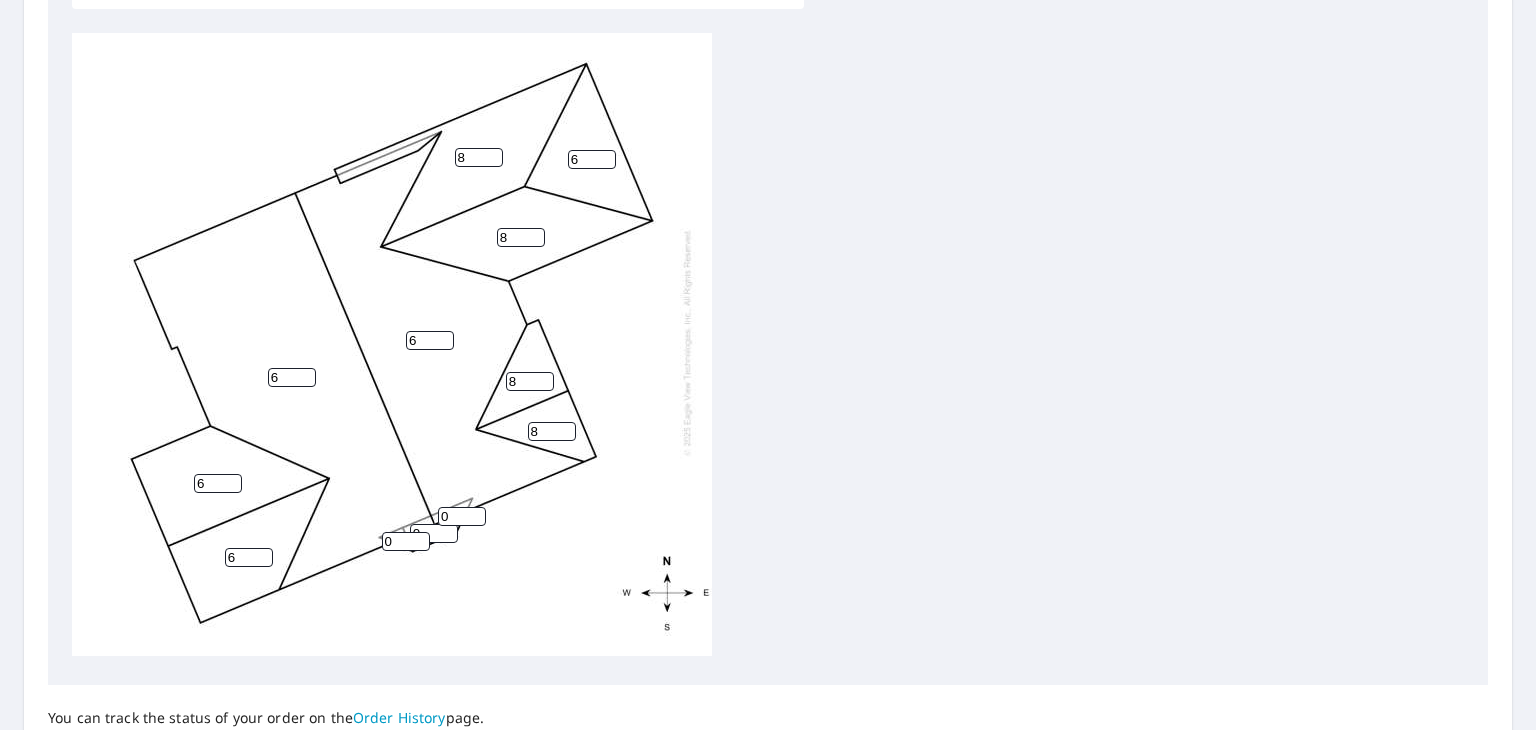 type on "6" 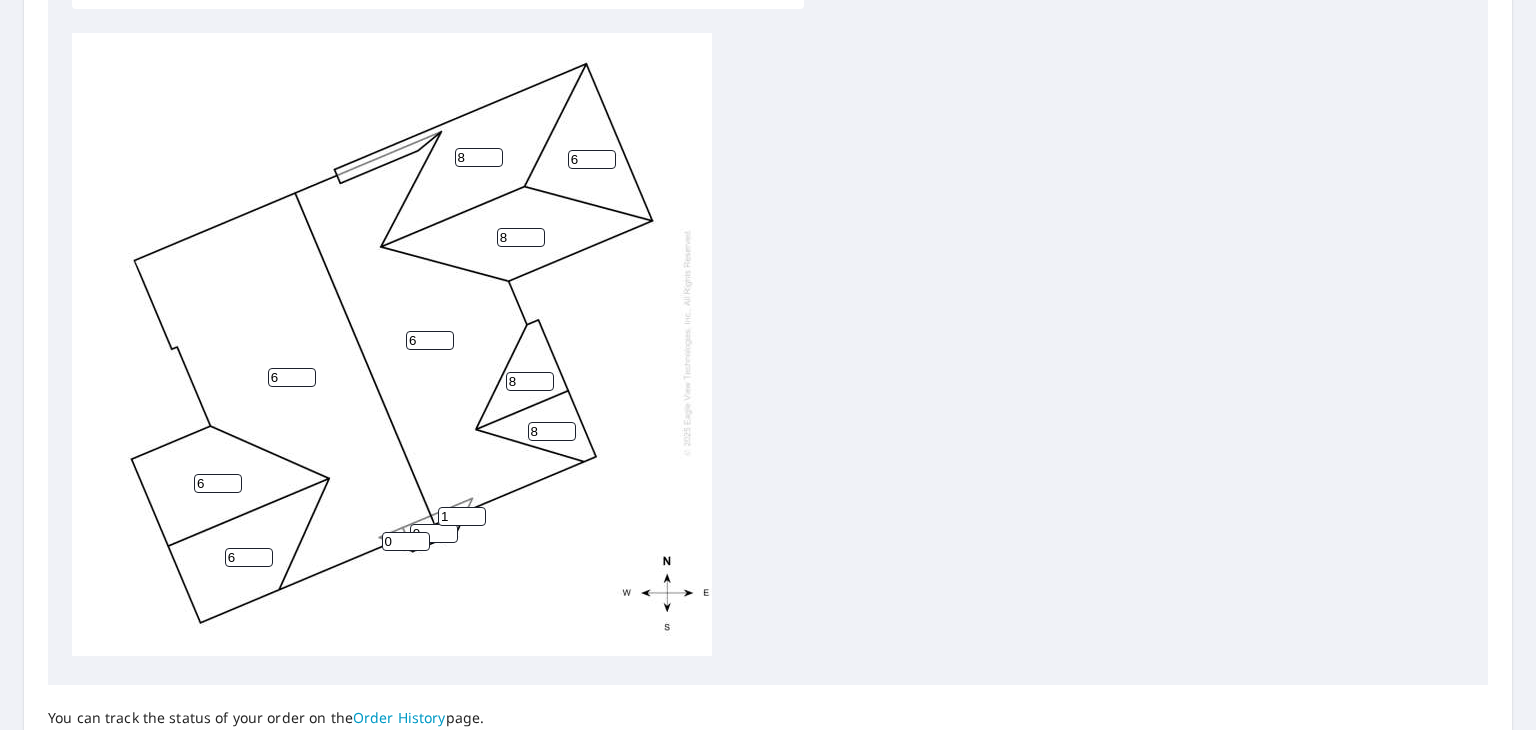 click on "1" at bounding box center [462, 516] 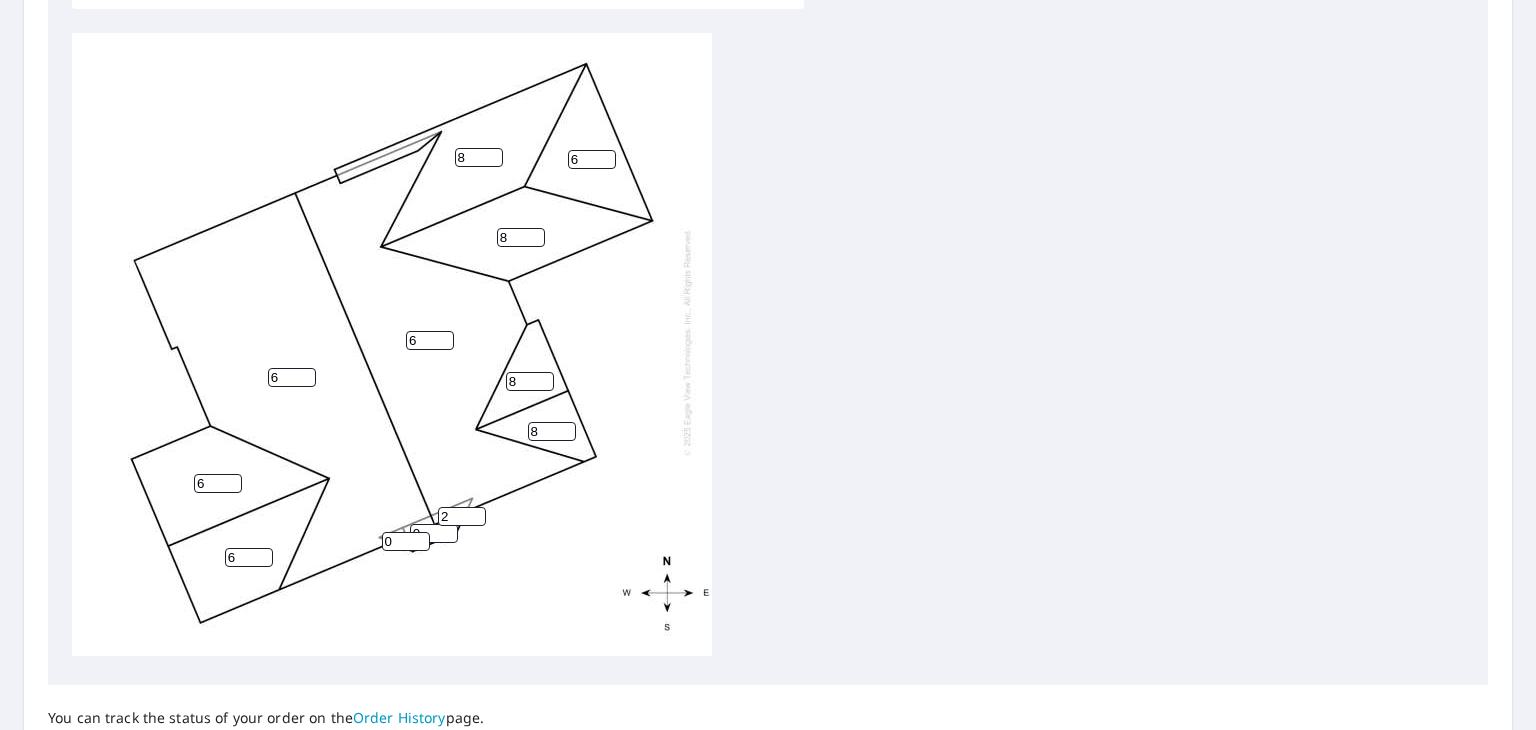 click on "2" at bounding box center (462, 516) 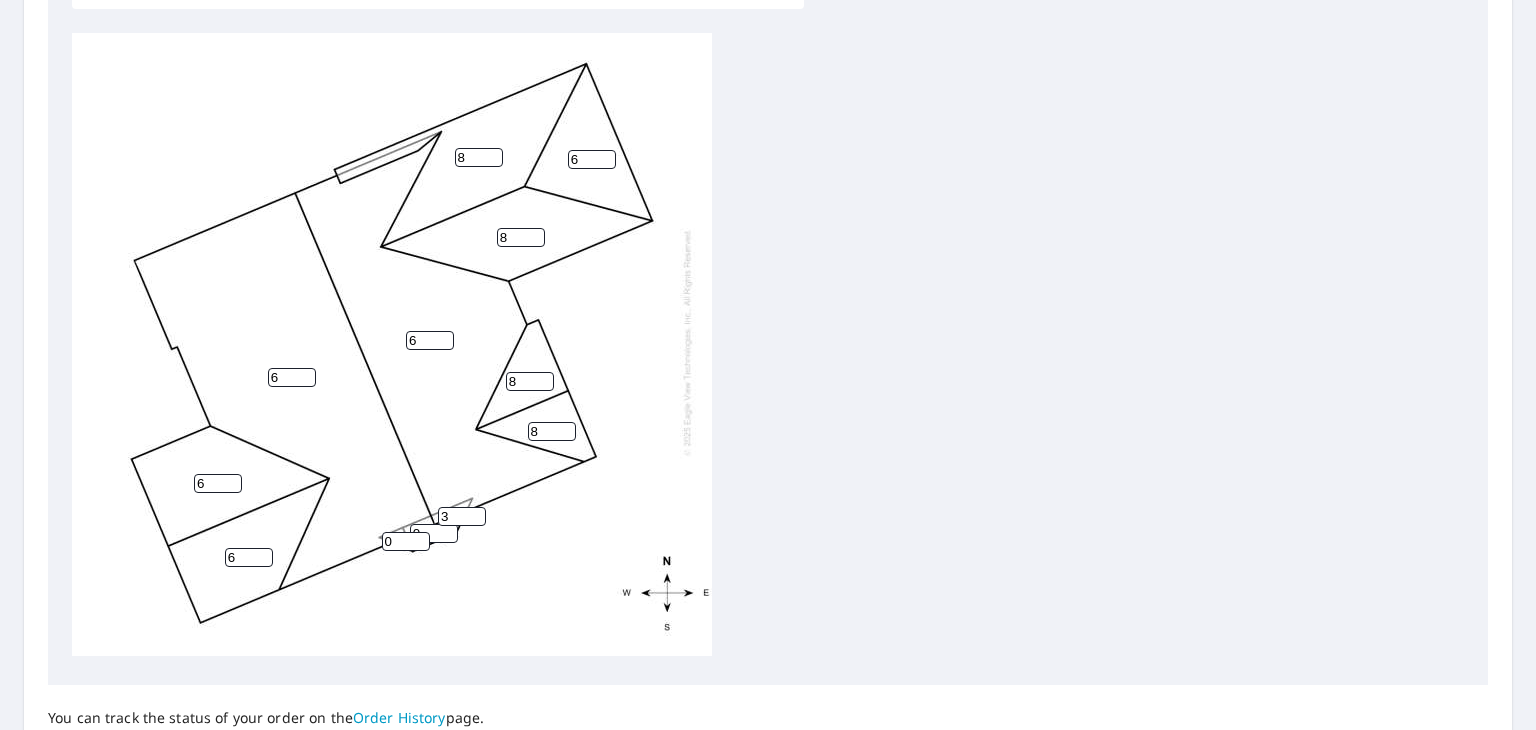 click on "3" at bounding box center [462, 516] 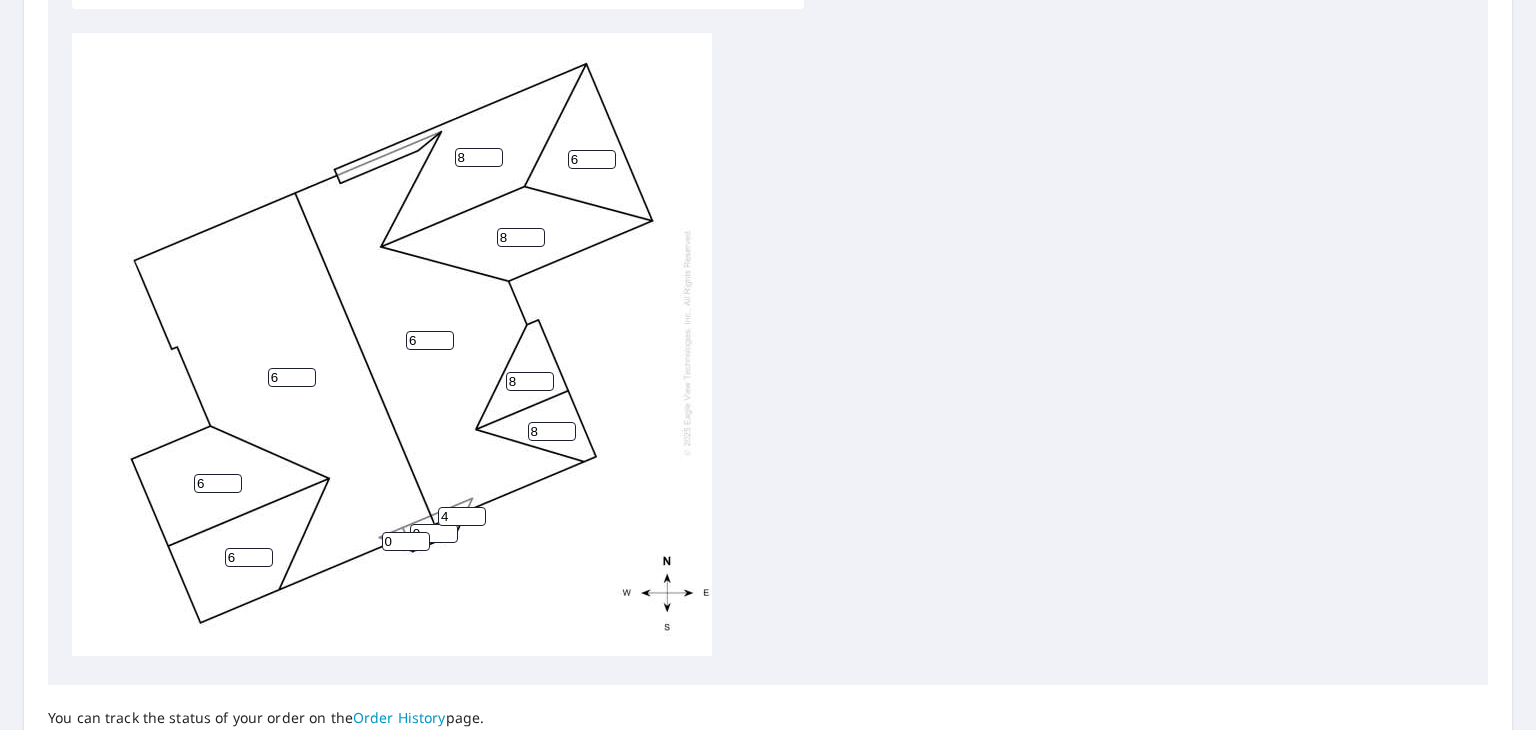 type on "4" 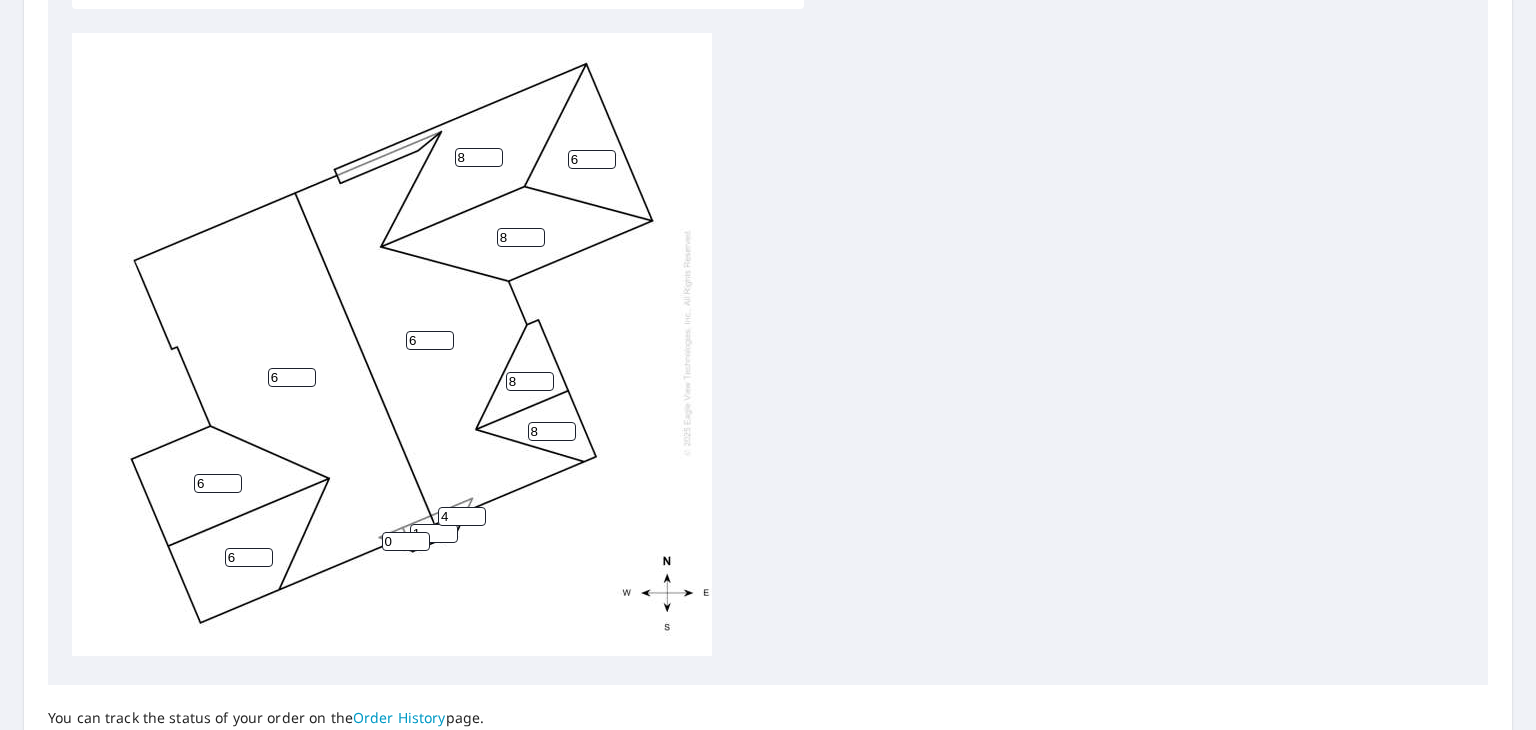 click on "1" at bounding box center (434, 533) 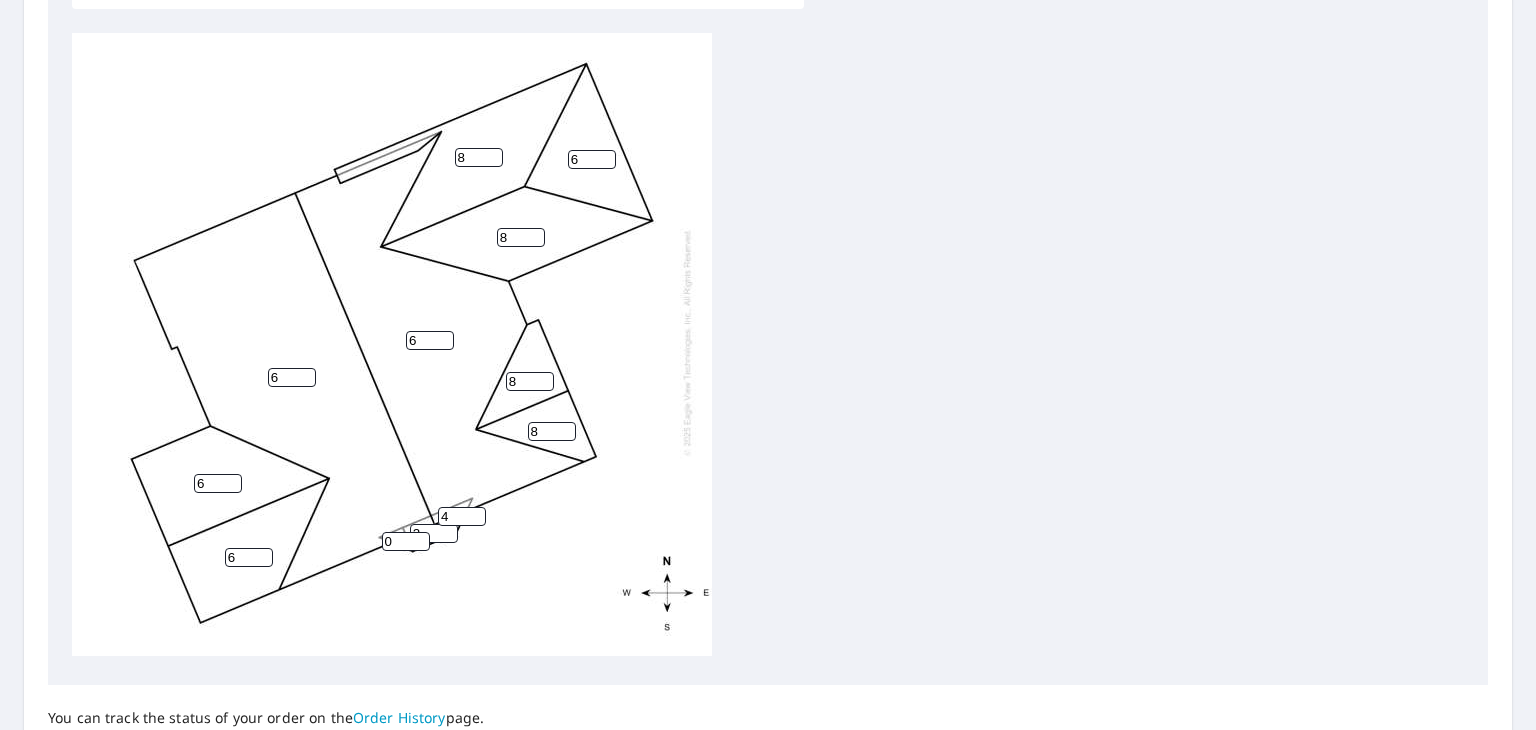click on "2" at bounding box center [434, 533] 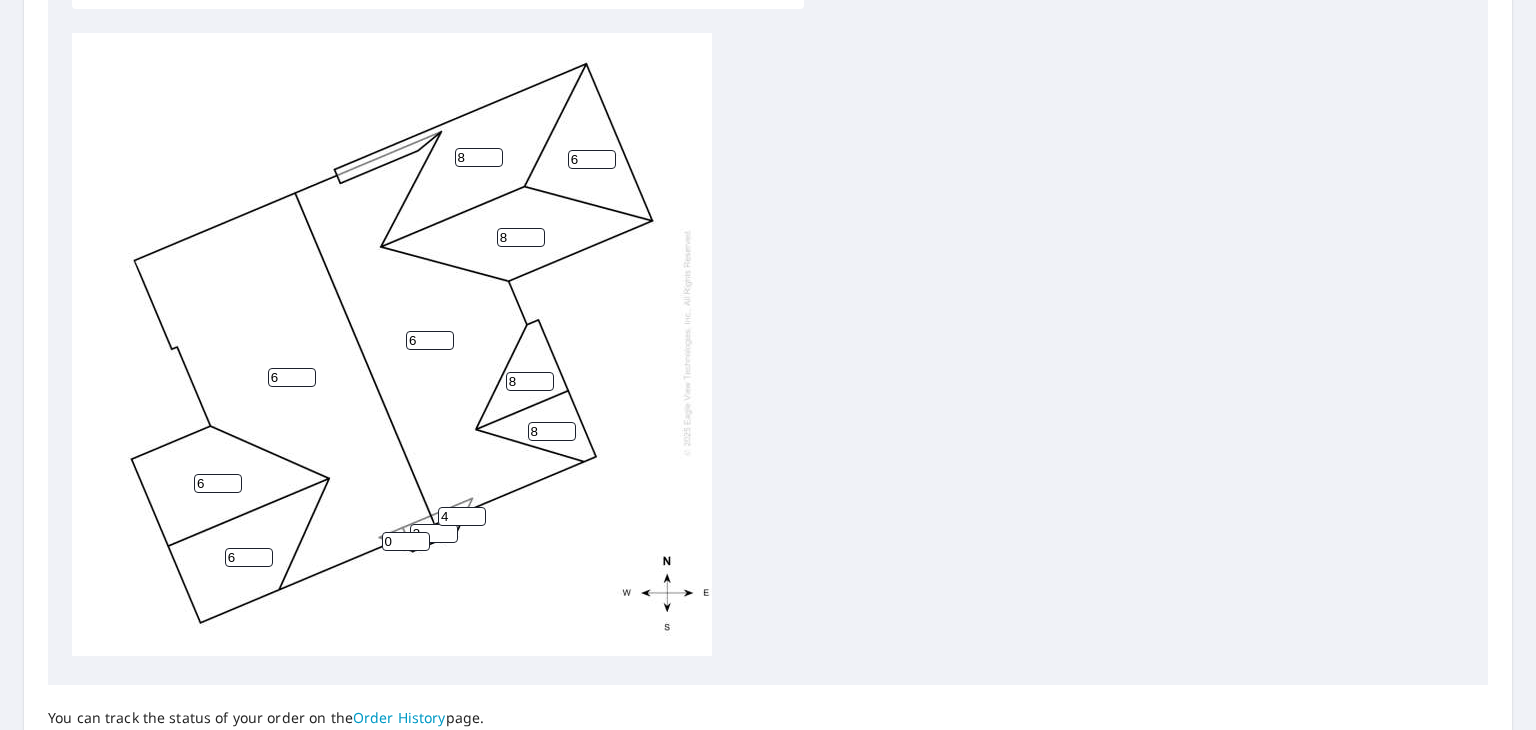 click on "3" at bounding box center (434, 533) 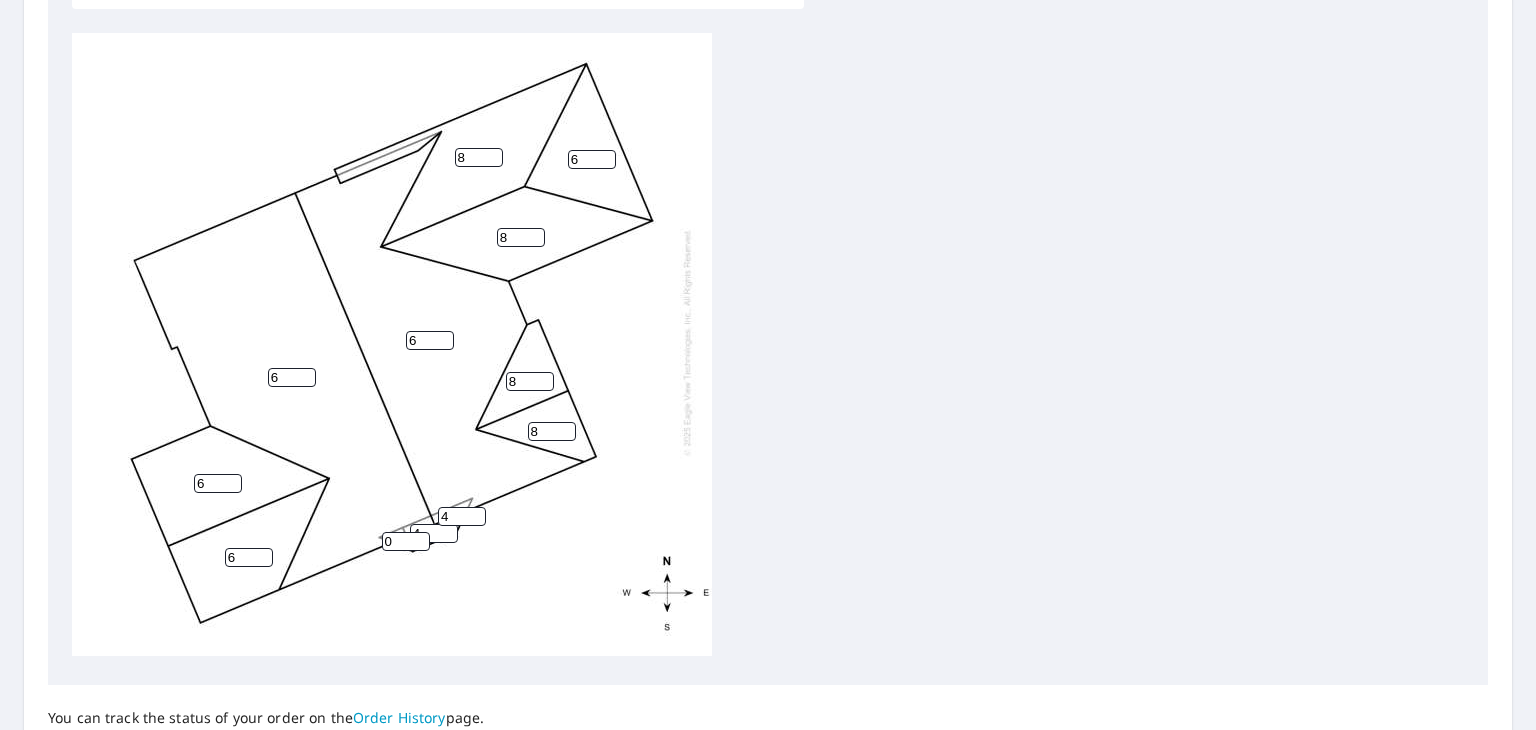 type on "4" 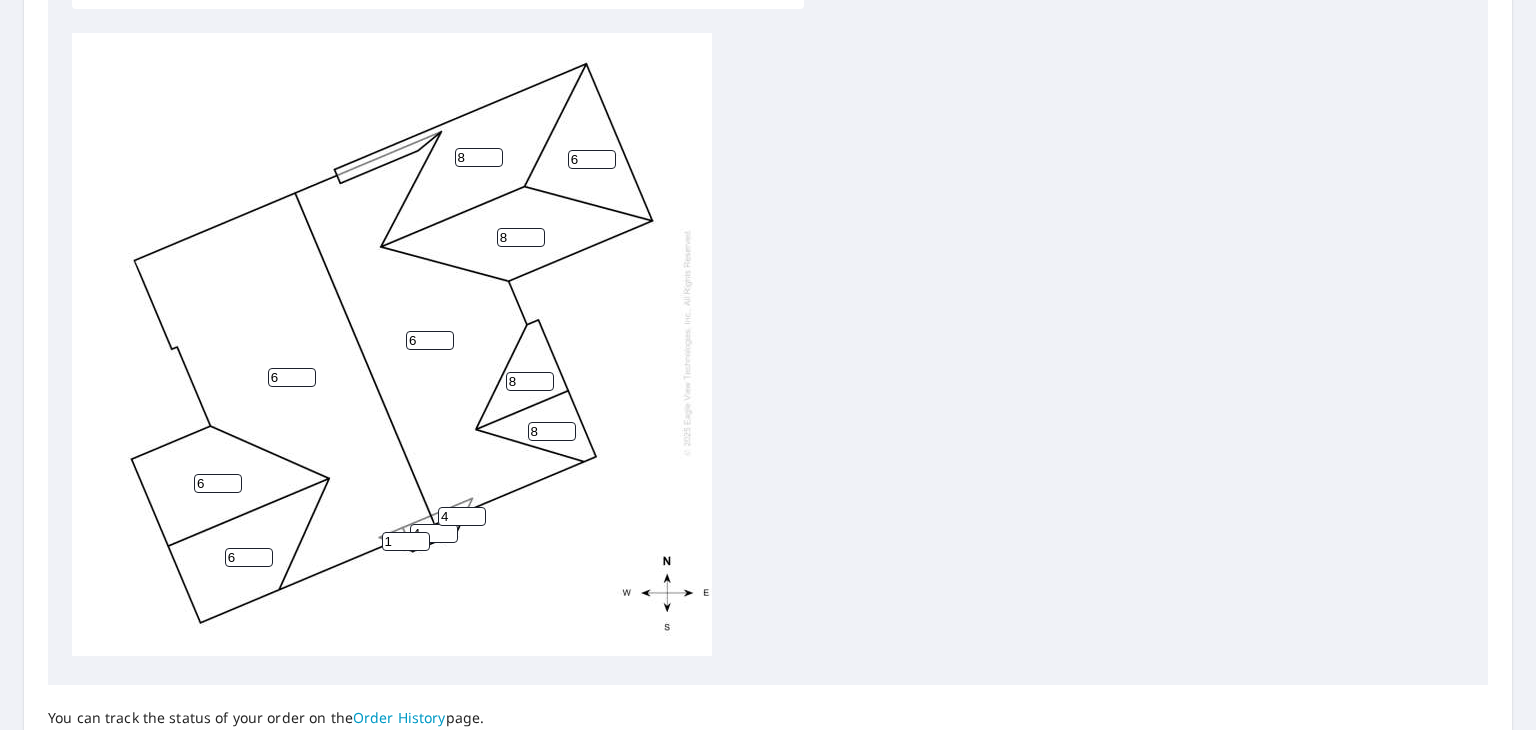 click on "1" at bounding box center [406, 541] 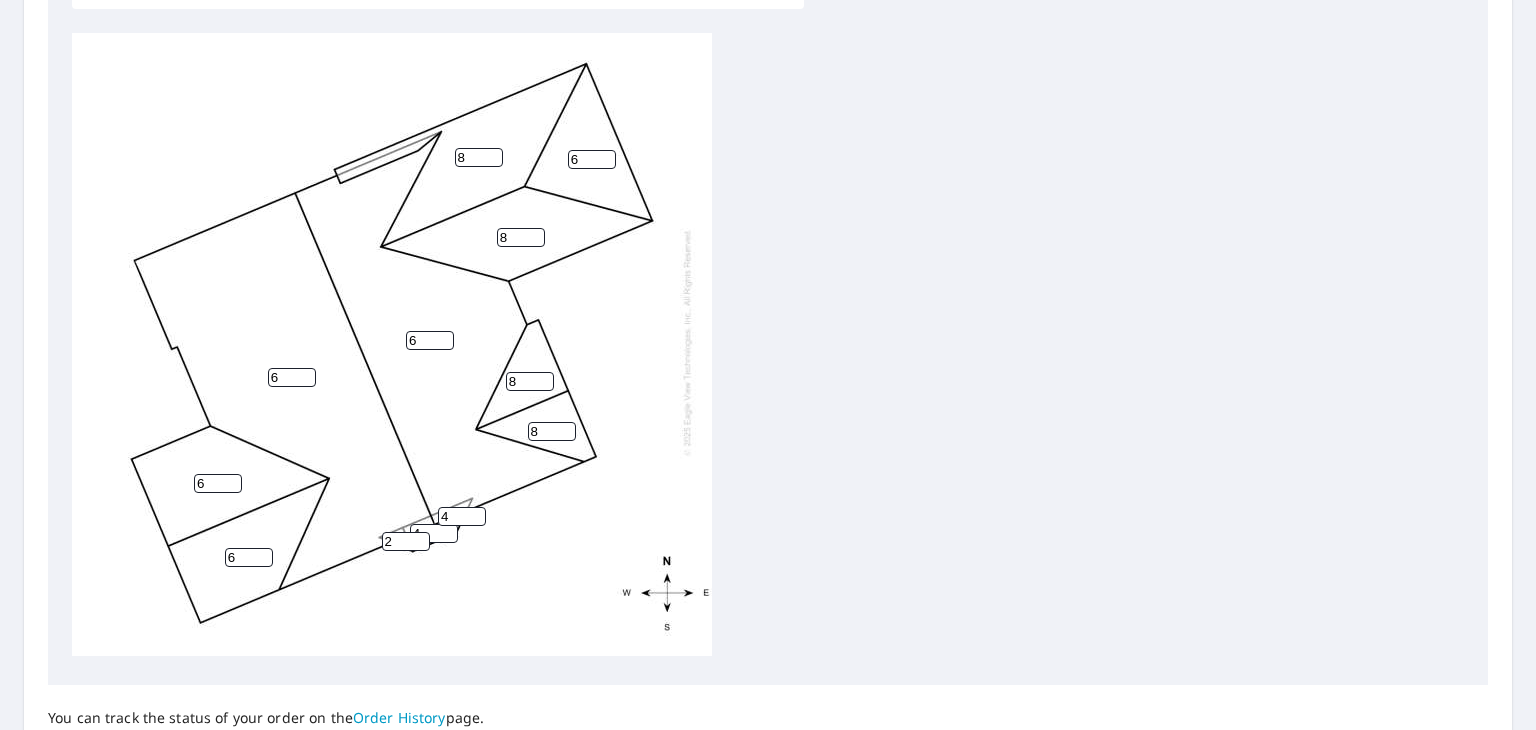 click on "2" at bounding box center [406, 541] 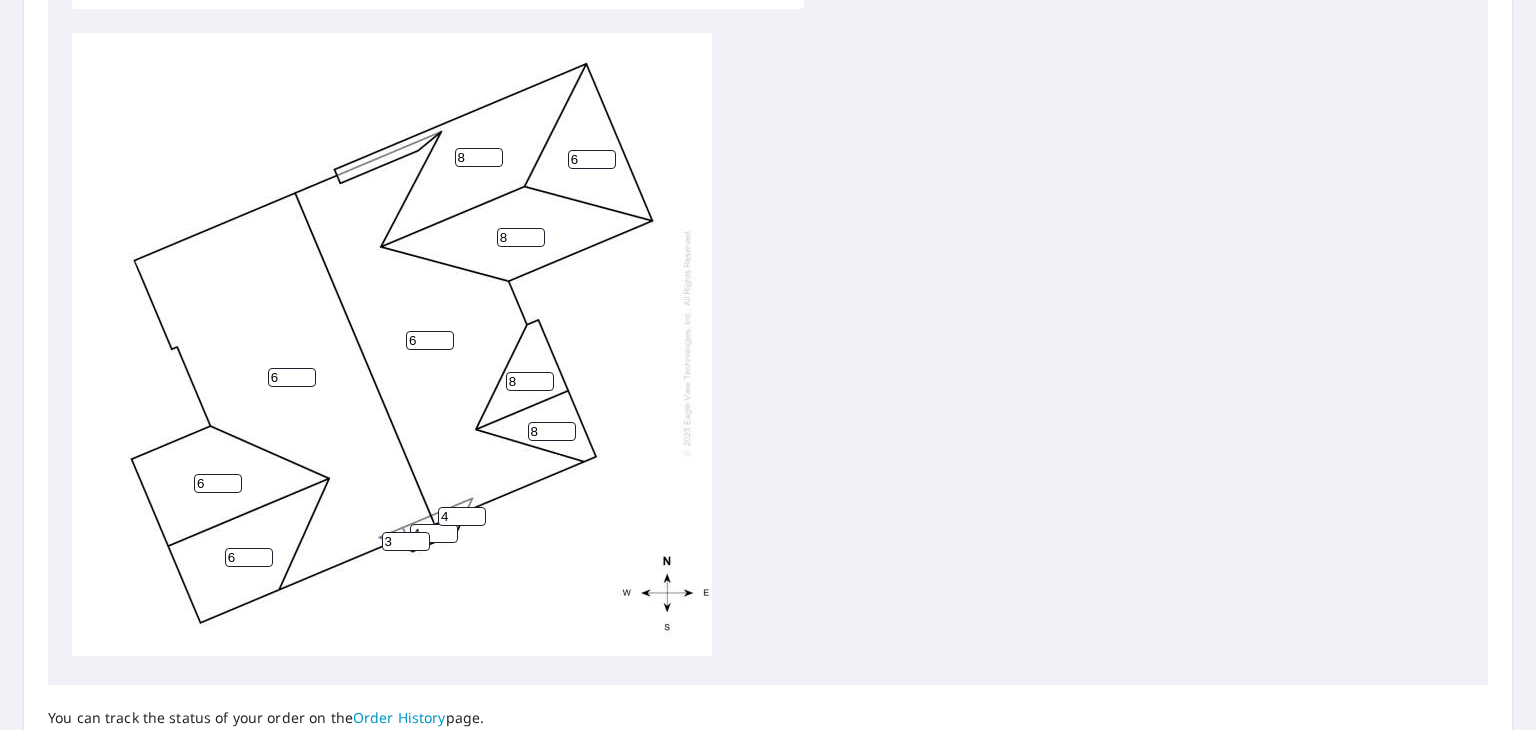 click on "3" at bounding box center [406, 541] 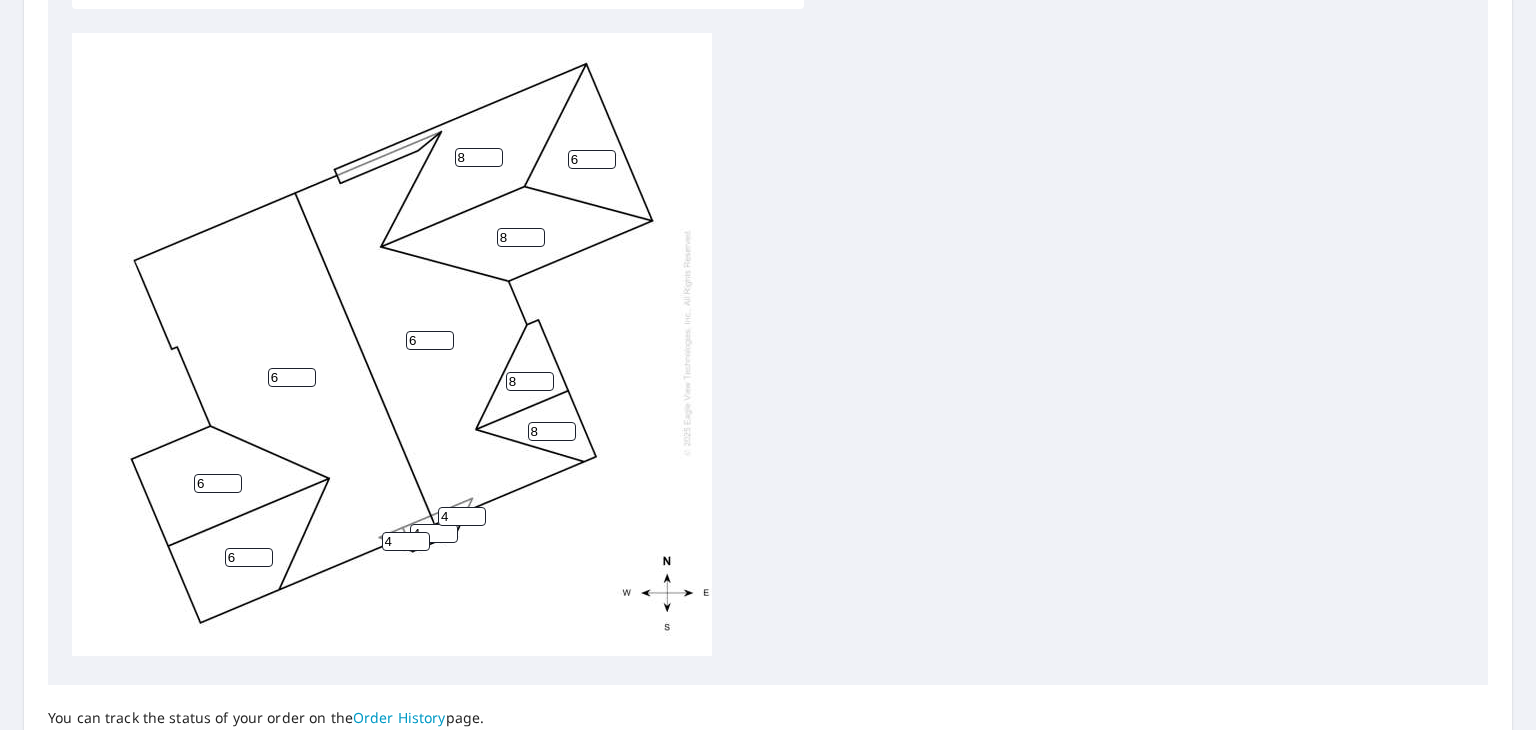 type on "4" 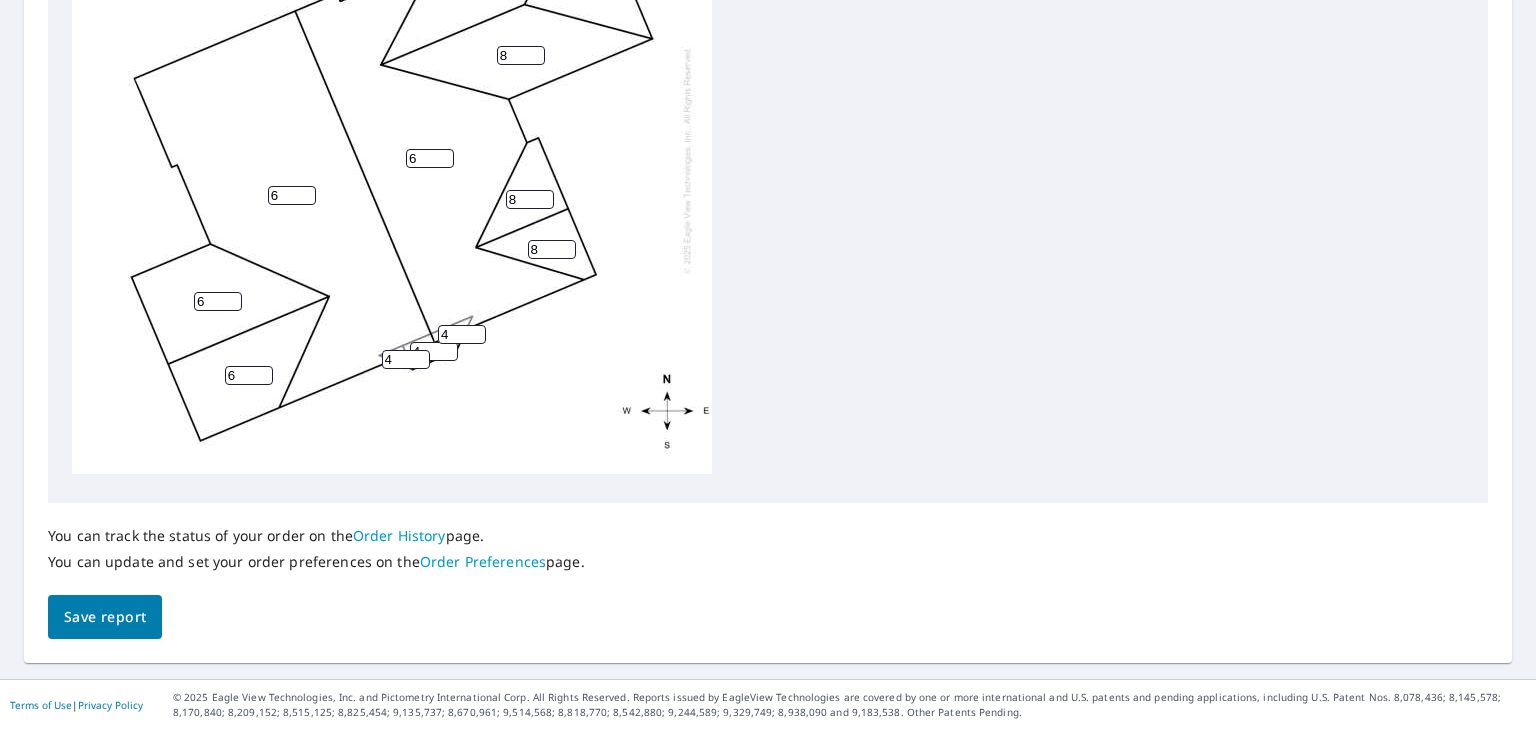 scroll, scrollTop: 852, scrollLeft: 0, axis: vertical 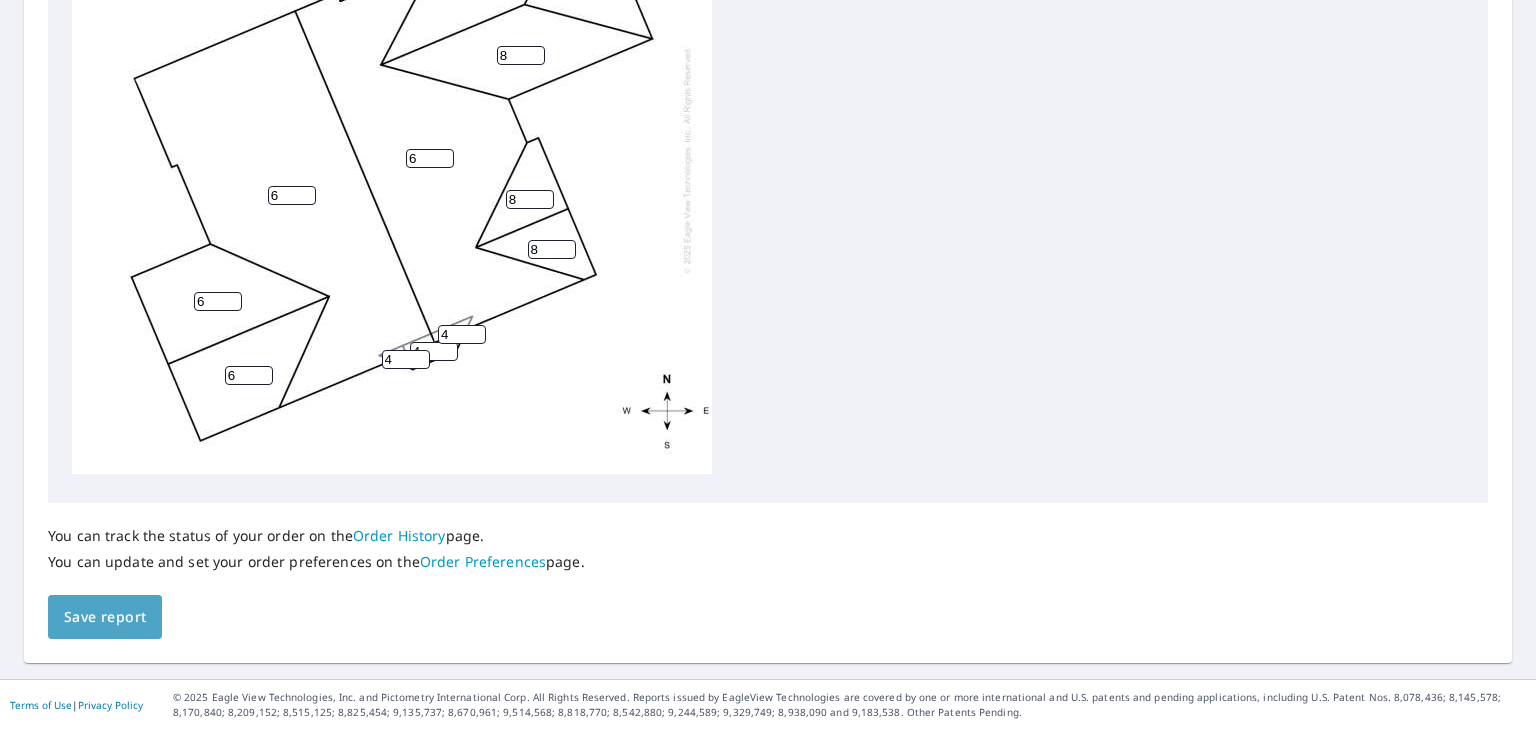 click on "Save report" at bounding box center (105, 617) 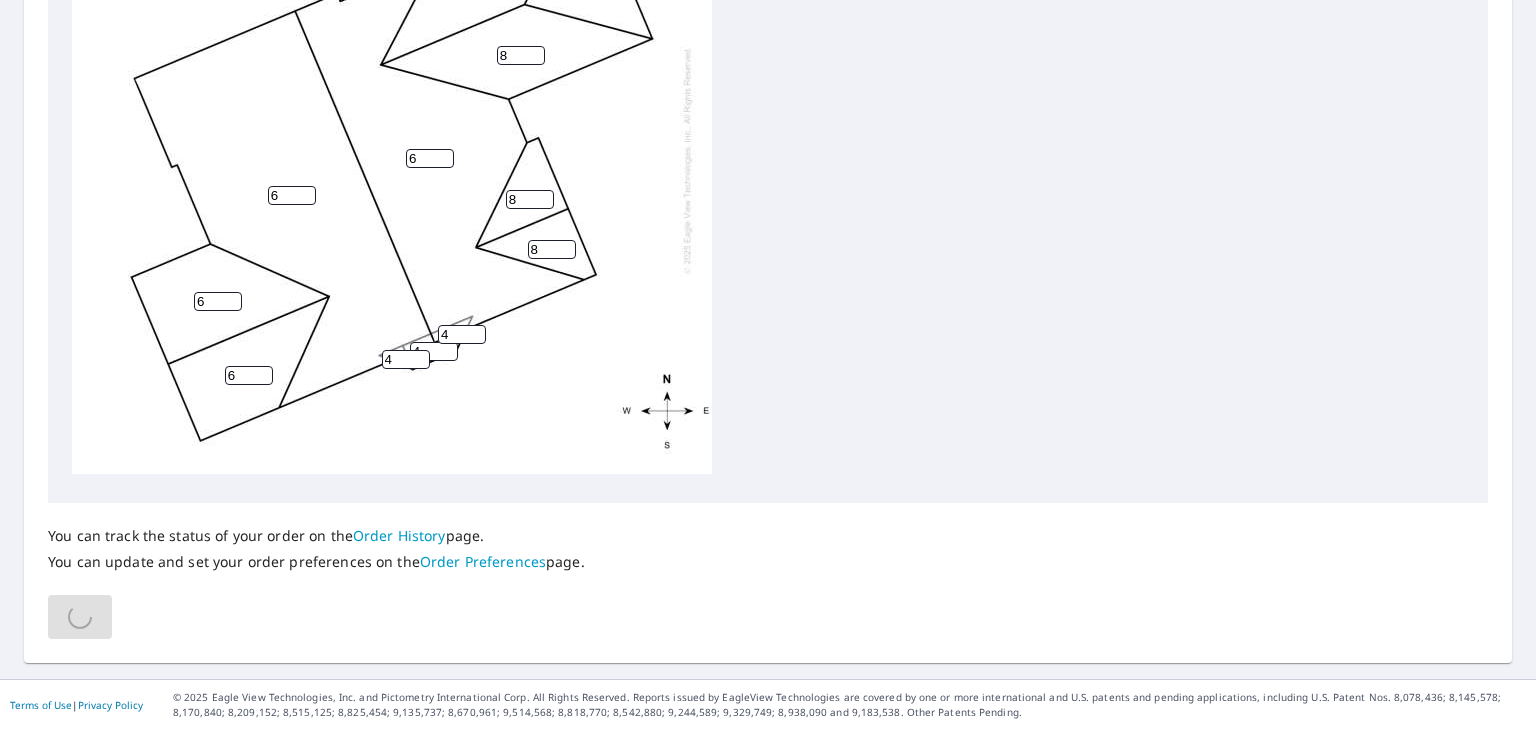 scroll, scrollTop: 852, scrollLeft: 0, axis: vertical 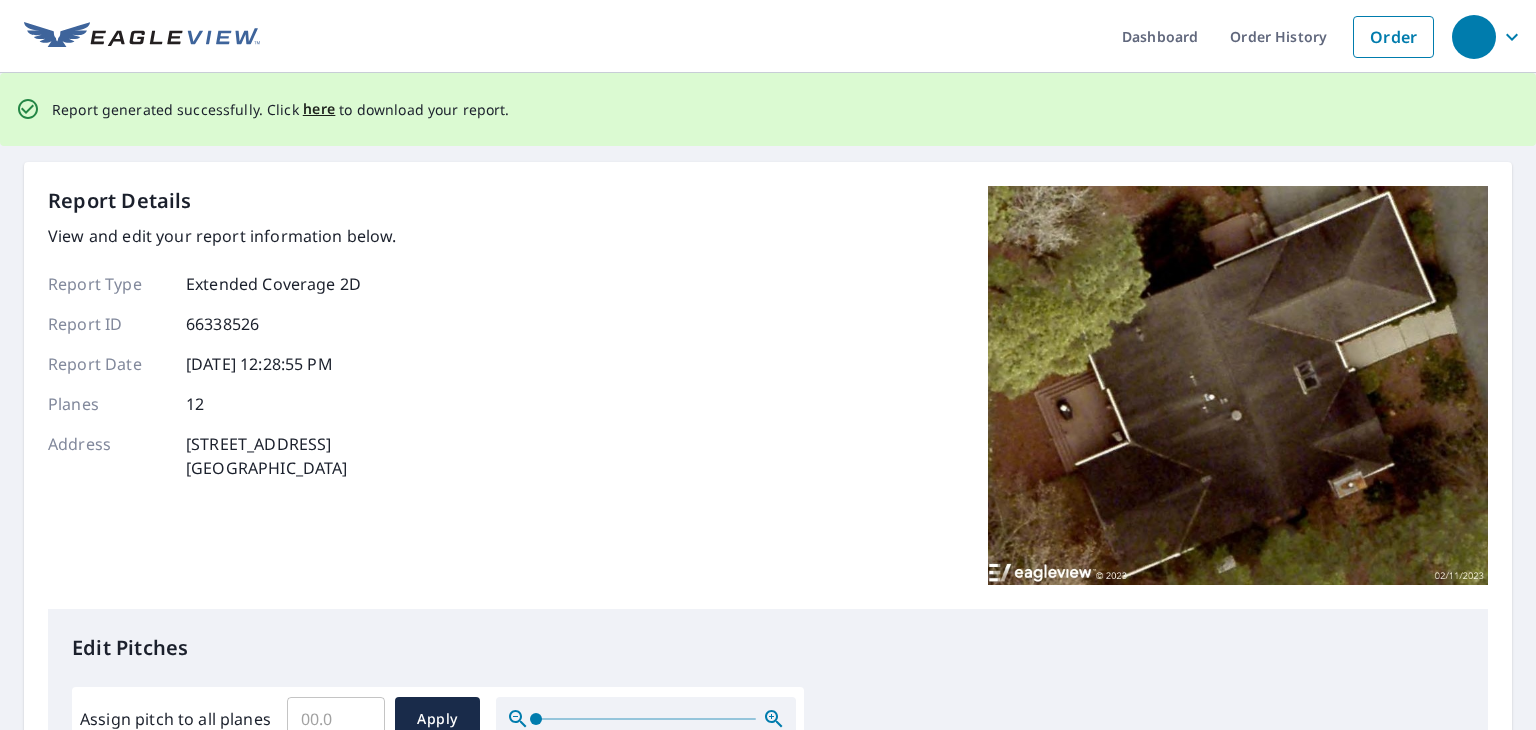 click on "Report Details View and edit your report information below. Report Type Extended Coverage 2D Report ID 66338526 Report Date [DATE] 12:28:55 PM Planes 12 Address [STREET_ADDRESS]" at bounding box center (768, 398) 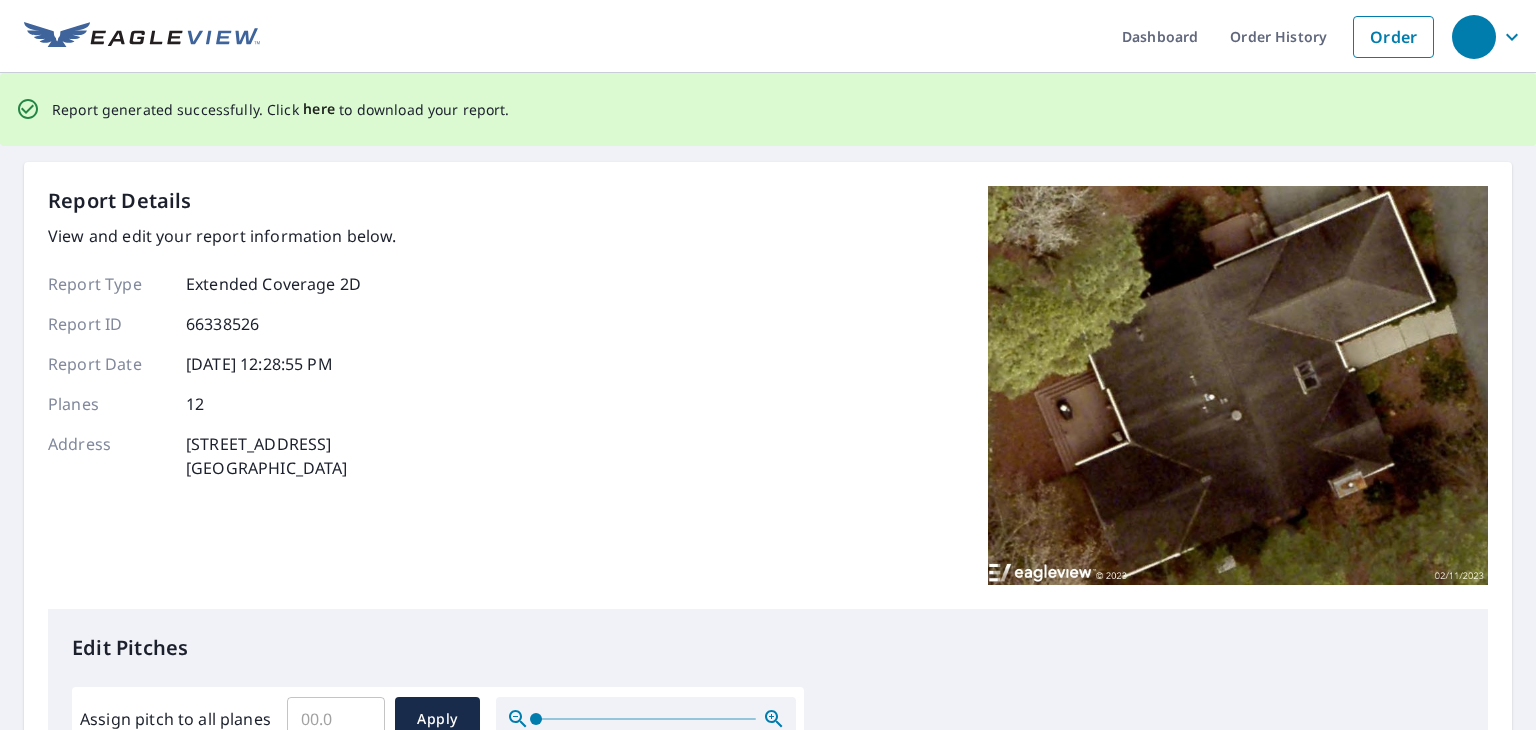 click on "here" at bounding box center [319, 109] 